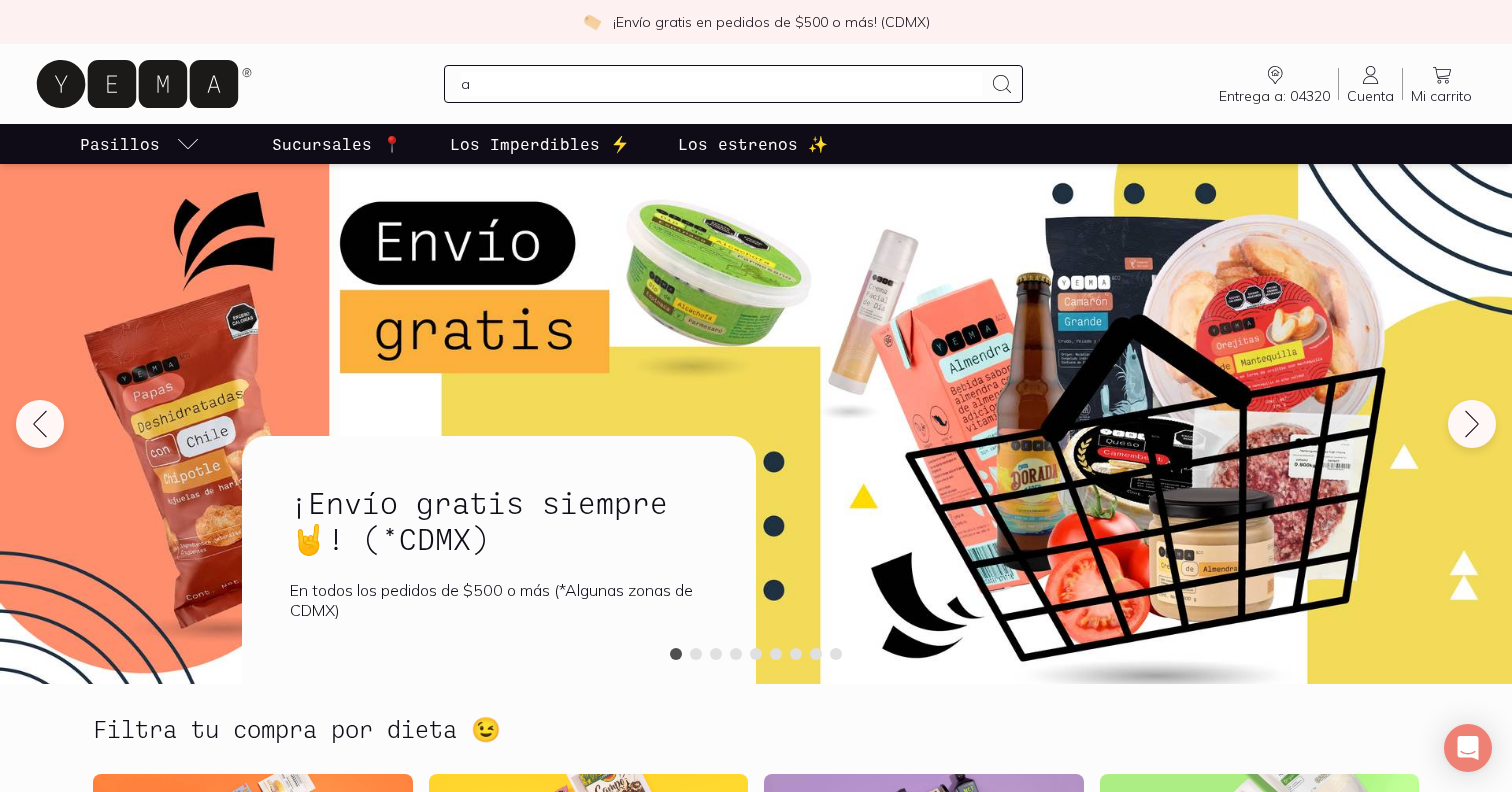 scroll, scrollTop: 0, scrollLeft: 0, axis: both 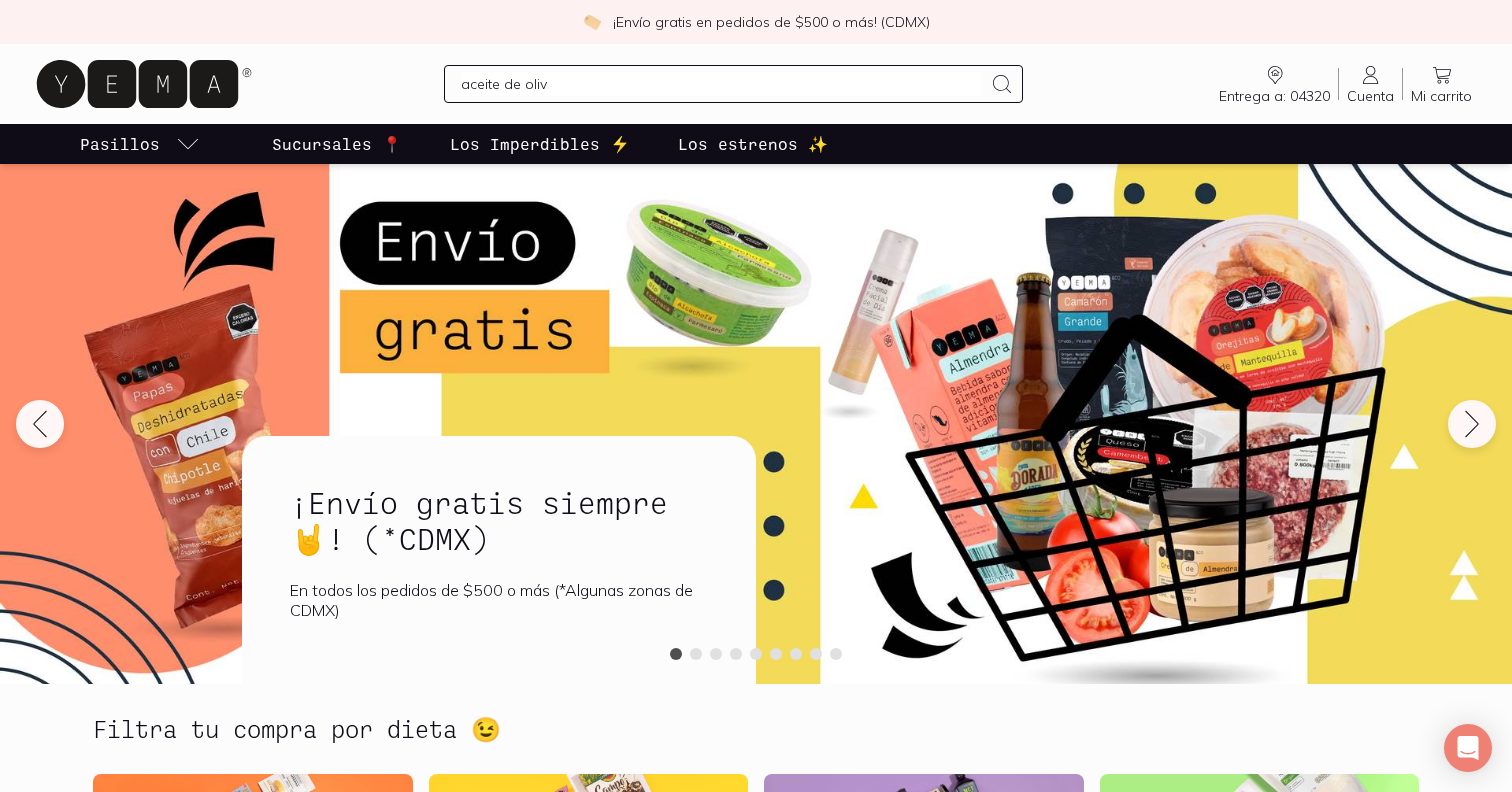 type on "aceite [PERSON_NAME]" 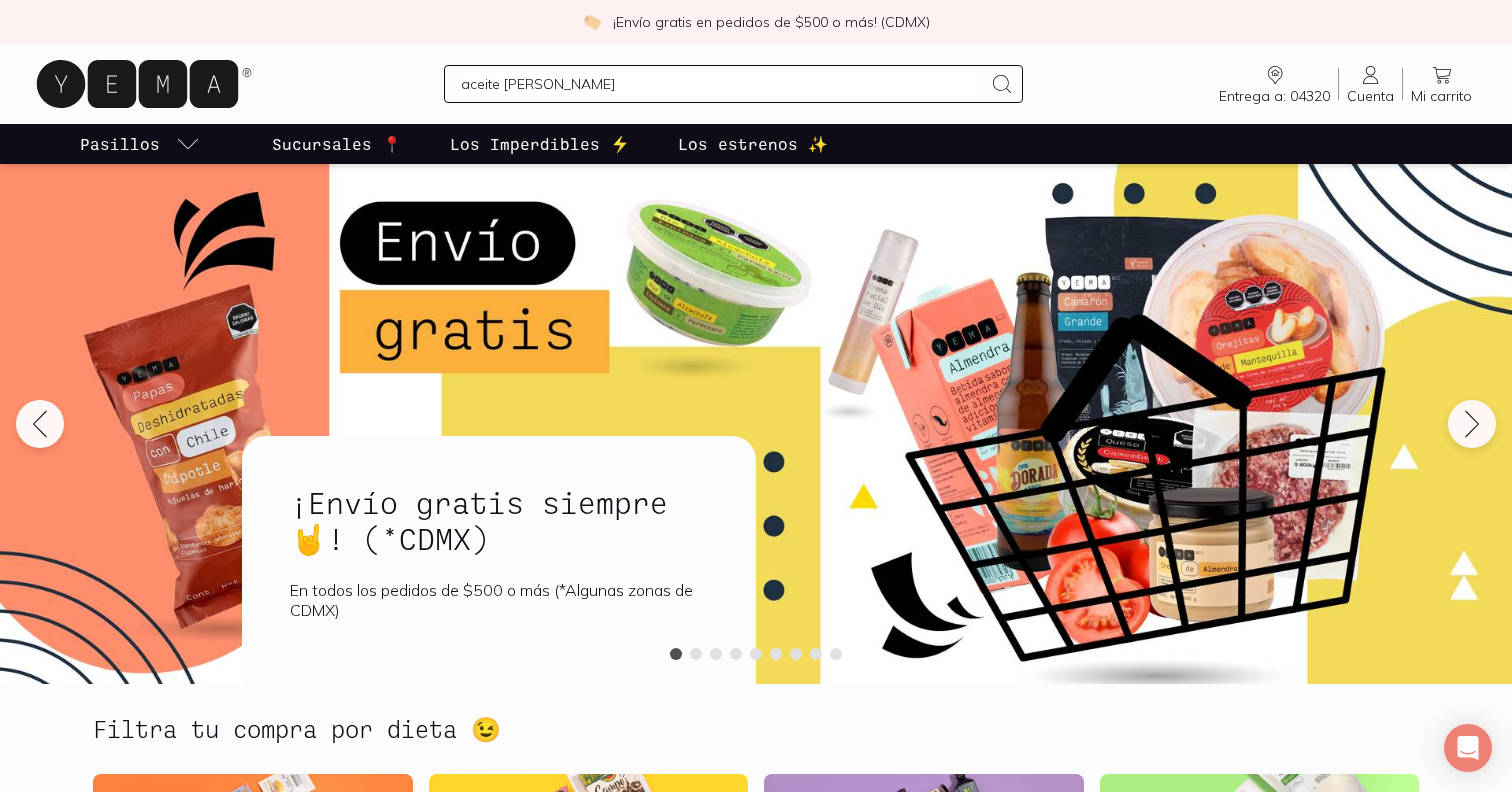 type 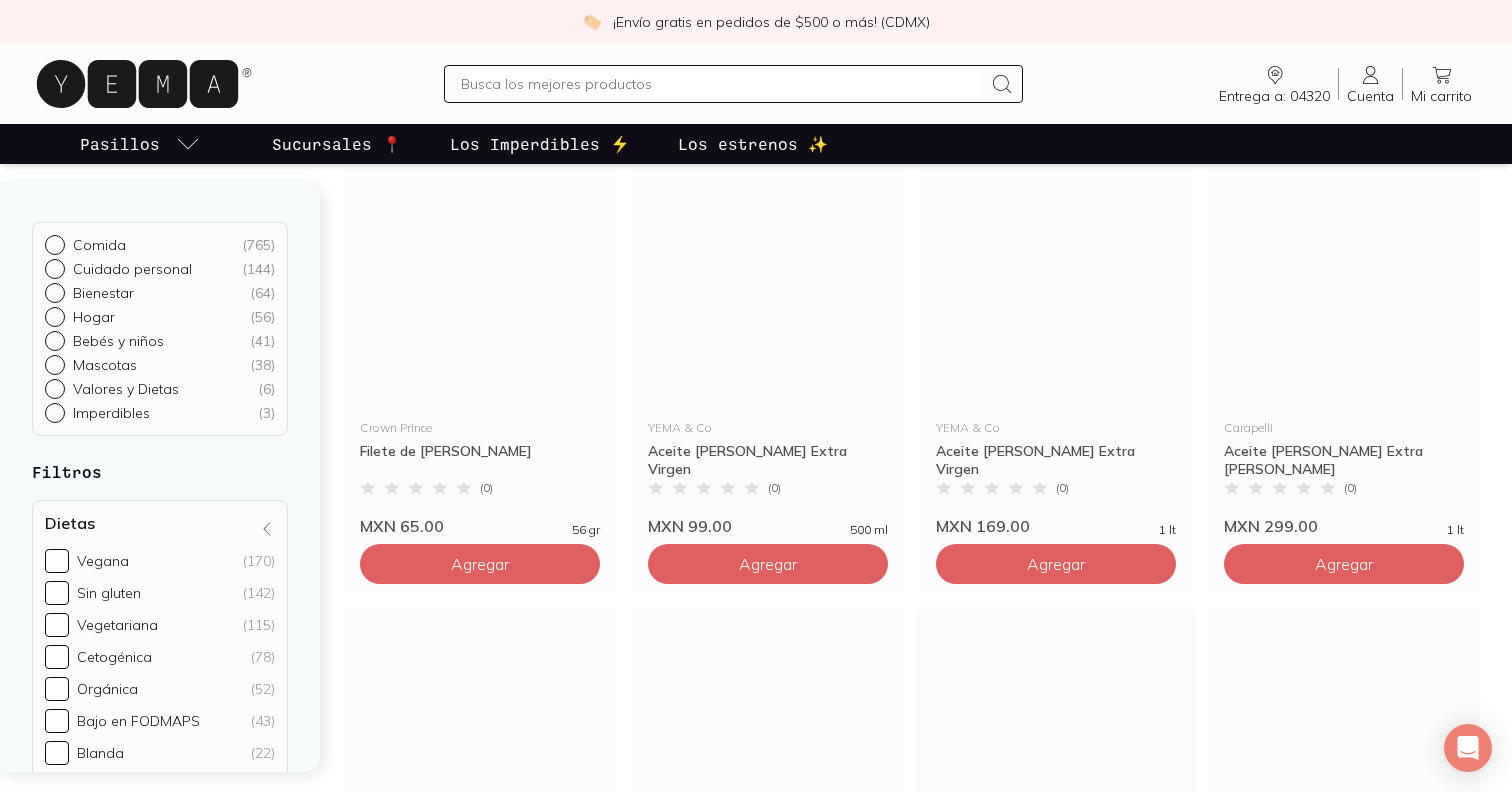 scroll, scrollTop: 183, scrollLeft: 0, axis: vertical 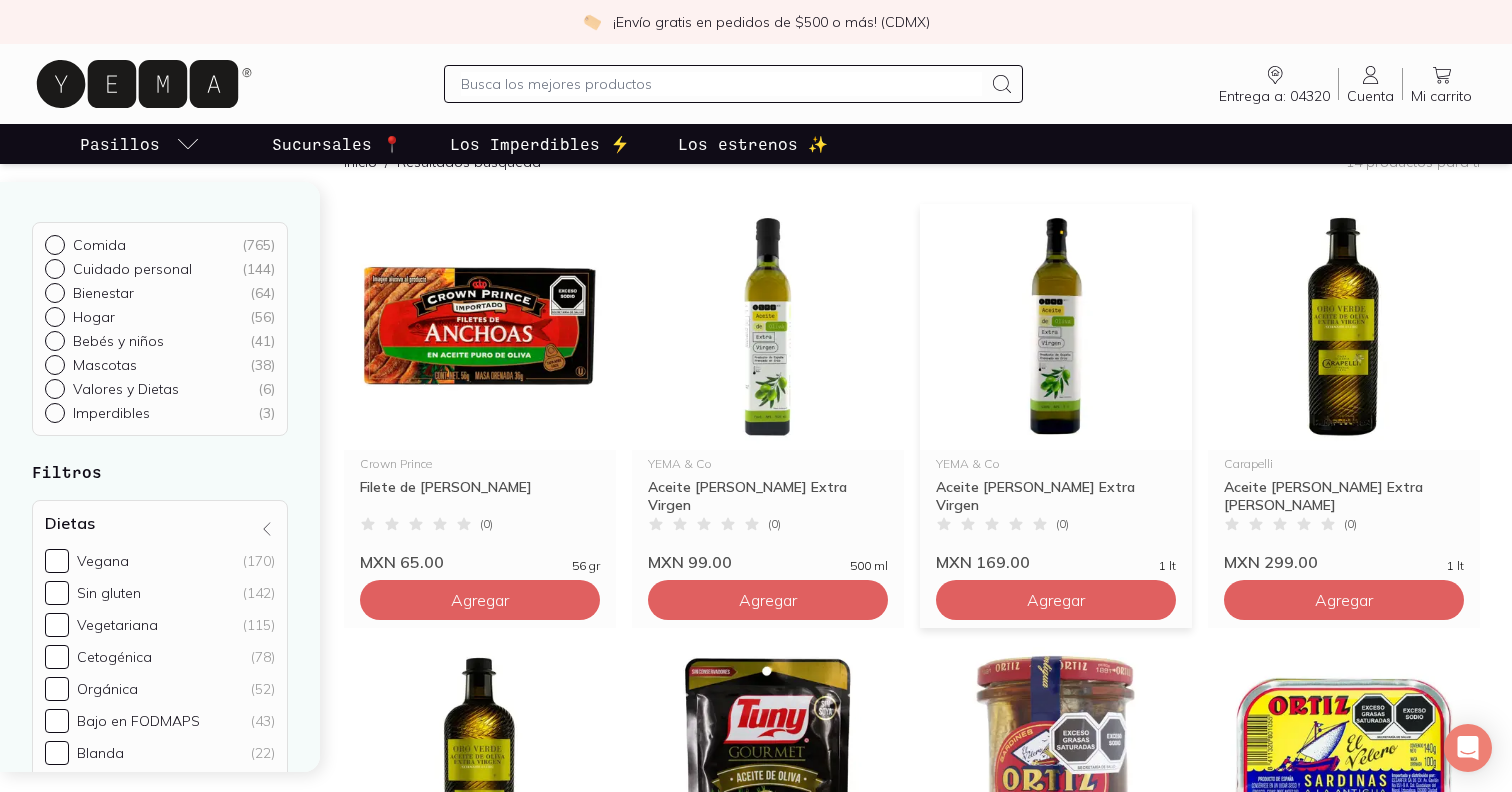 click at bounding box center [1056, 327] 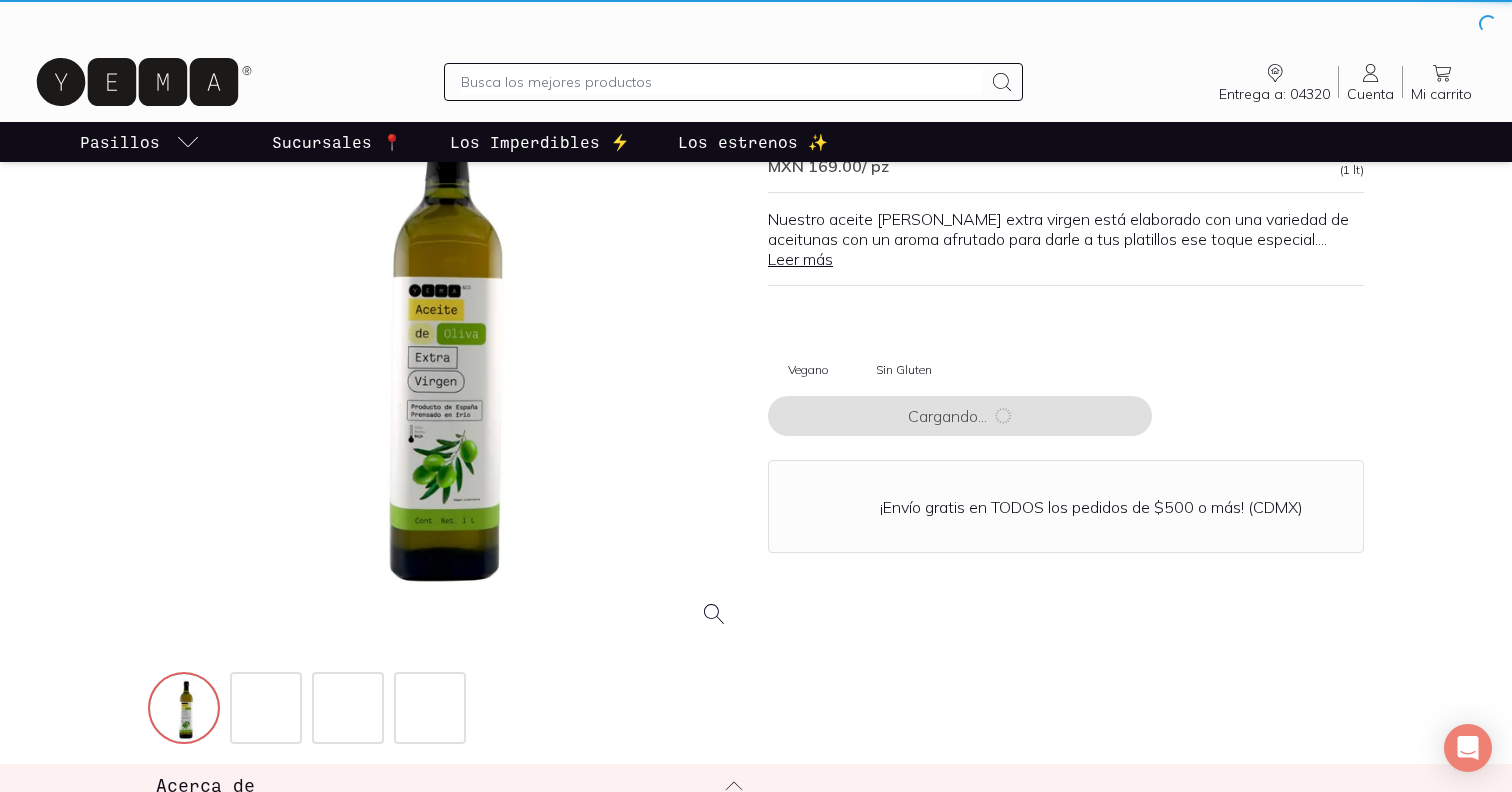 scroll, scrollTop: 0, scrollLeft: 0, axis: both 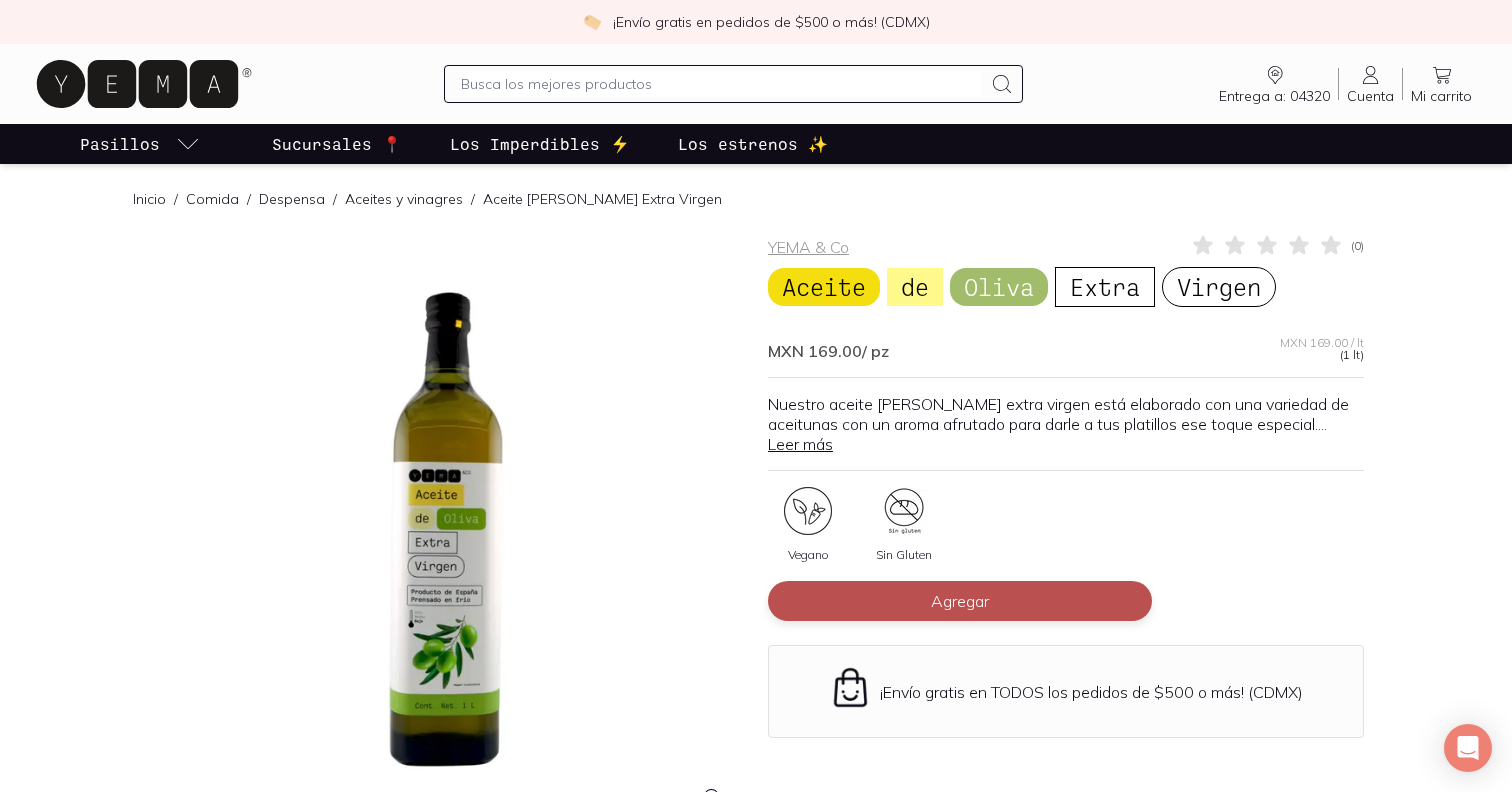 click on "Agregar" at bounding box center [960, 601] 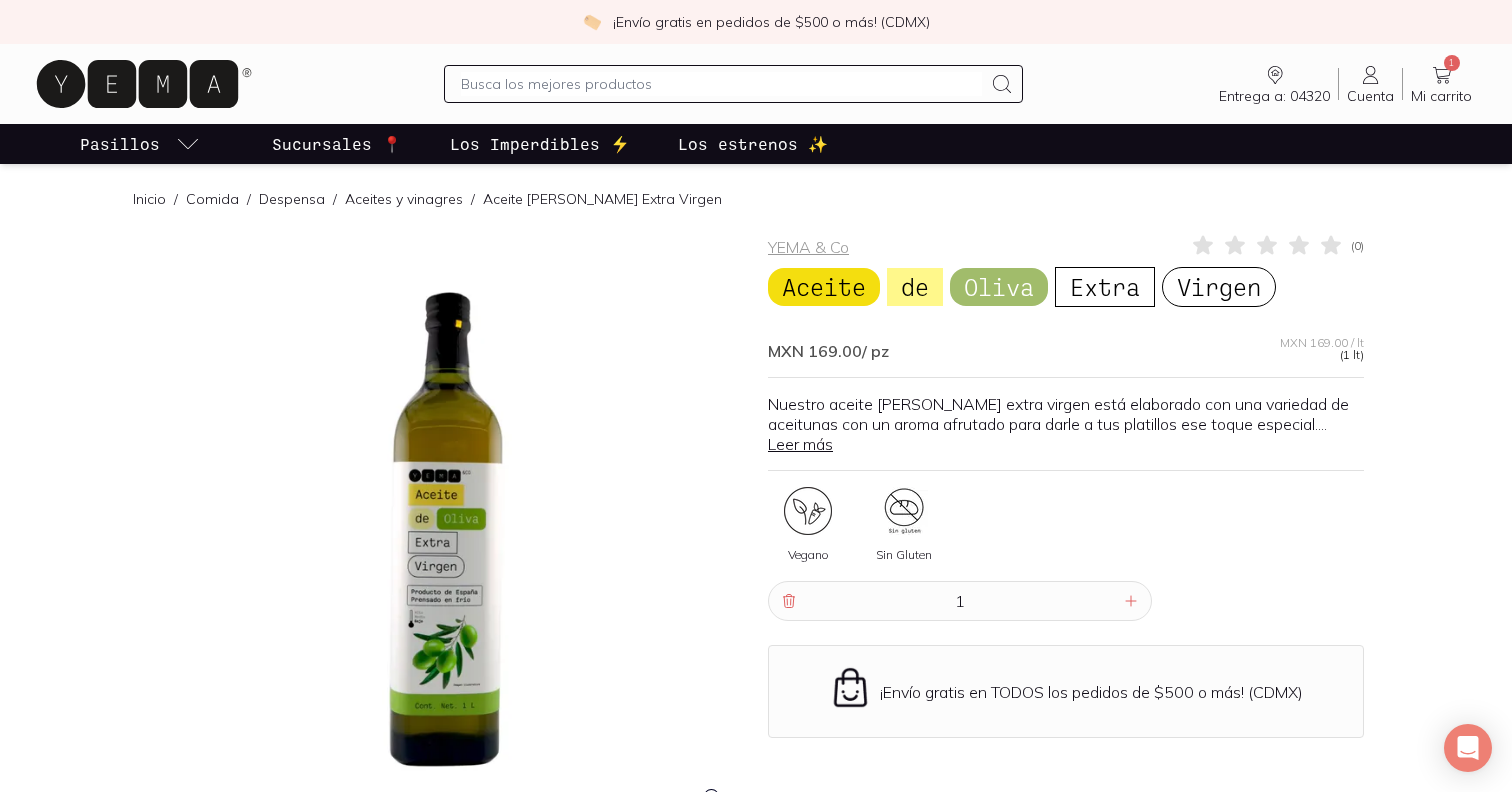 click at bounding box center (721, 84) 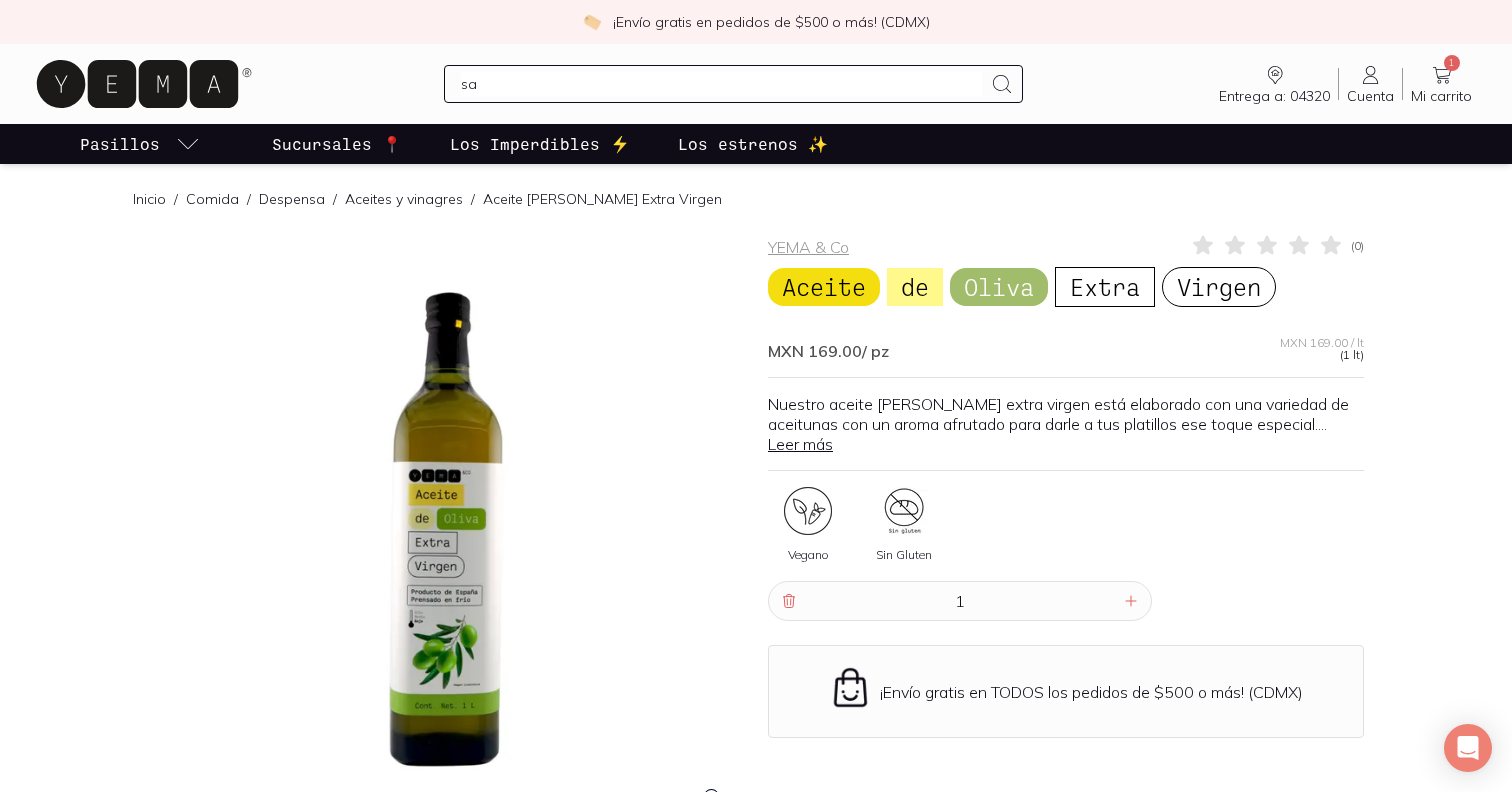 type on "sal" 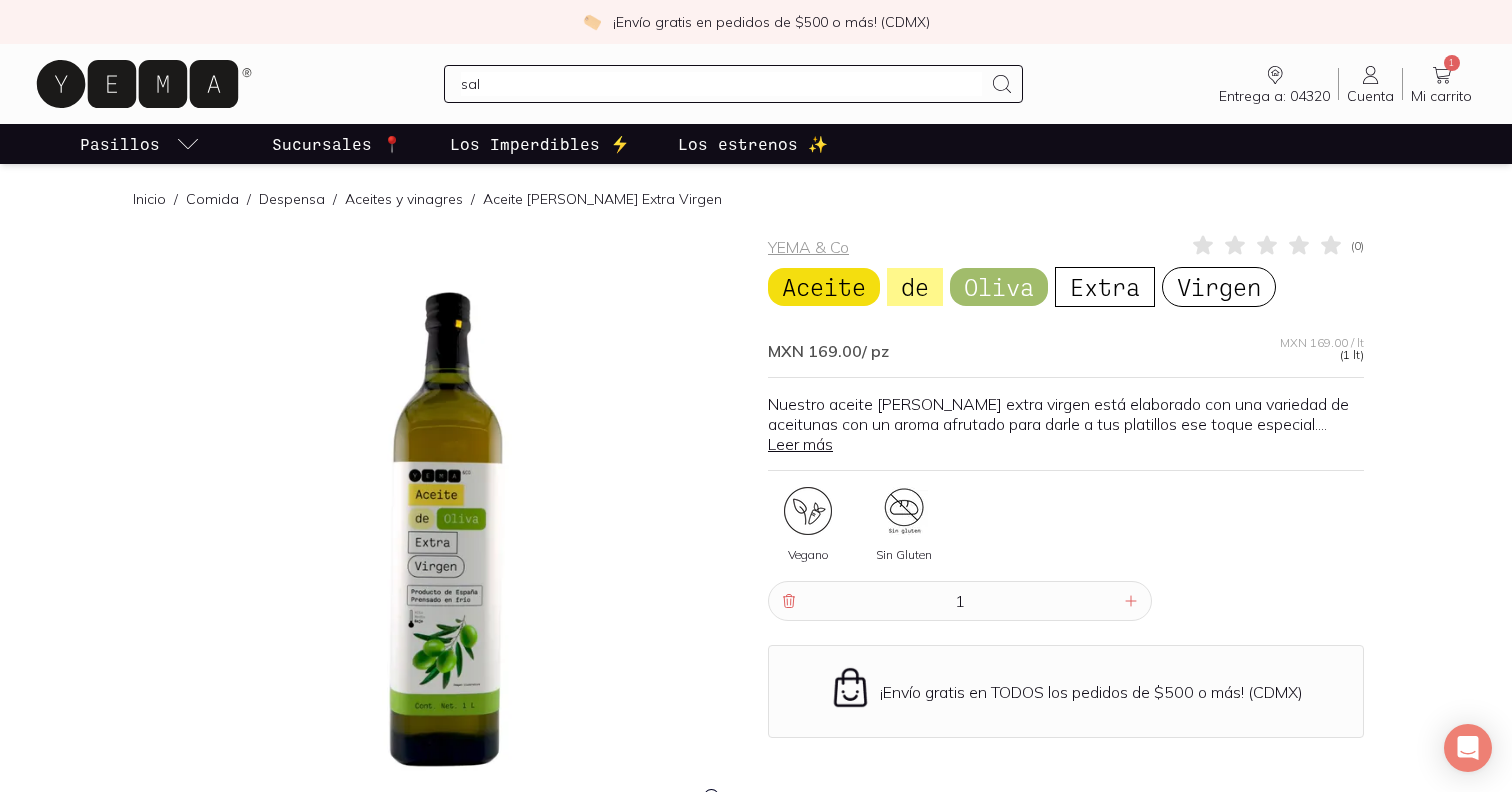 type 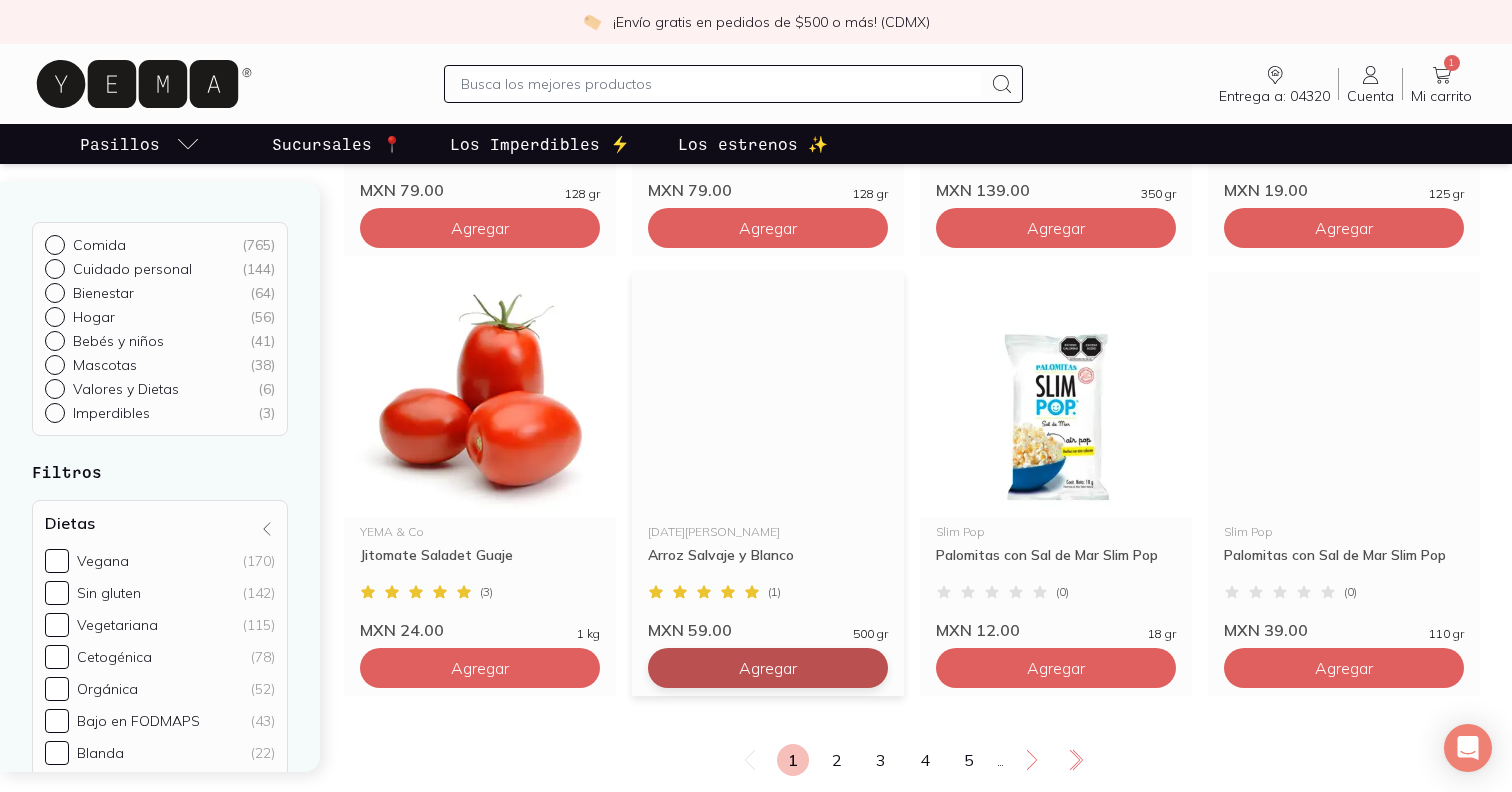scroll, scrollTop: 3219, scrollLeft: 0, axis: vertical 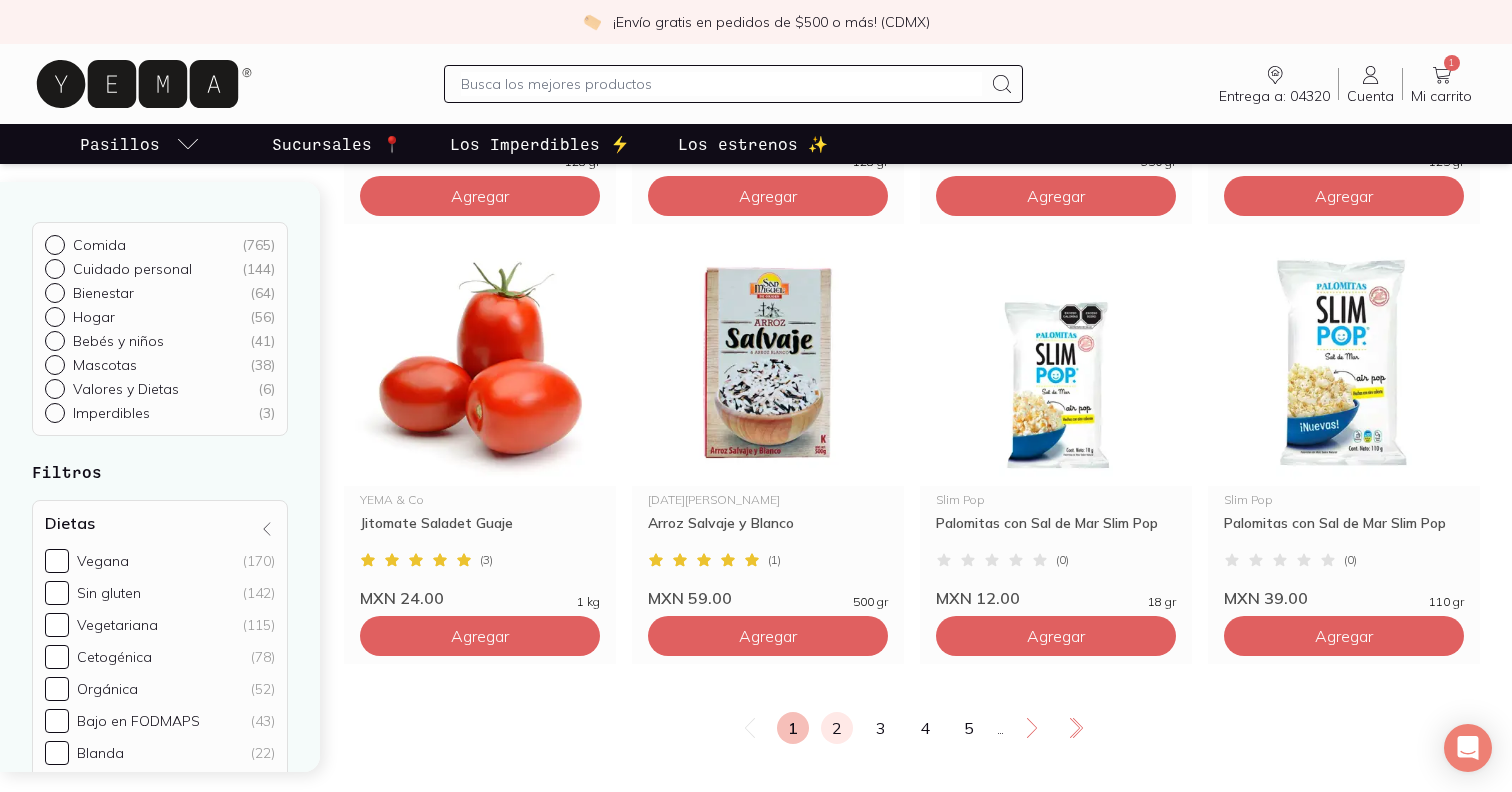 click on "2" at bounding box center [837, 728] 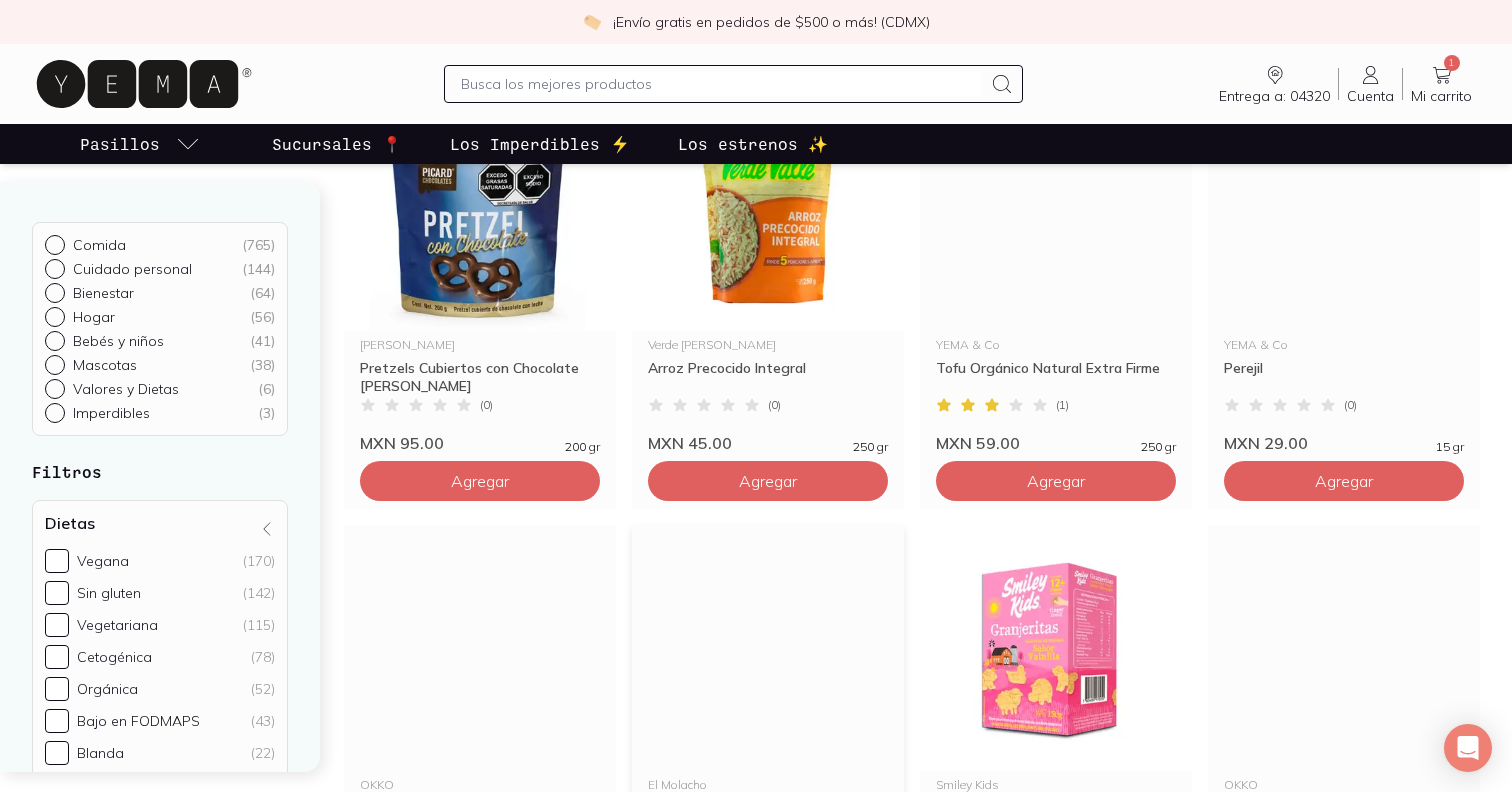 scroll, scrollTop: 3371, scrollLeft: 0, axis: vertical 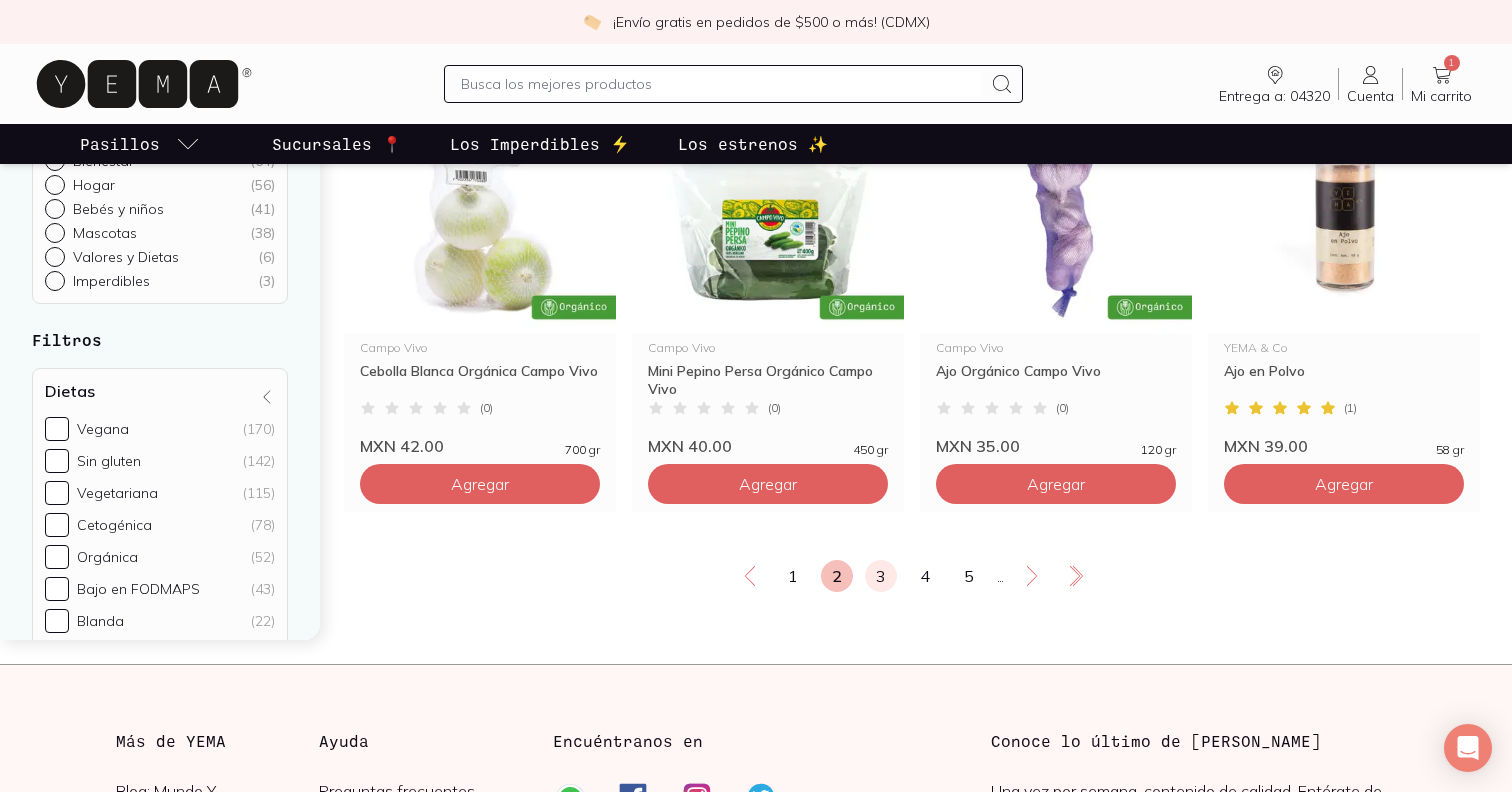 click on "3" at bounding box center (881, 576) 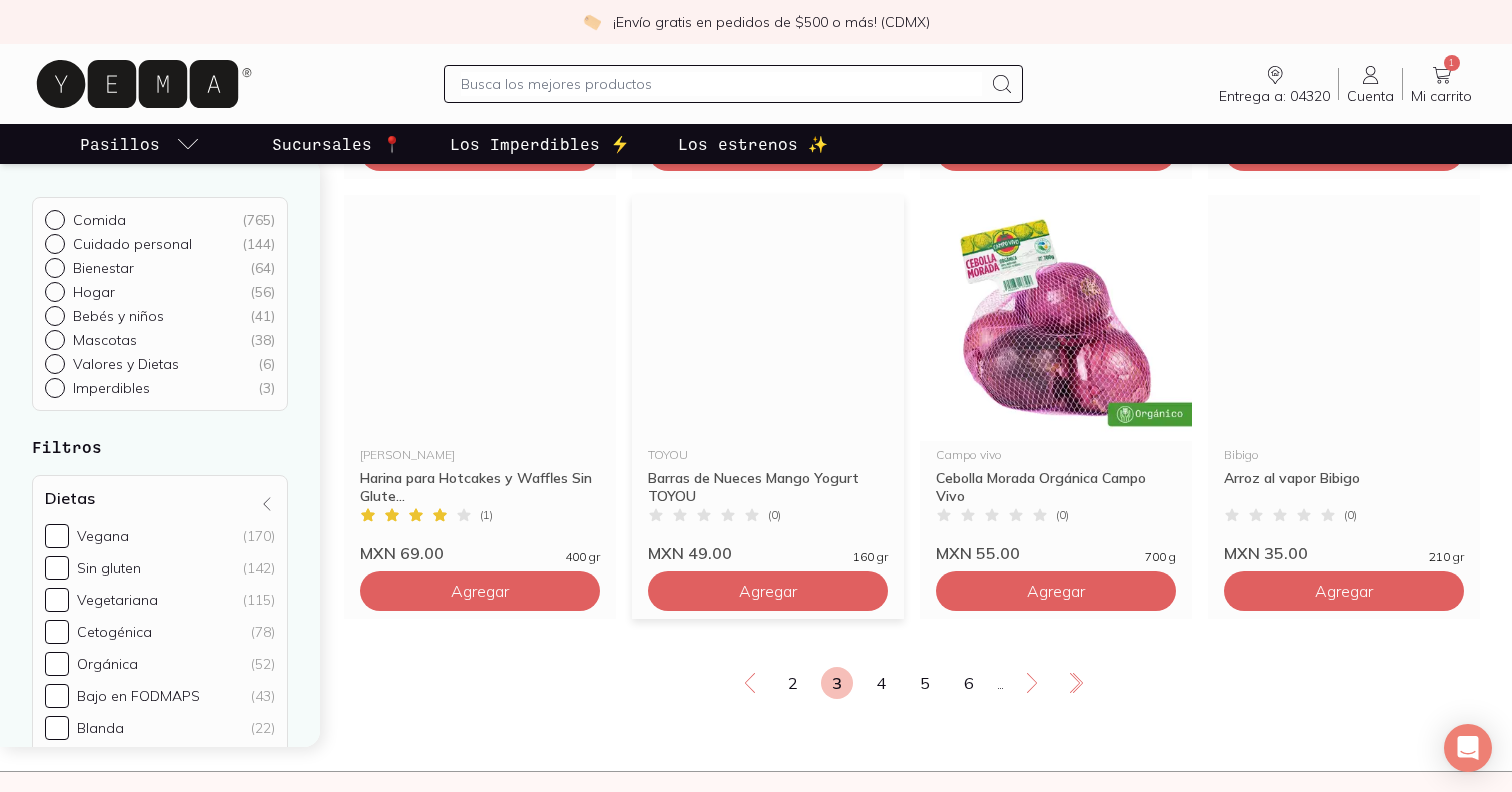 scroll, scrollTop: 3456, scrollLeft: 0, axis: vertical 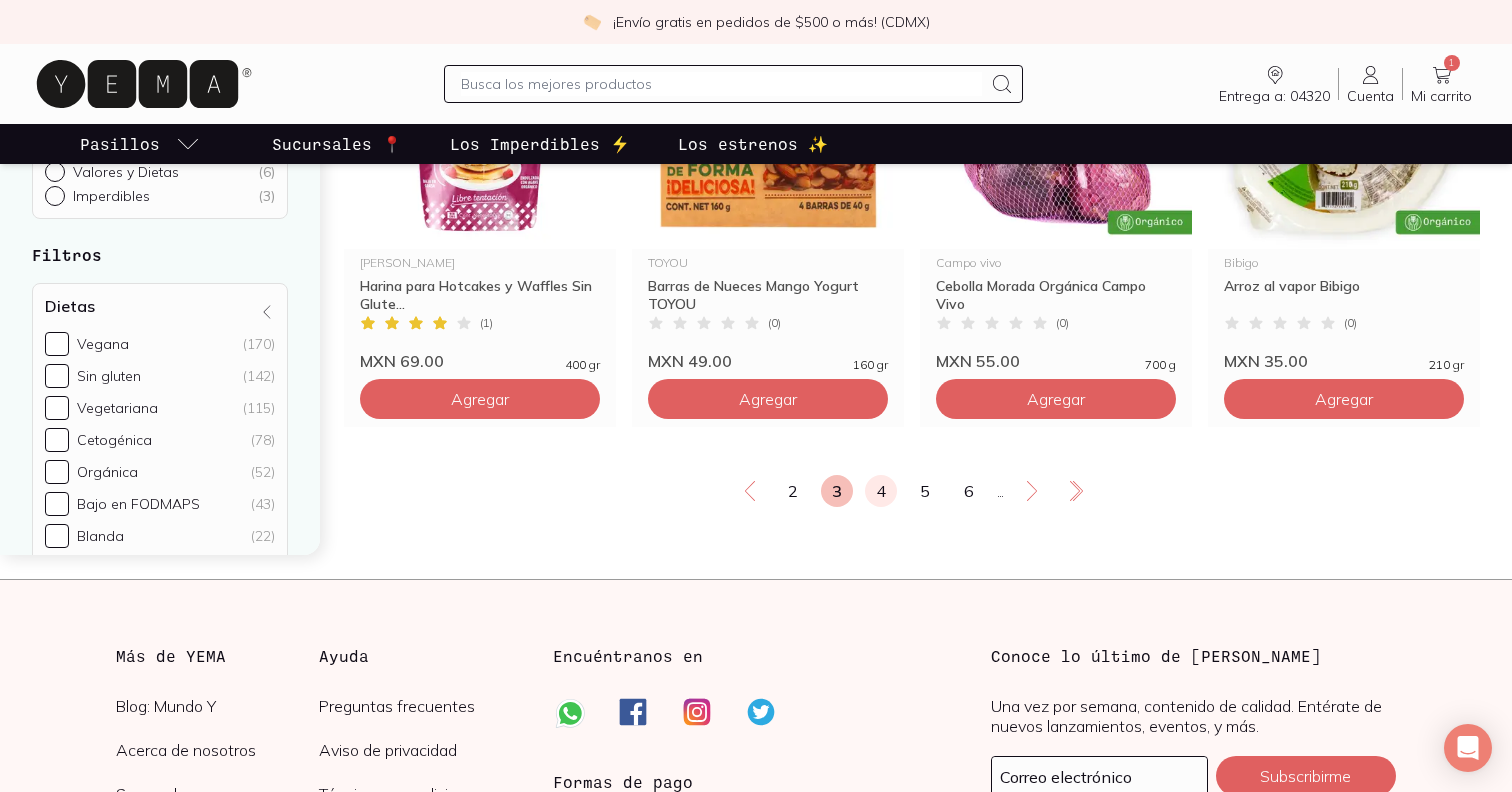 click on "4" at bounding box center [881, 491] 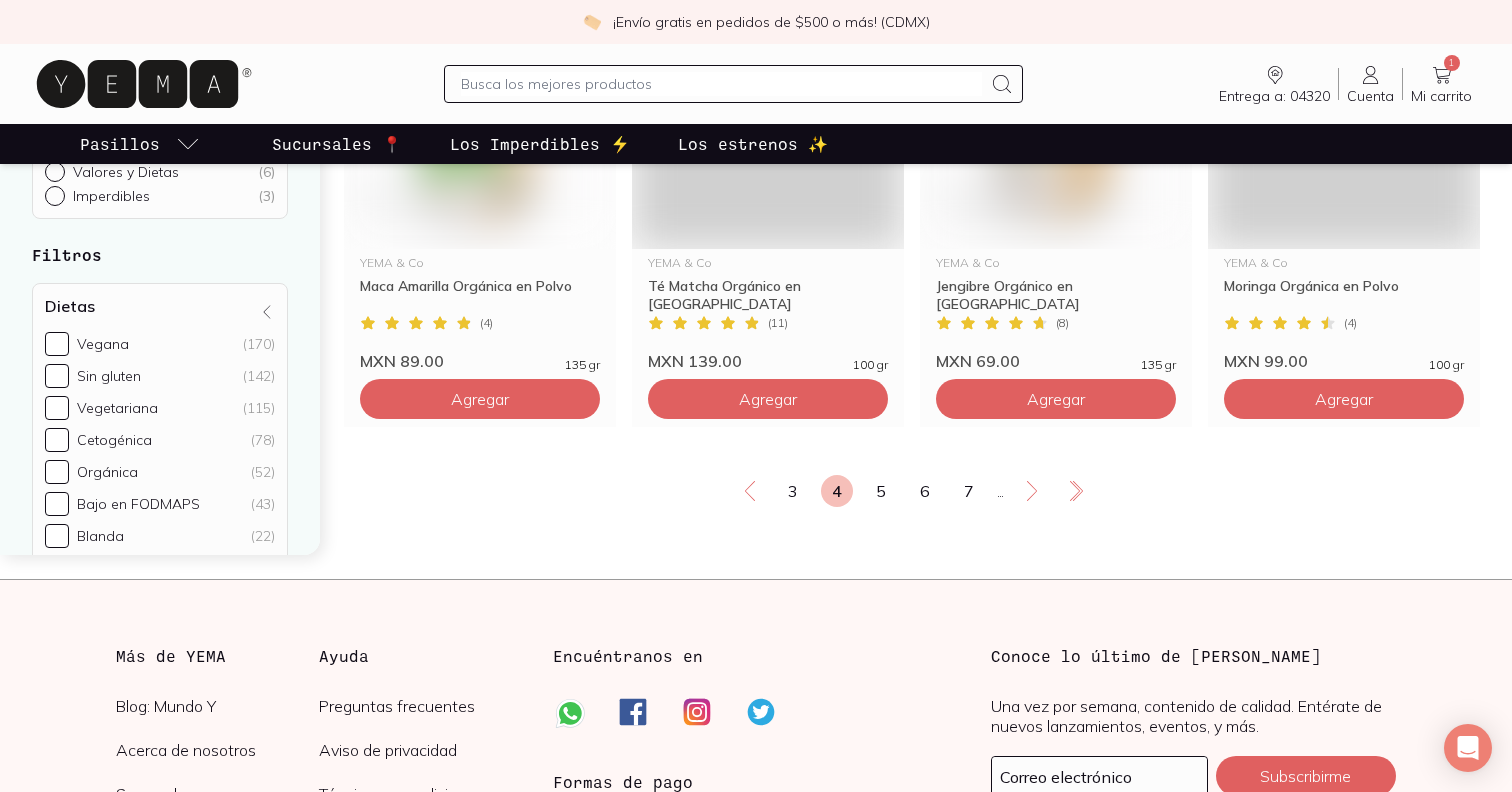 scroll, scrollTop: 0, scrollLeft: 0, axis: both 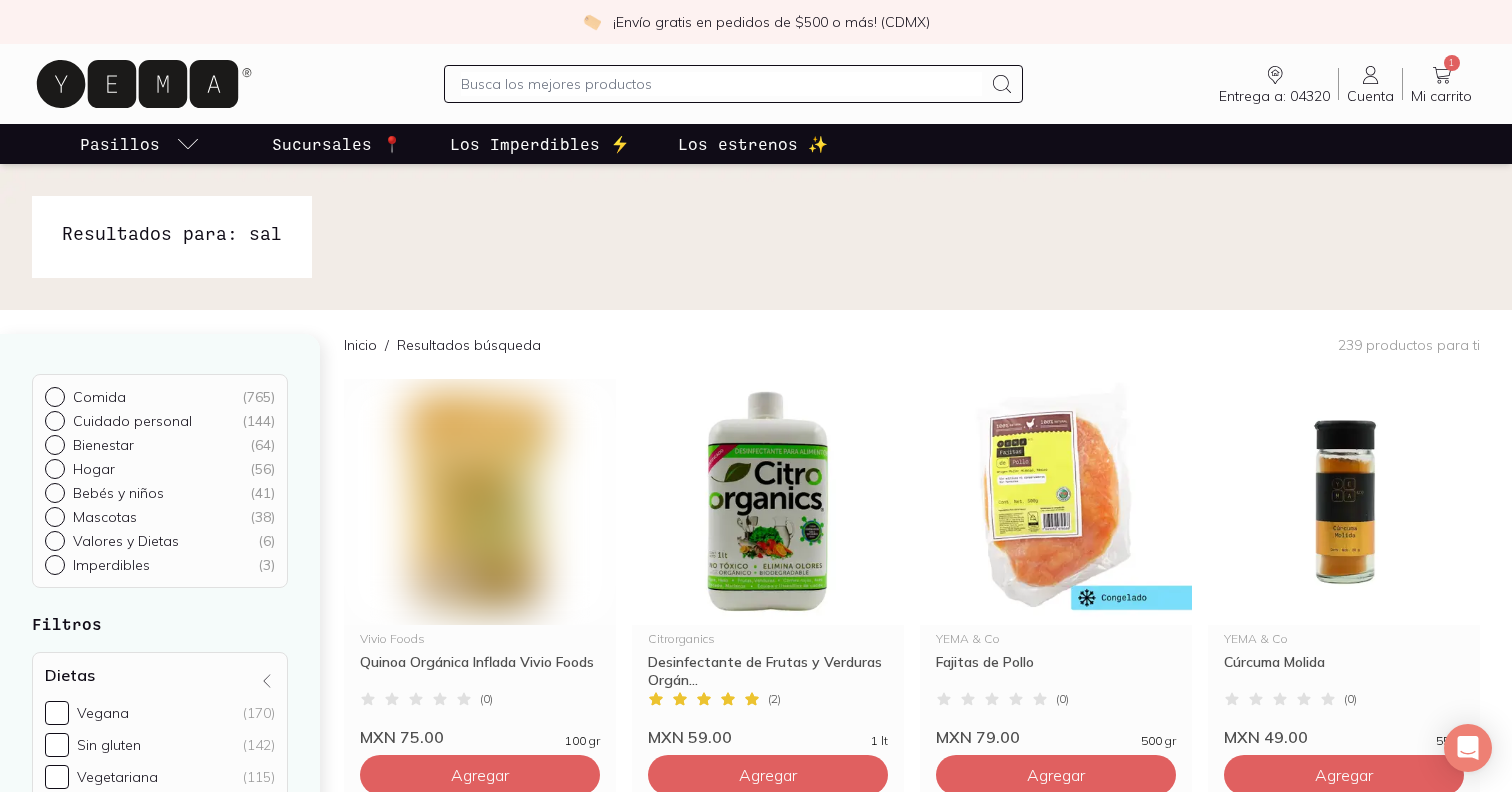 click at bounding box center (721, 84) 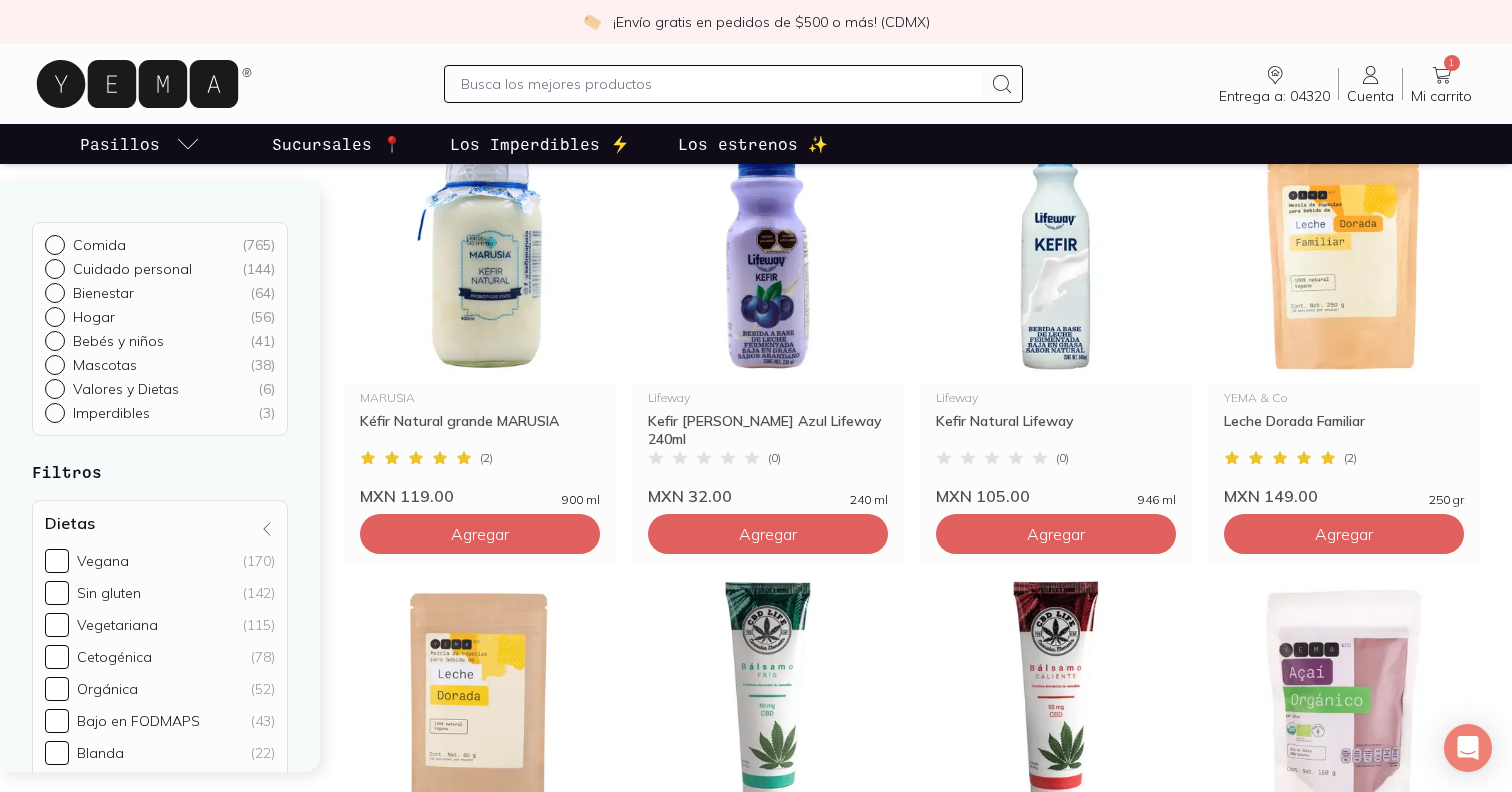 scroll, scrollTop: 2282, scrollLeft: 0, axis: vertical 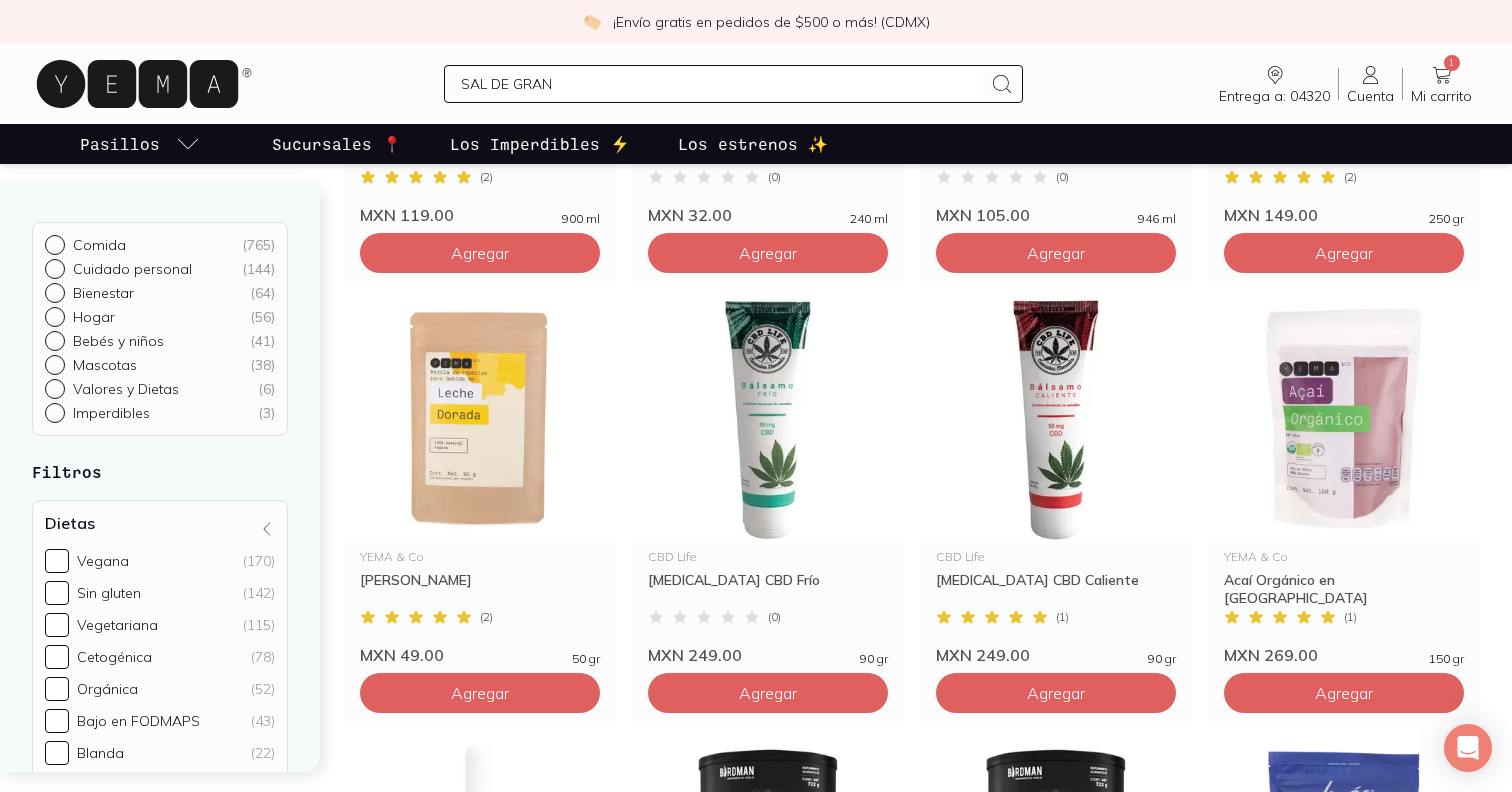 type on "[PERSON_NAME]" 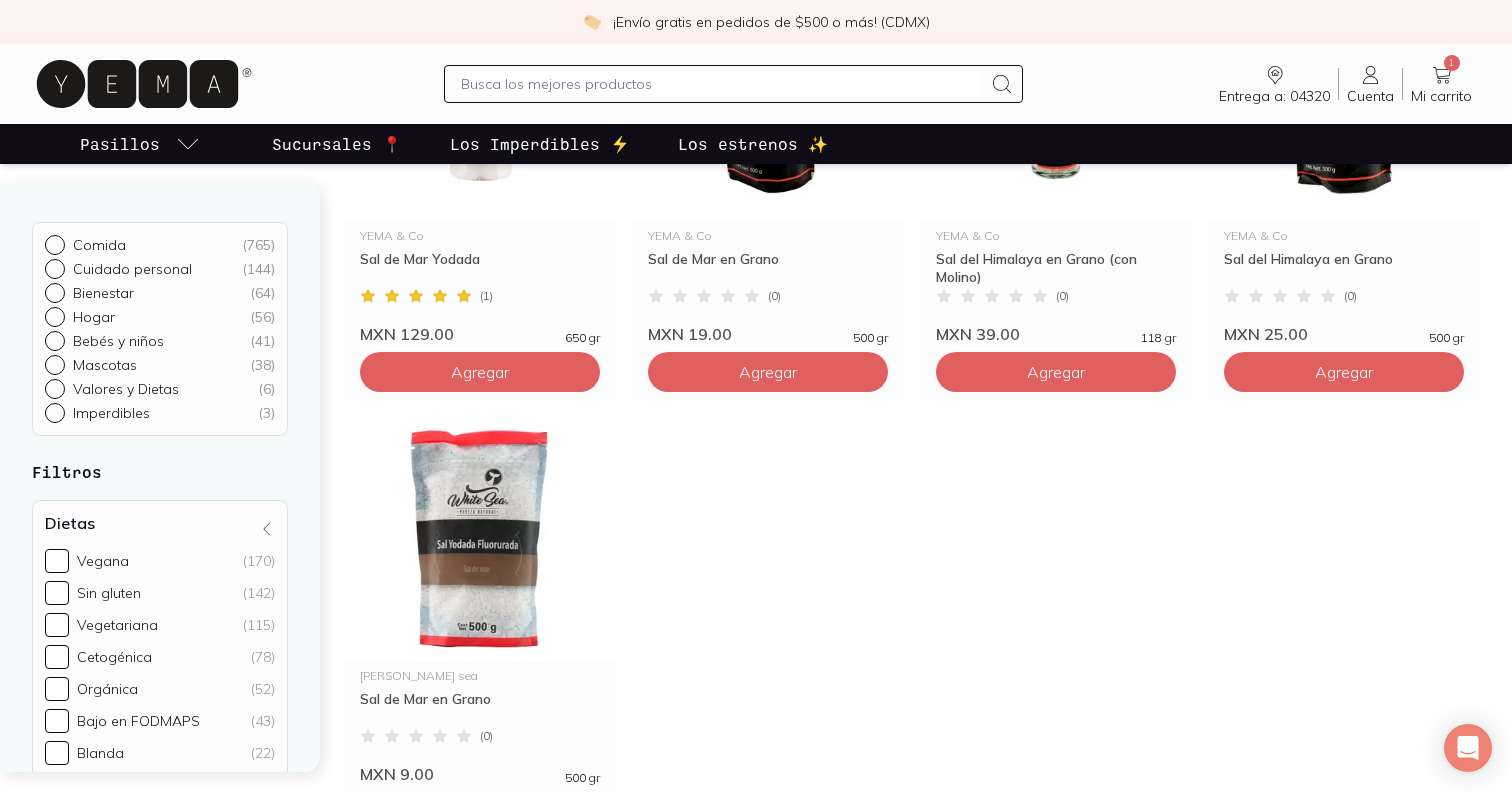 scroll, scrollTop: 401, scrollLeft: 0, axis: vertical 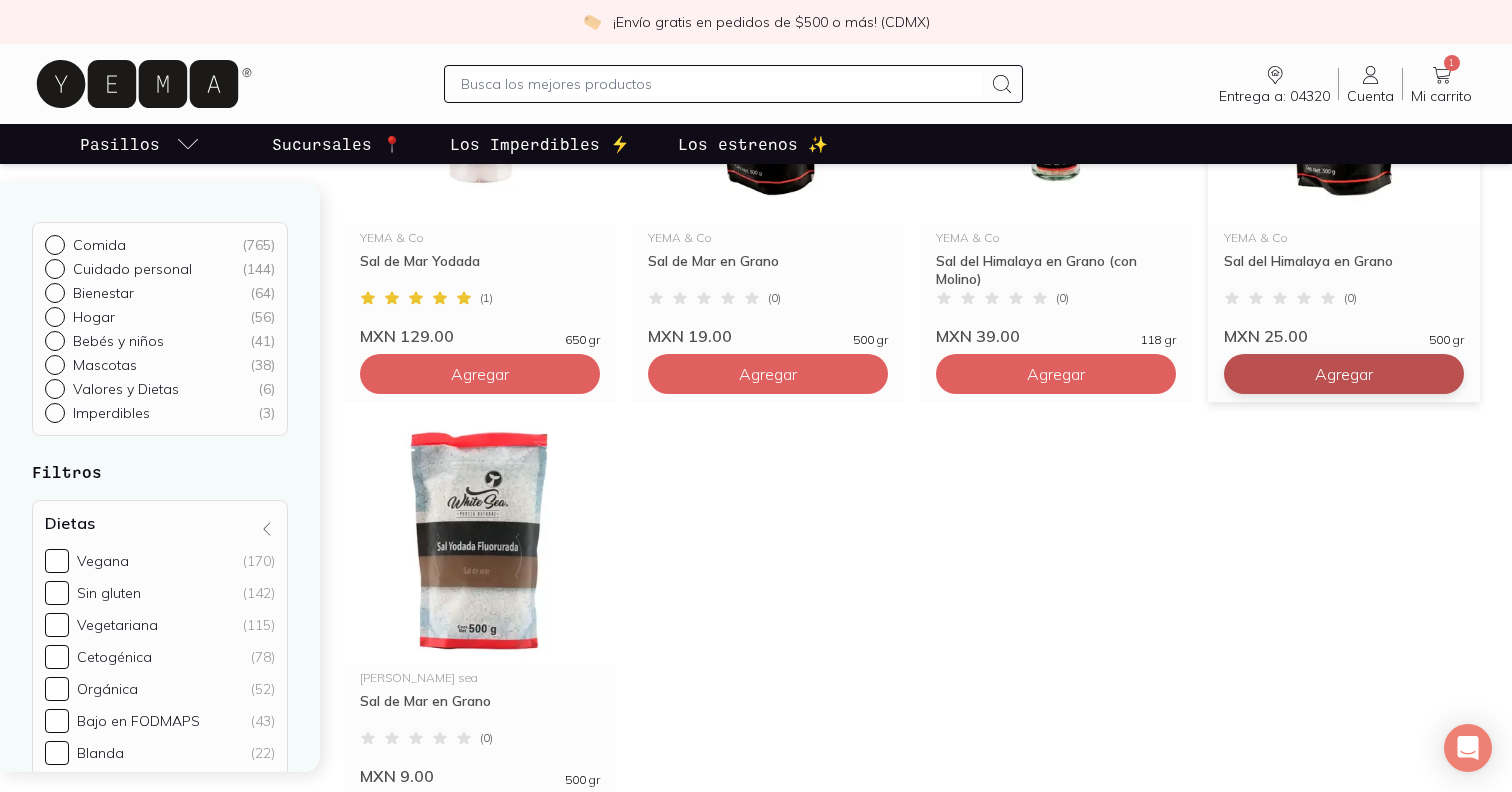 click on "Agregar" at bounding box center [480, 374] 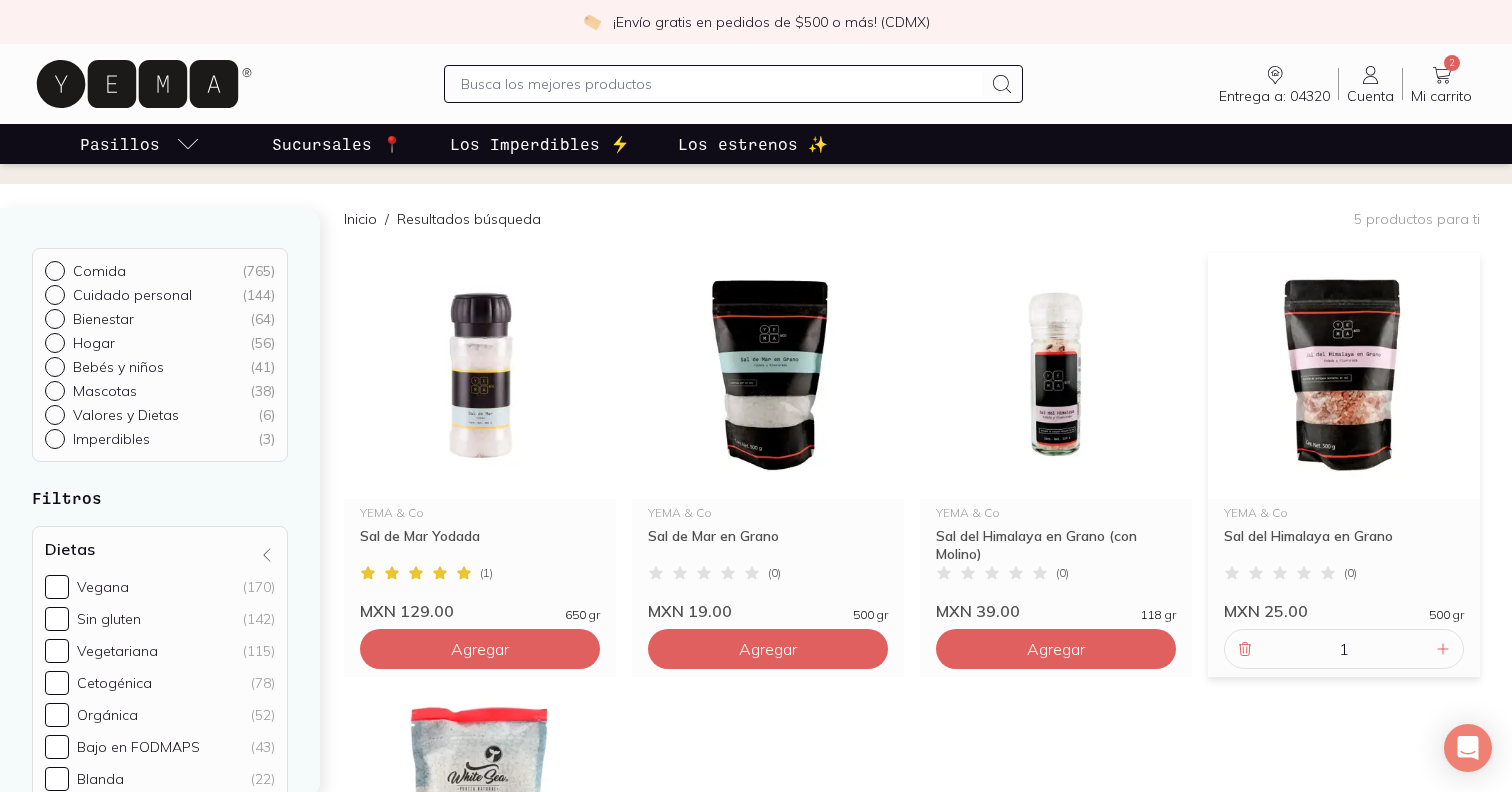 scroll, scrollTop: 95, scrollLeft: 0, axis: vertical 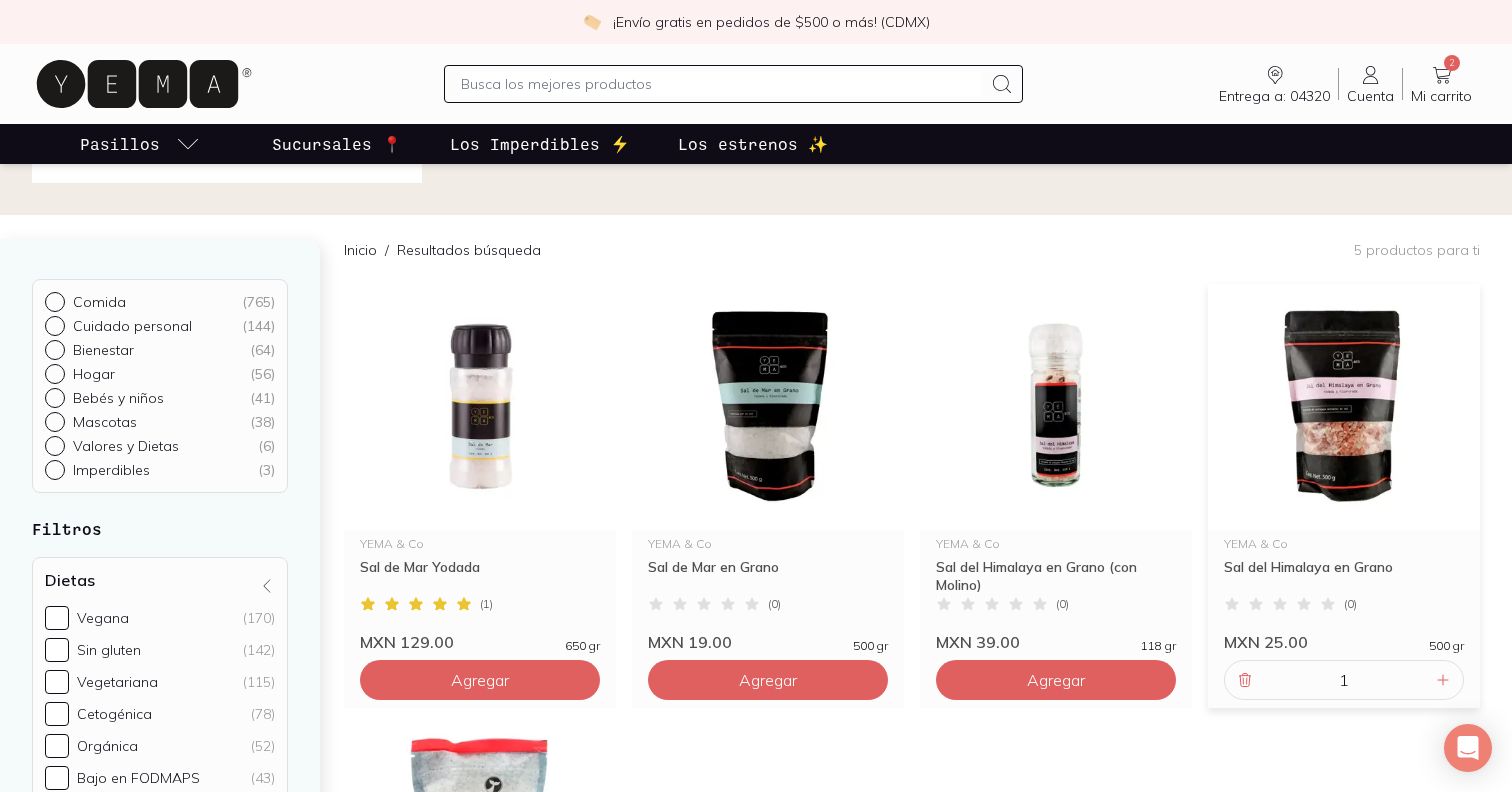 click at bounding box center [721, 84] 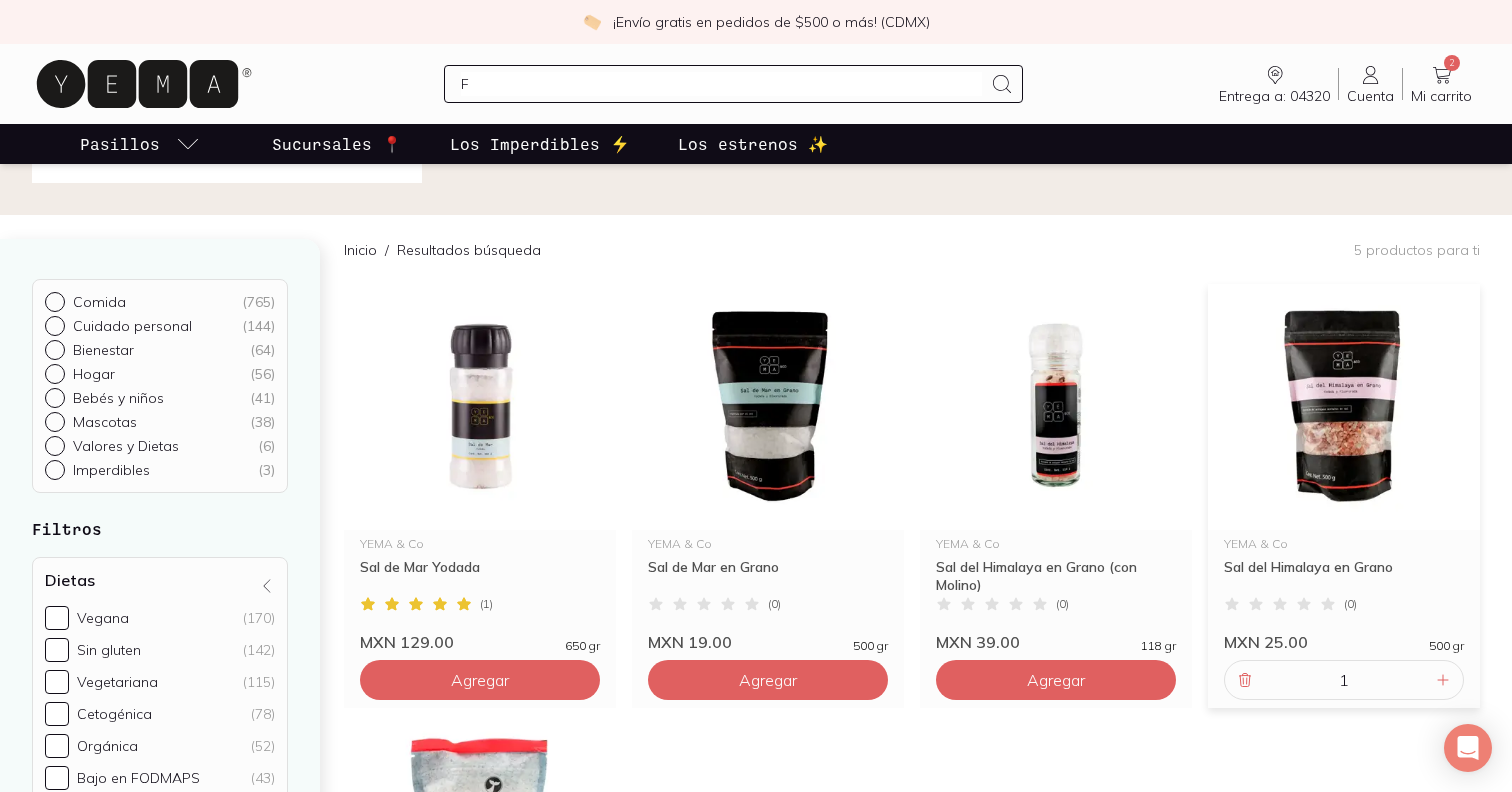 type 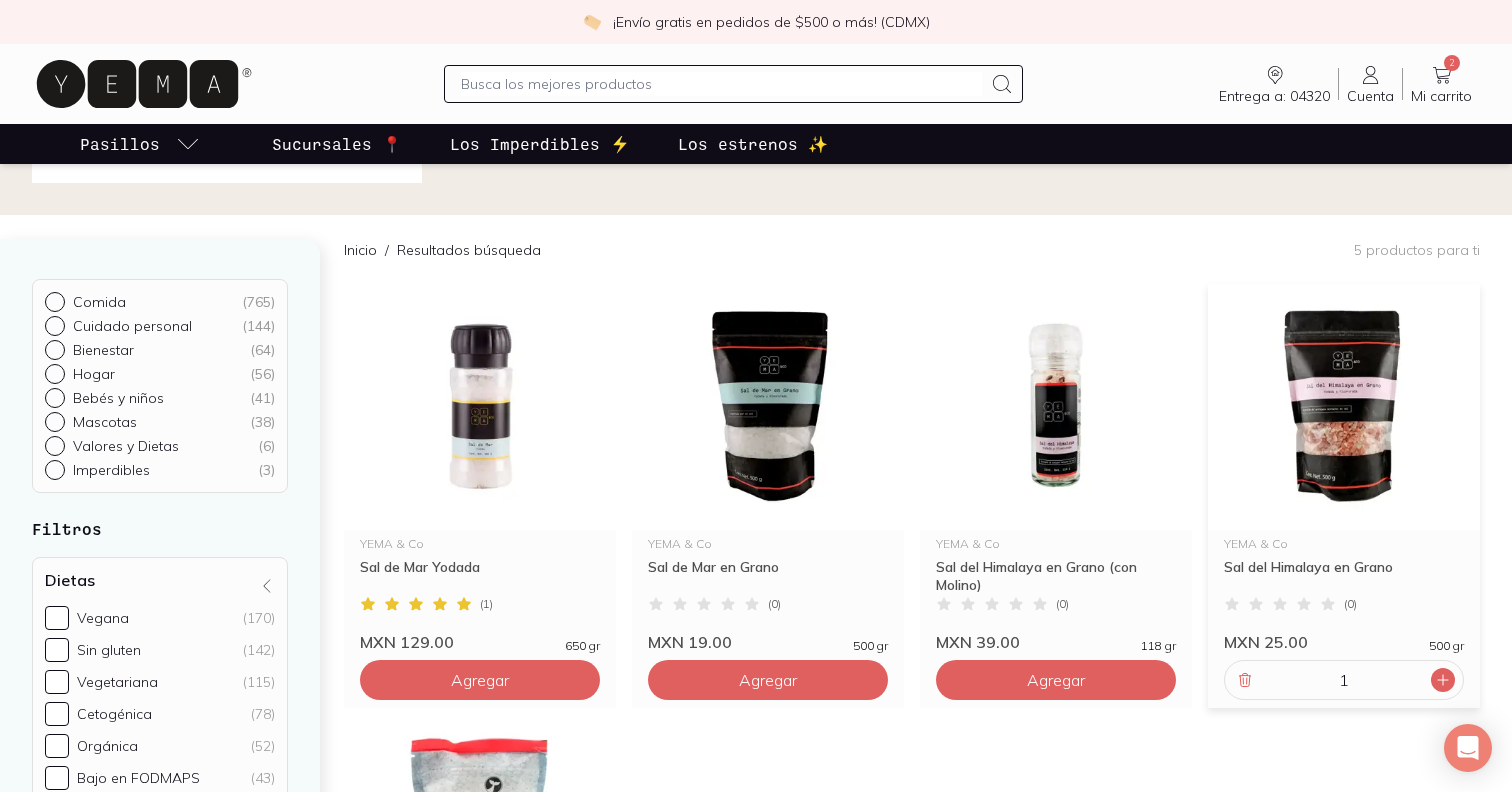click 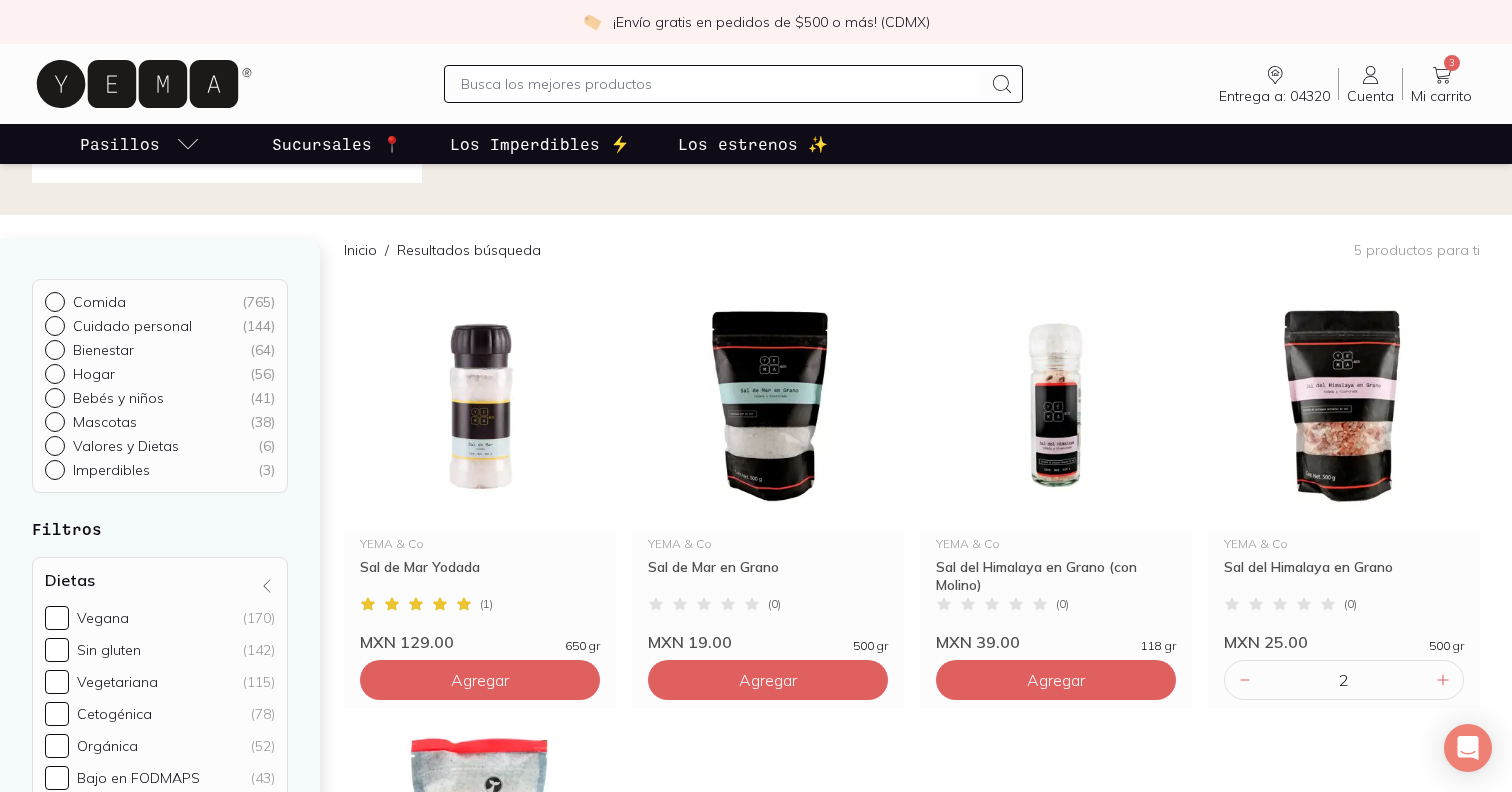 click at bounding box center (721, 84) 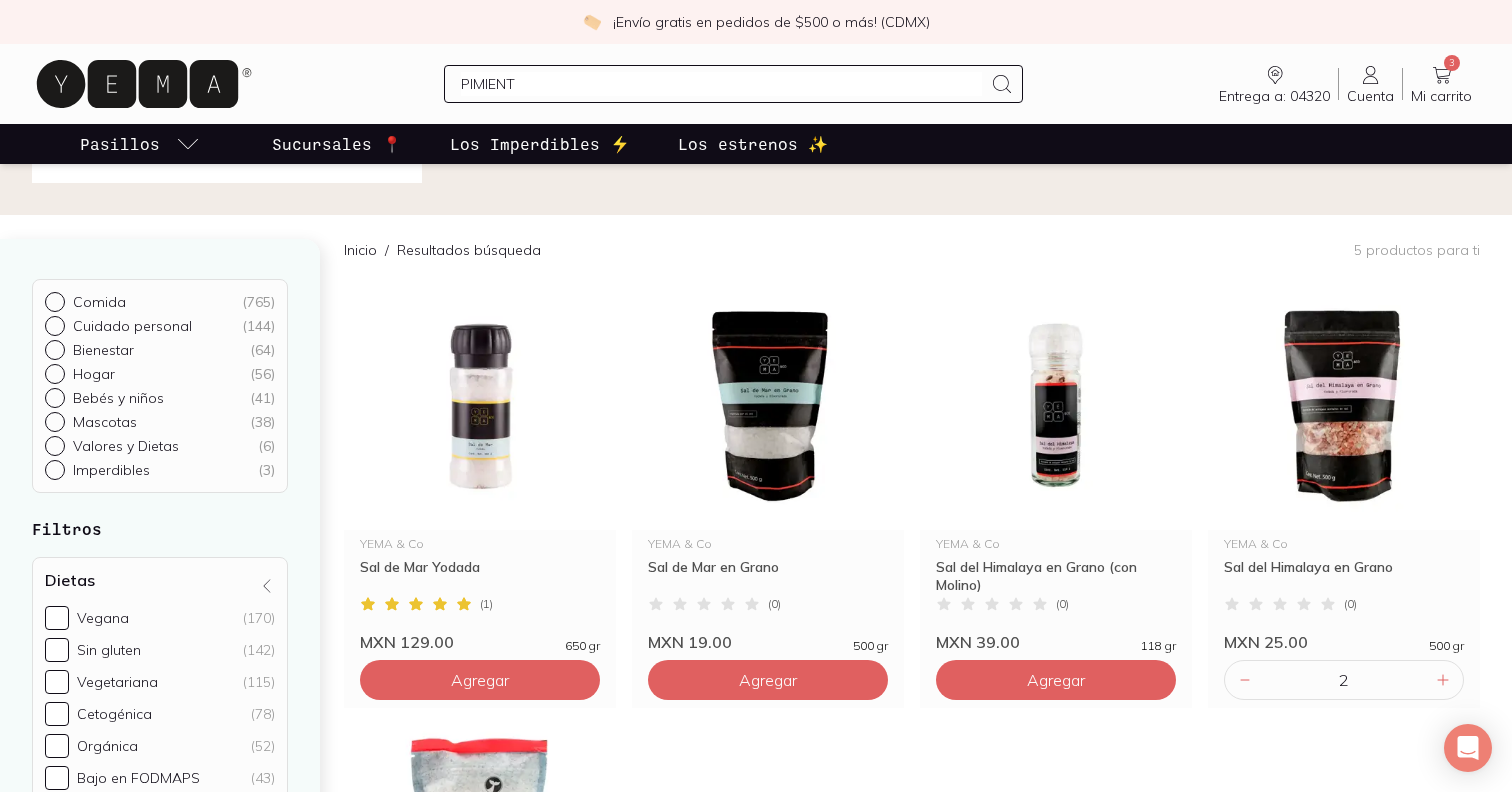 type on "PIMIENTA" 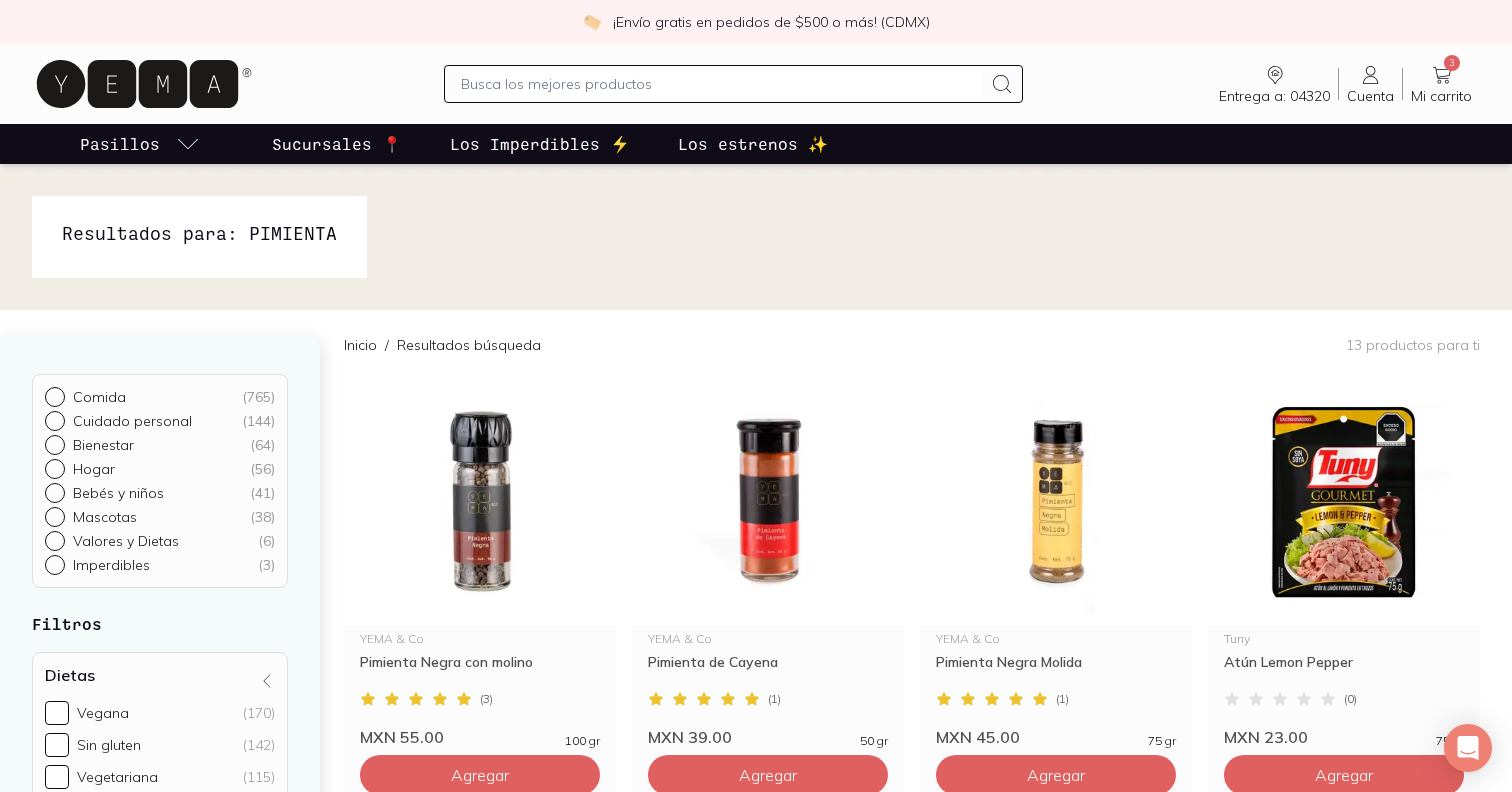 scroll, scrollTop: 0, scrollLeft: 0, axis: both 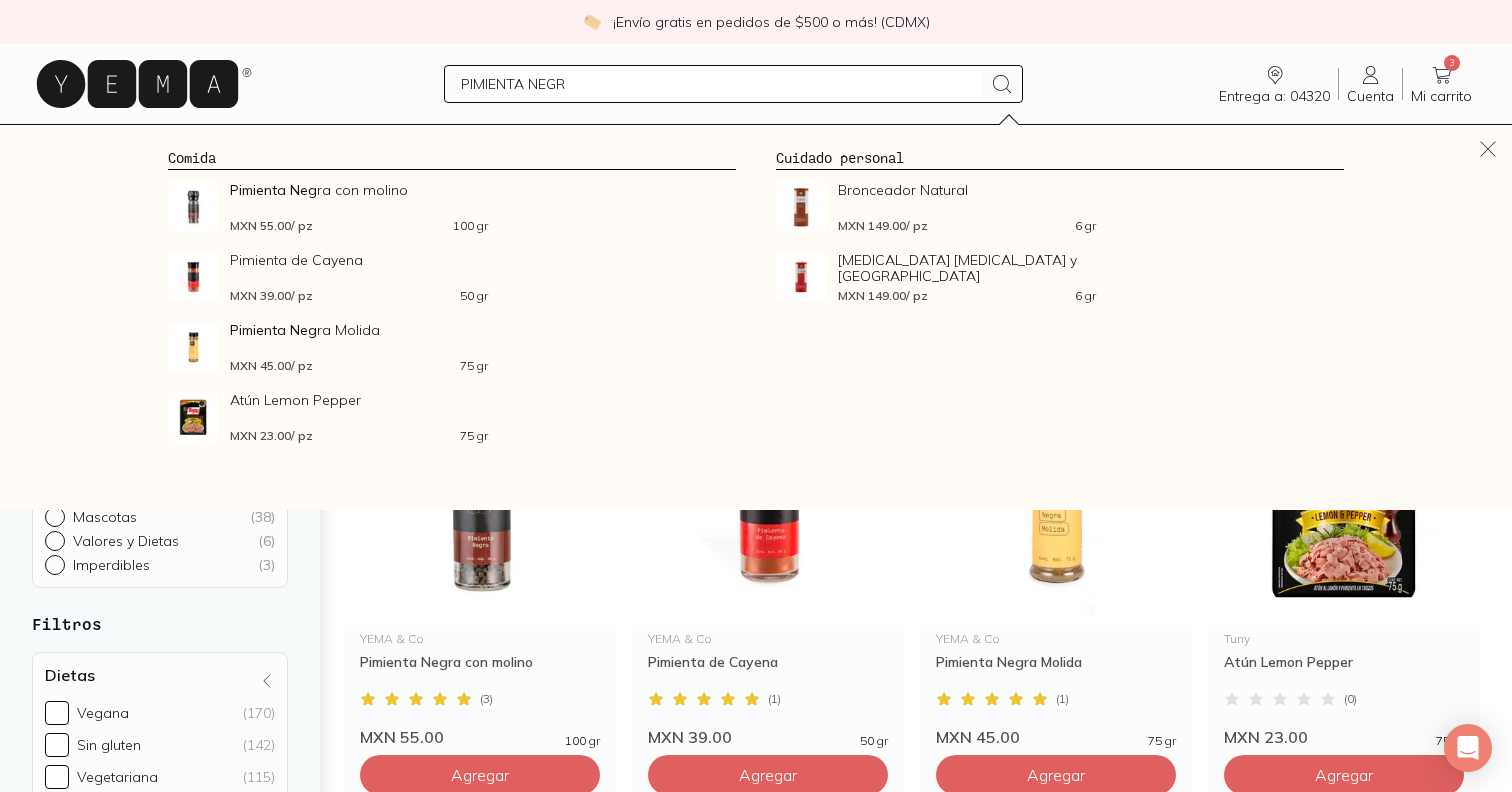 type on "PIMIENTA NEGRA" 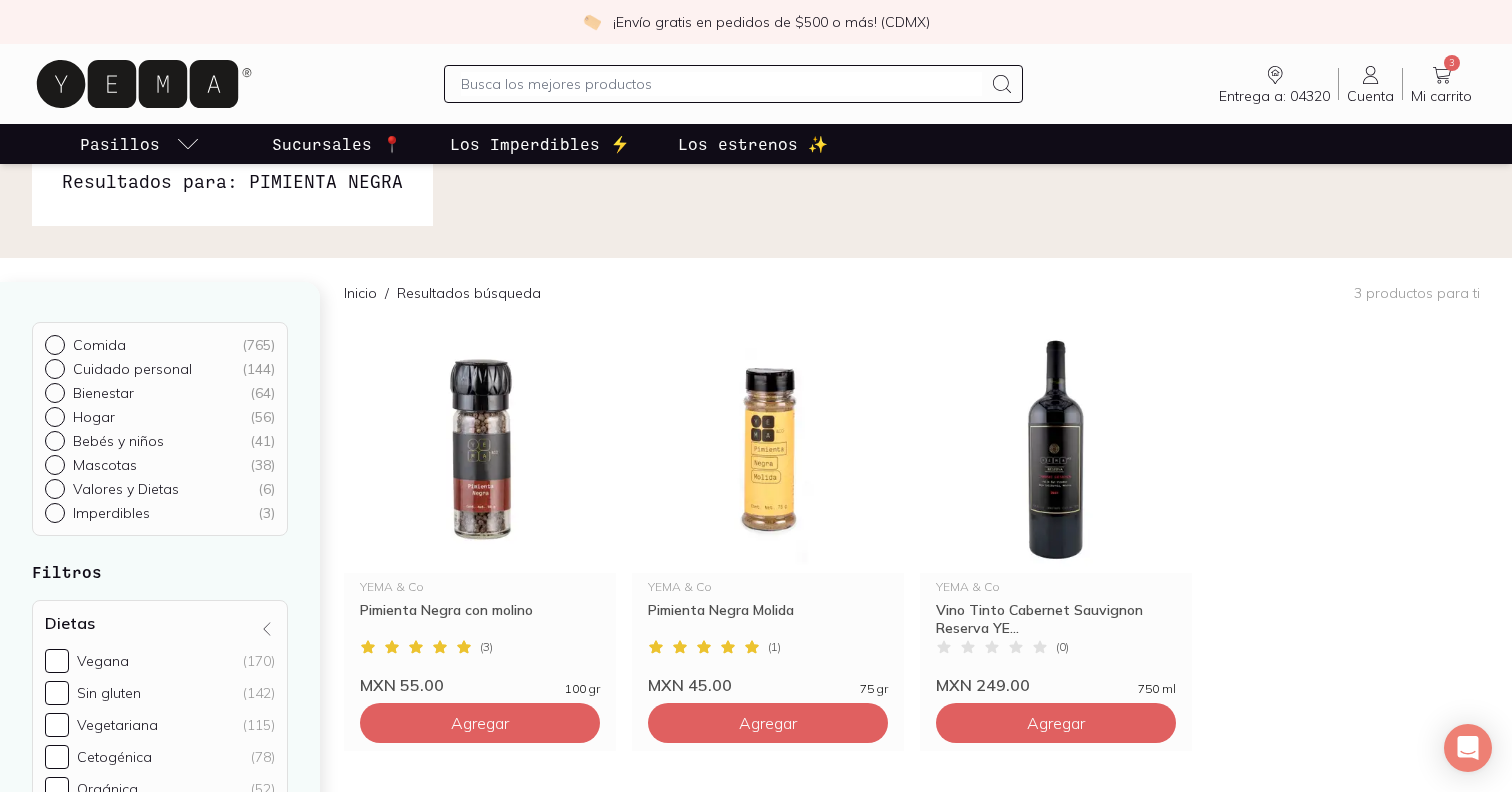 scroll, scrollTop: 167, scrollLeft: 0, axis: vertical 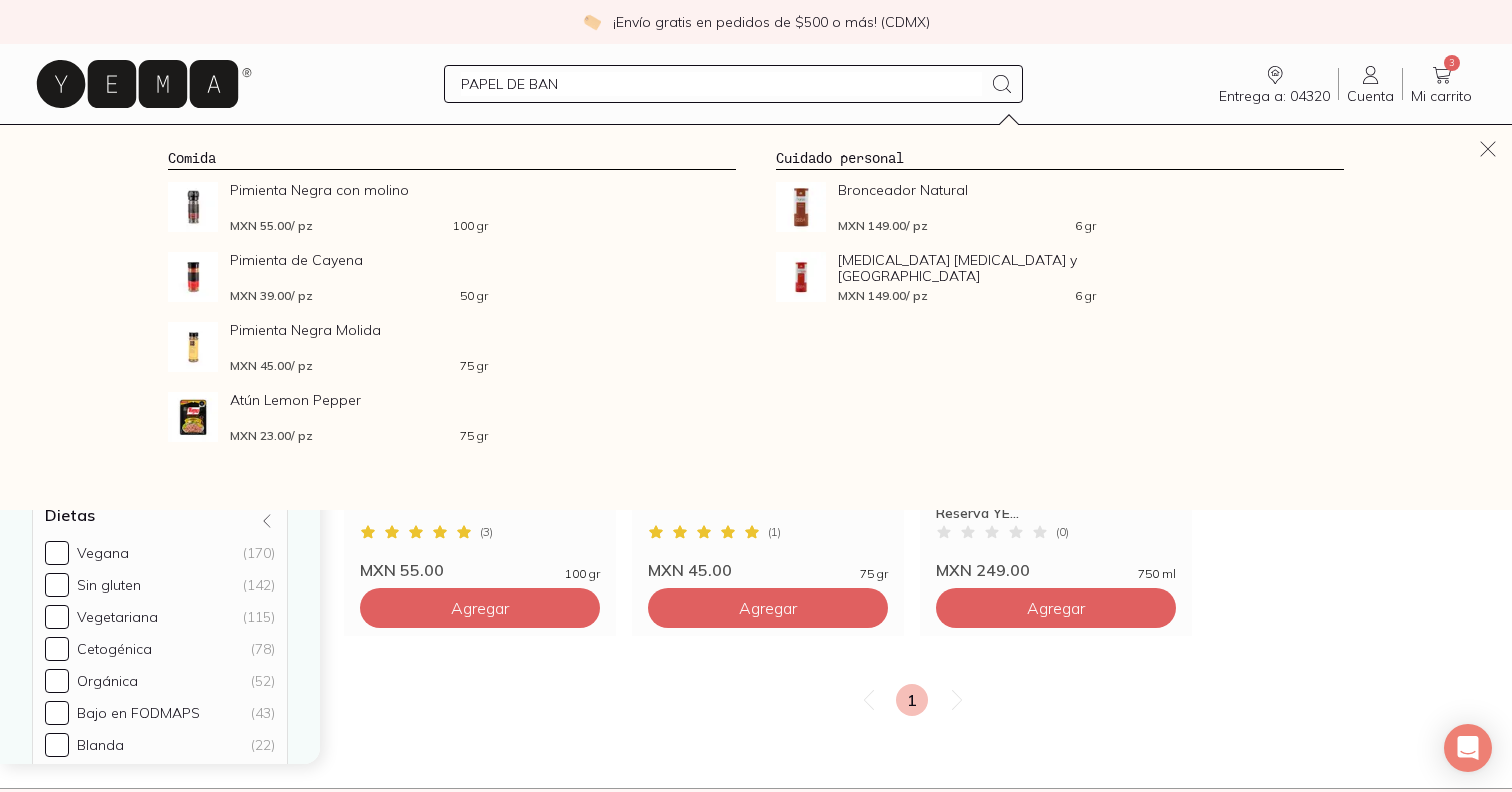 type on "PAPEL DE BANO" 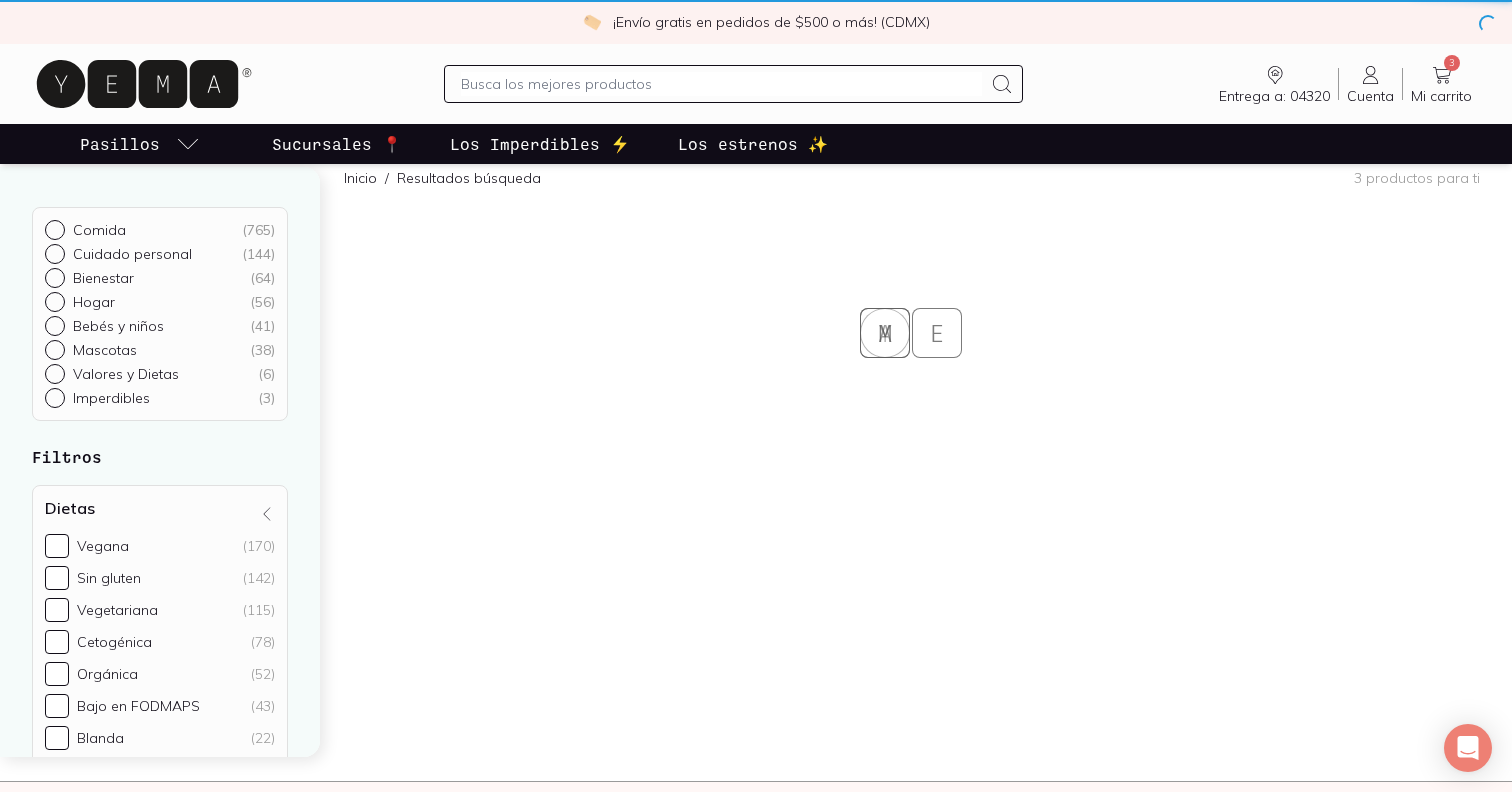 scroll, scrollTop: 7, scrollLeft: 0, axis: vertical 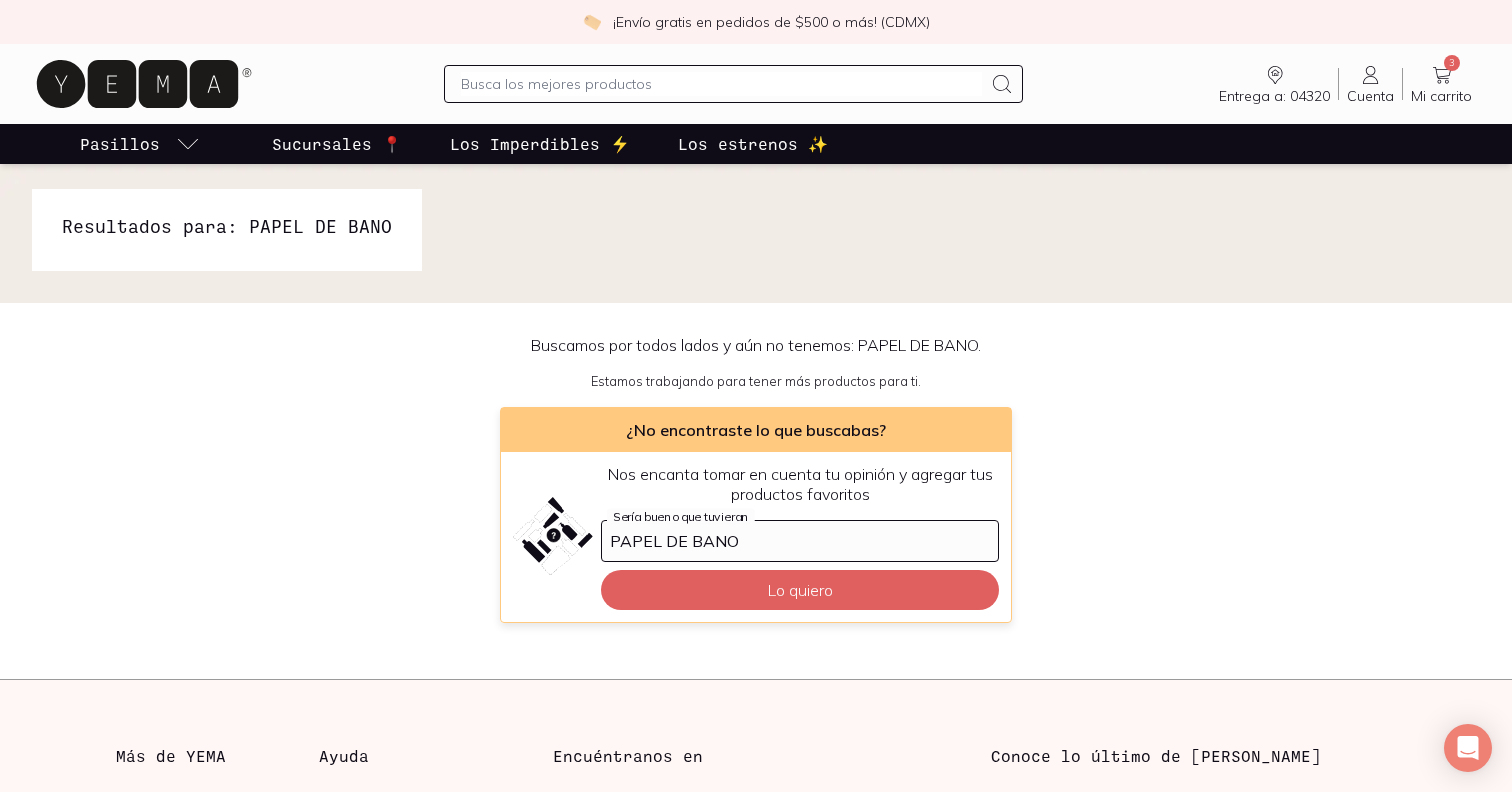 click at bounding box center (733, 84) 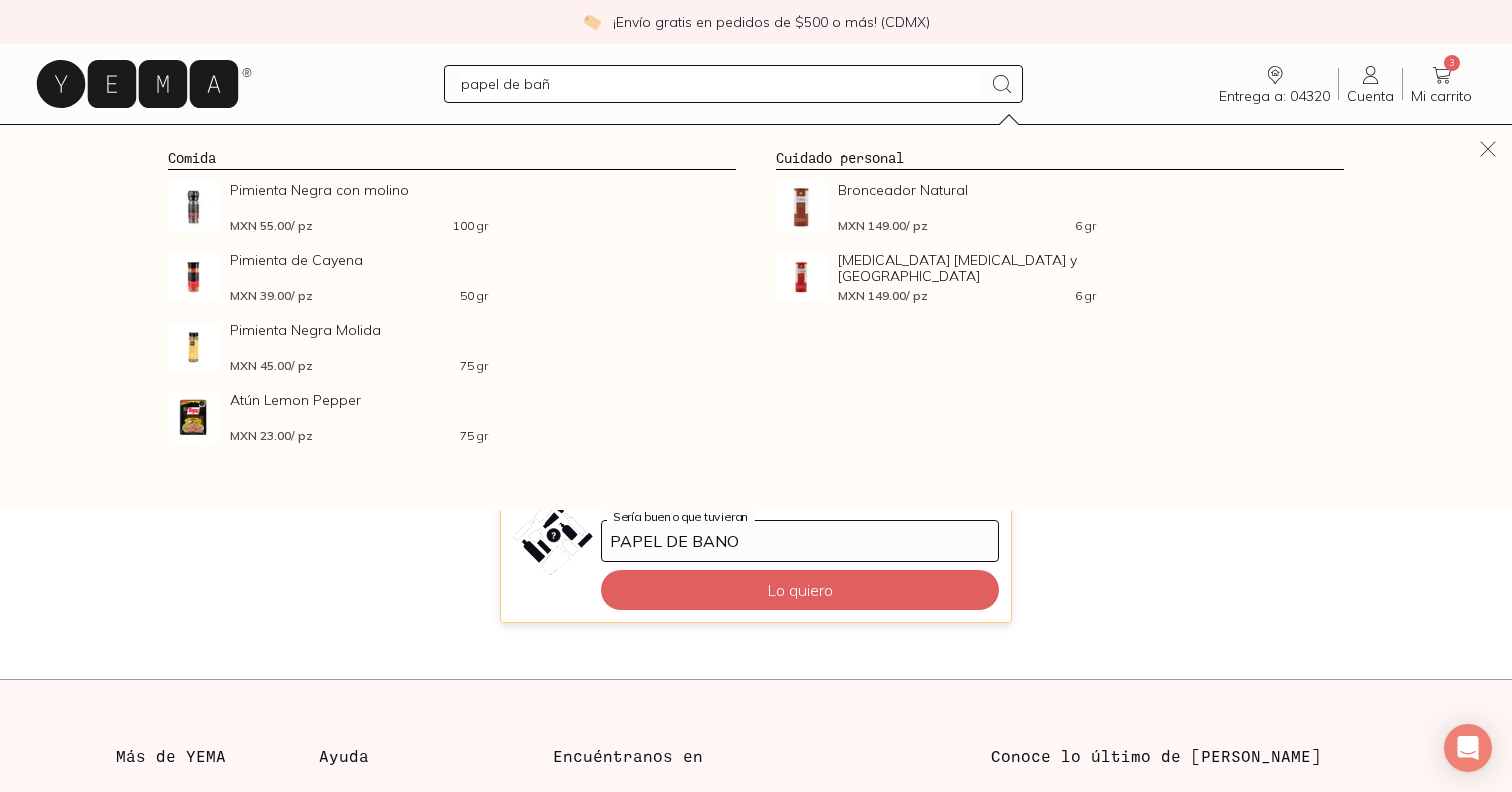type on "papel de [PERSON_NAME]" 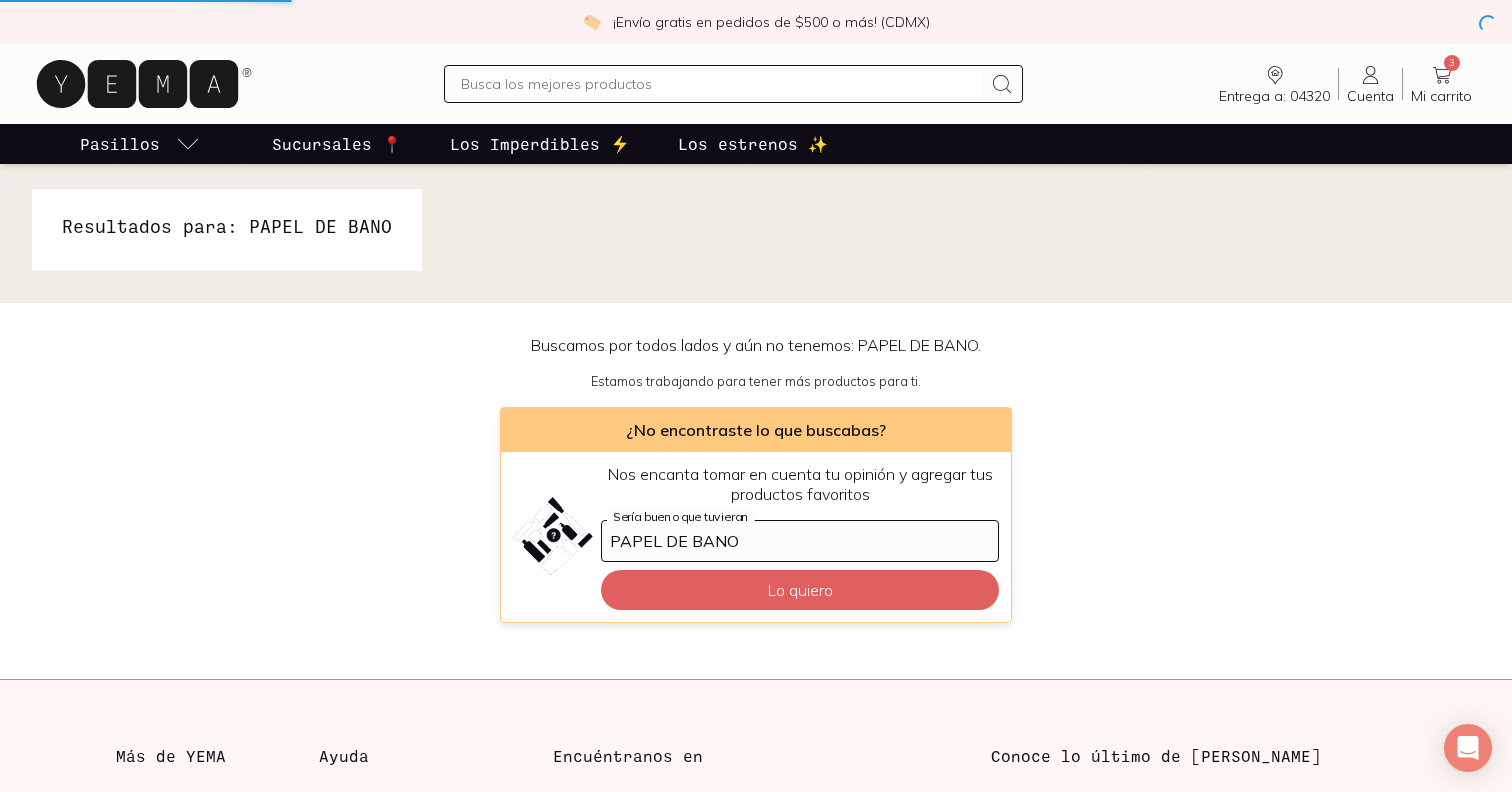 scroll, scrollTop: 0, scrollLeft: 0, axis: both 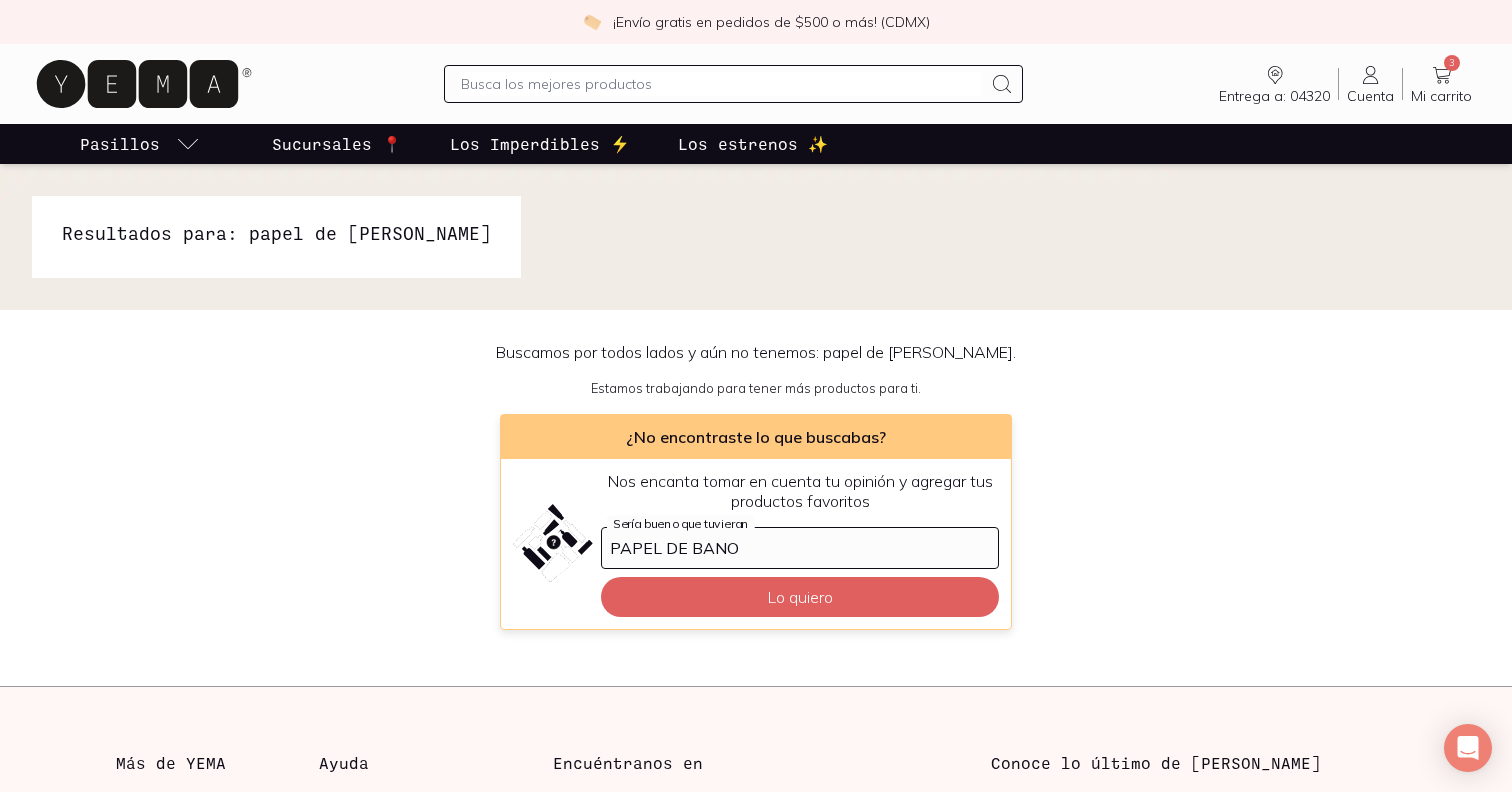 click at bounding box center [721, 84] 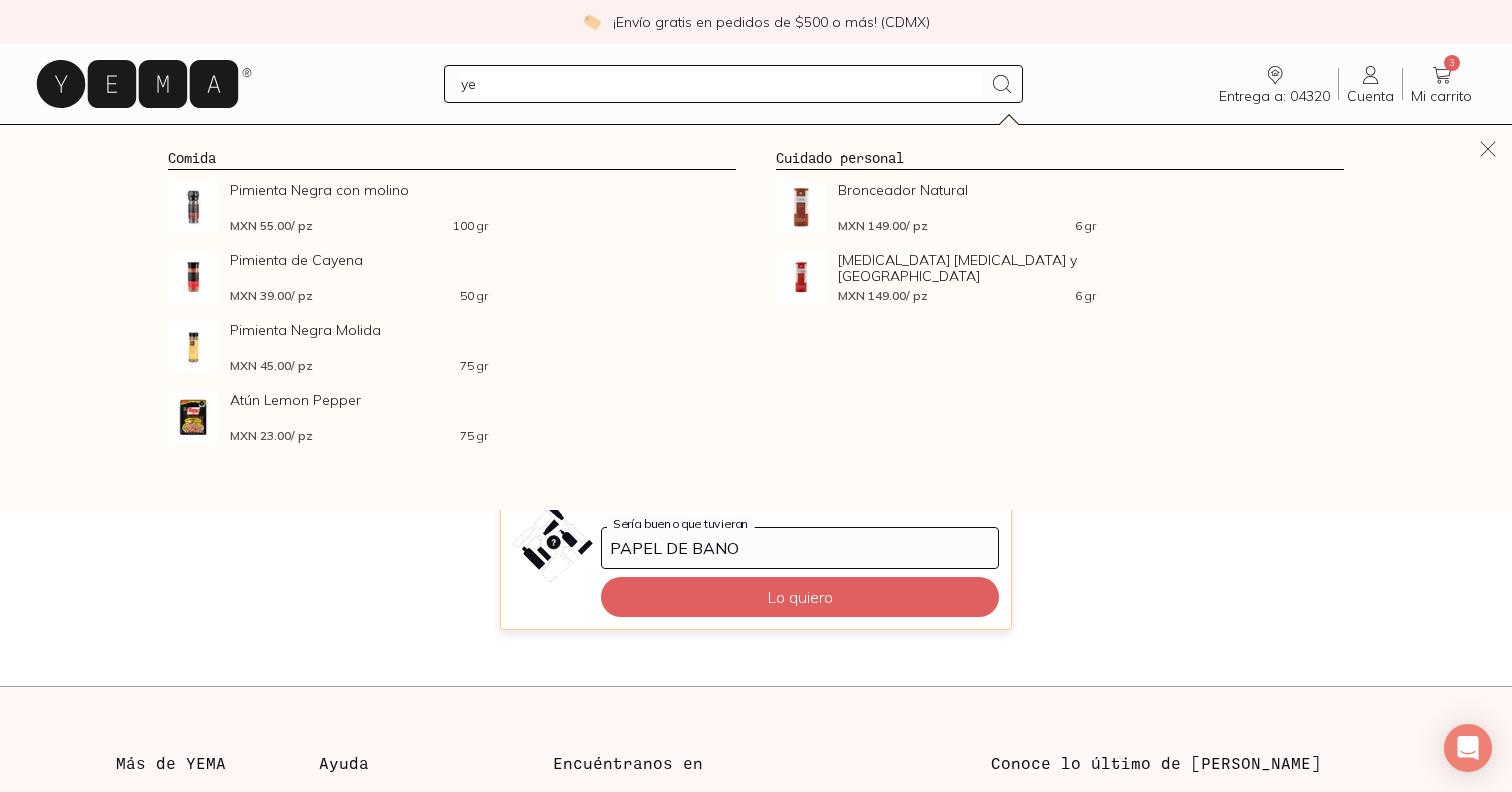 type on "y" 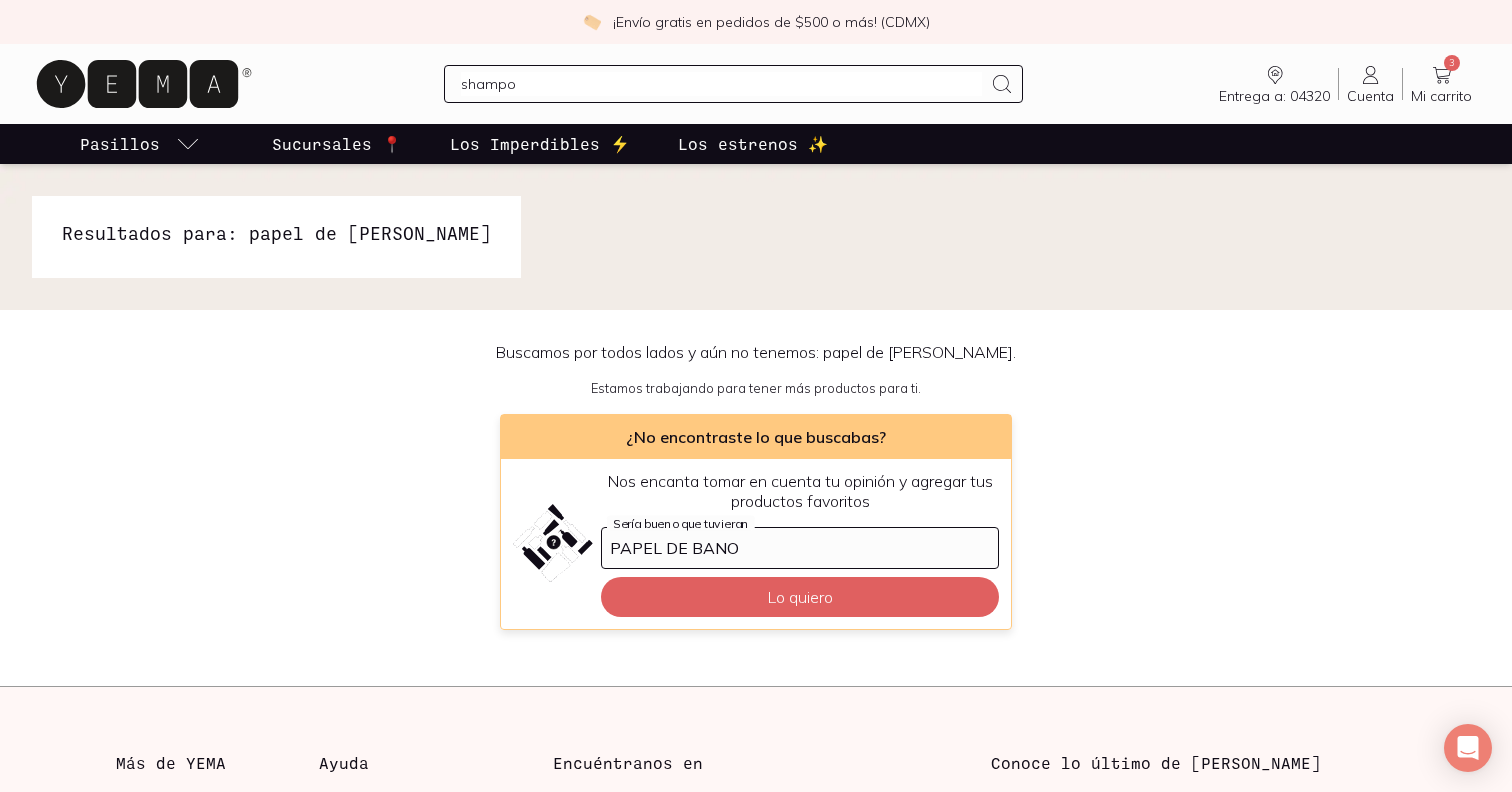 type on "shampoo" 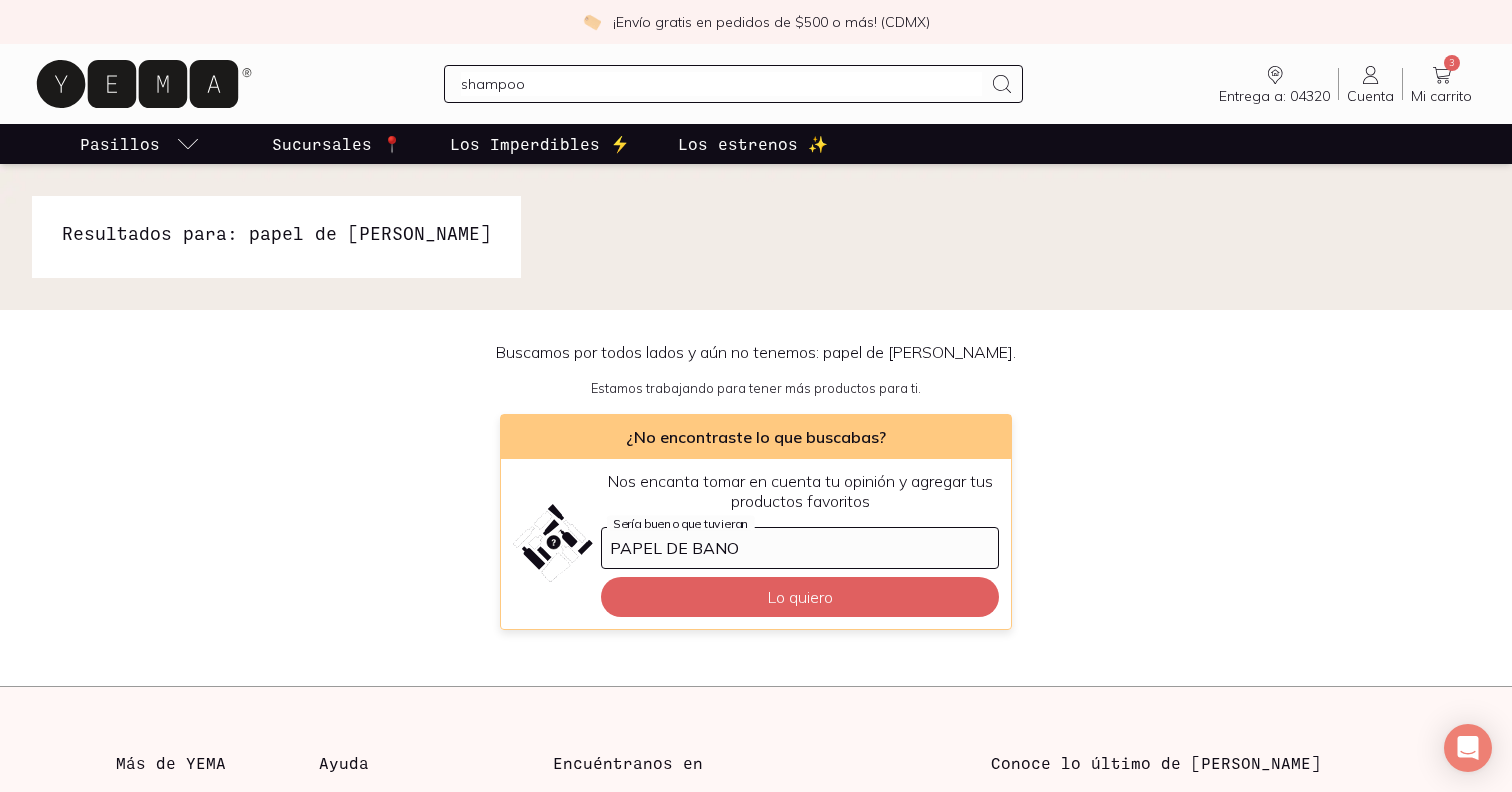type 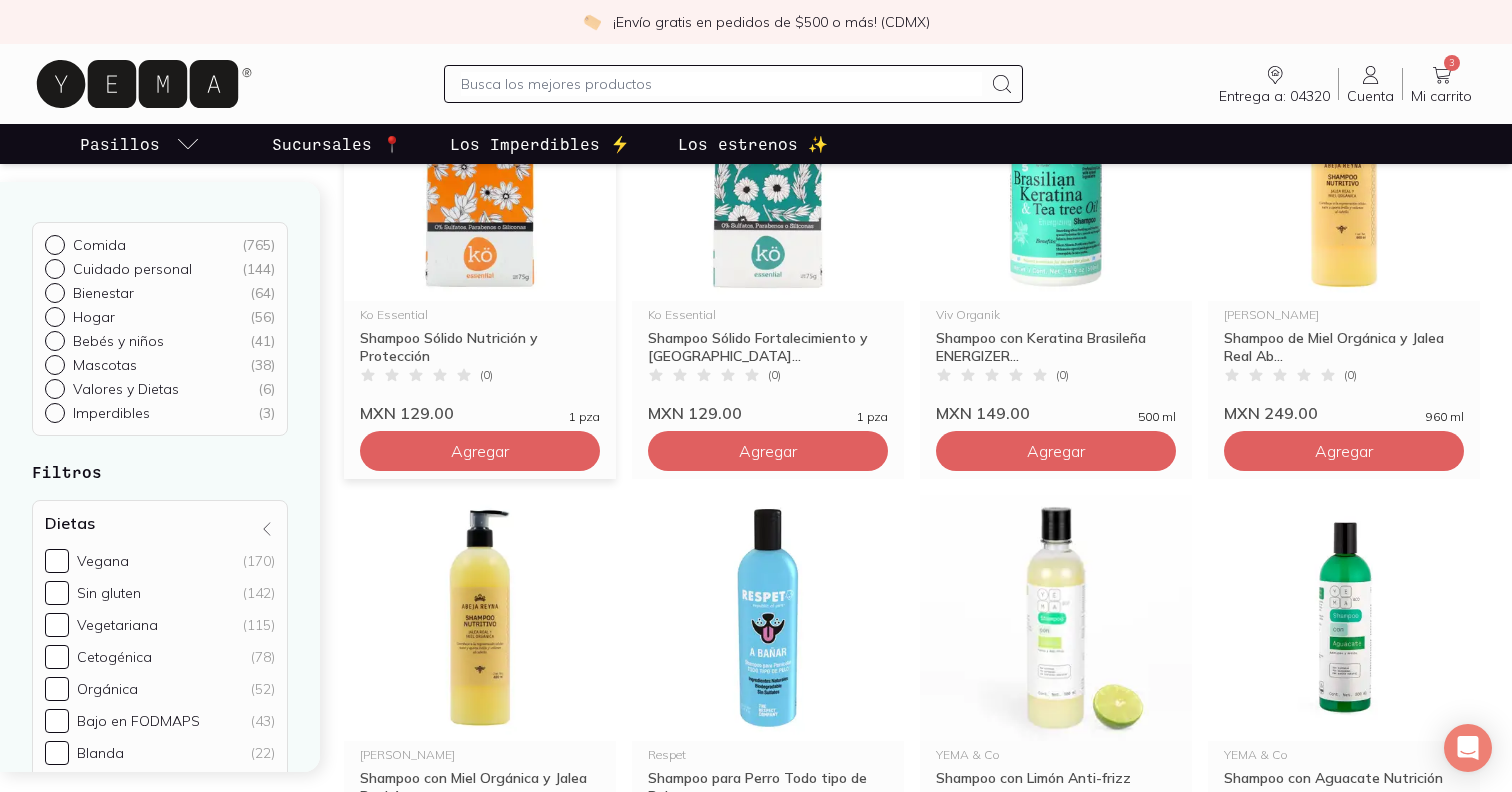 scroll, scrollTop: 1395, scrollLeft: 0, axis: vertical 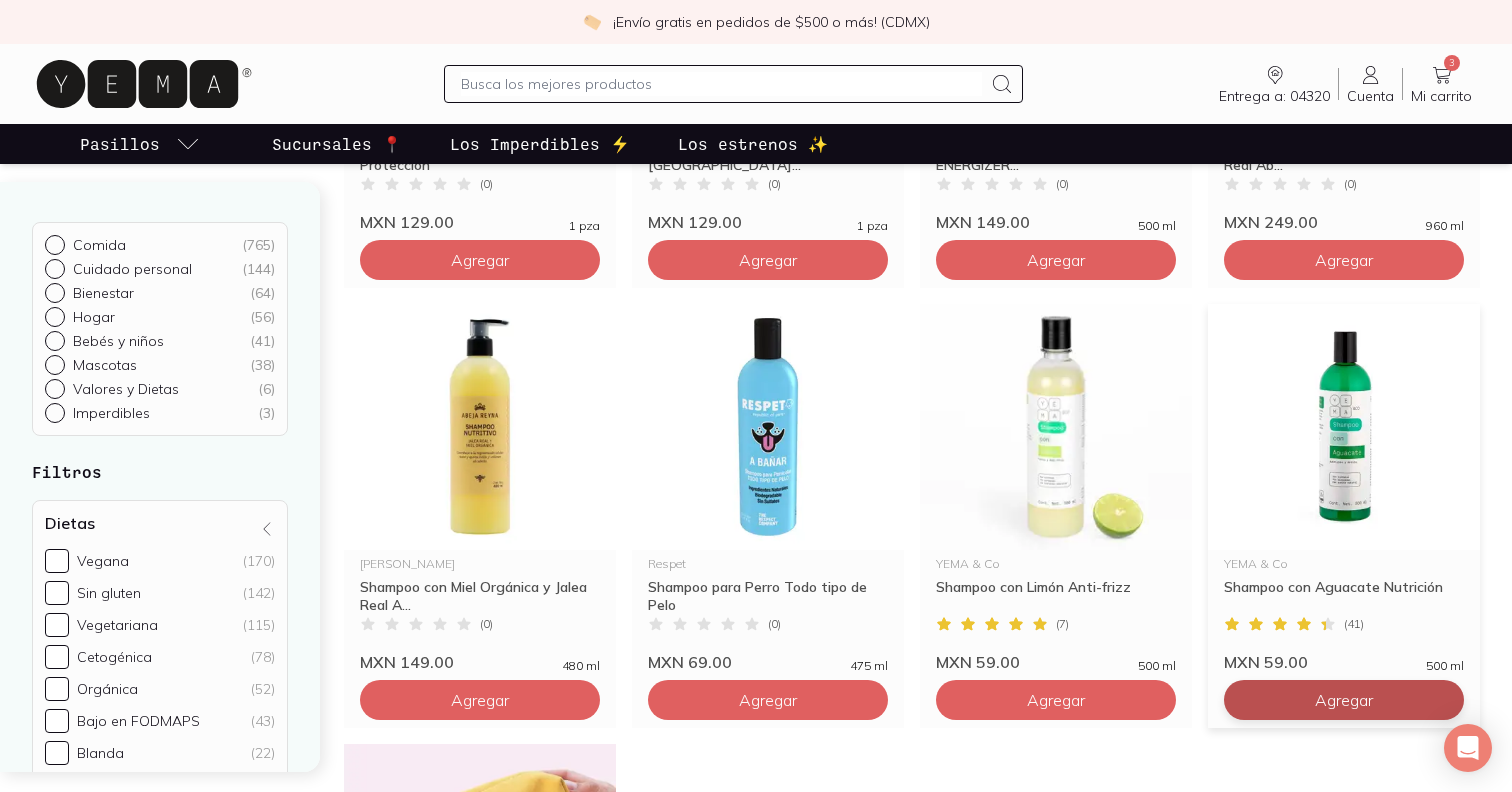 click on "Agregar" at bounding box center [480, -620] 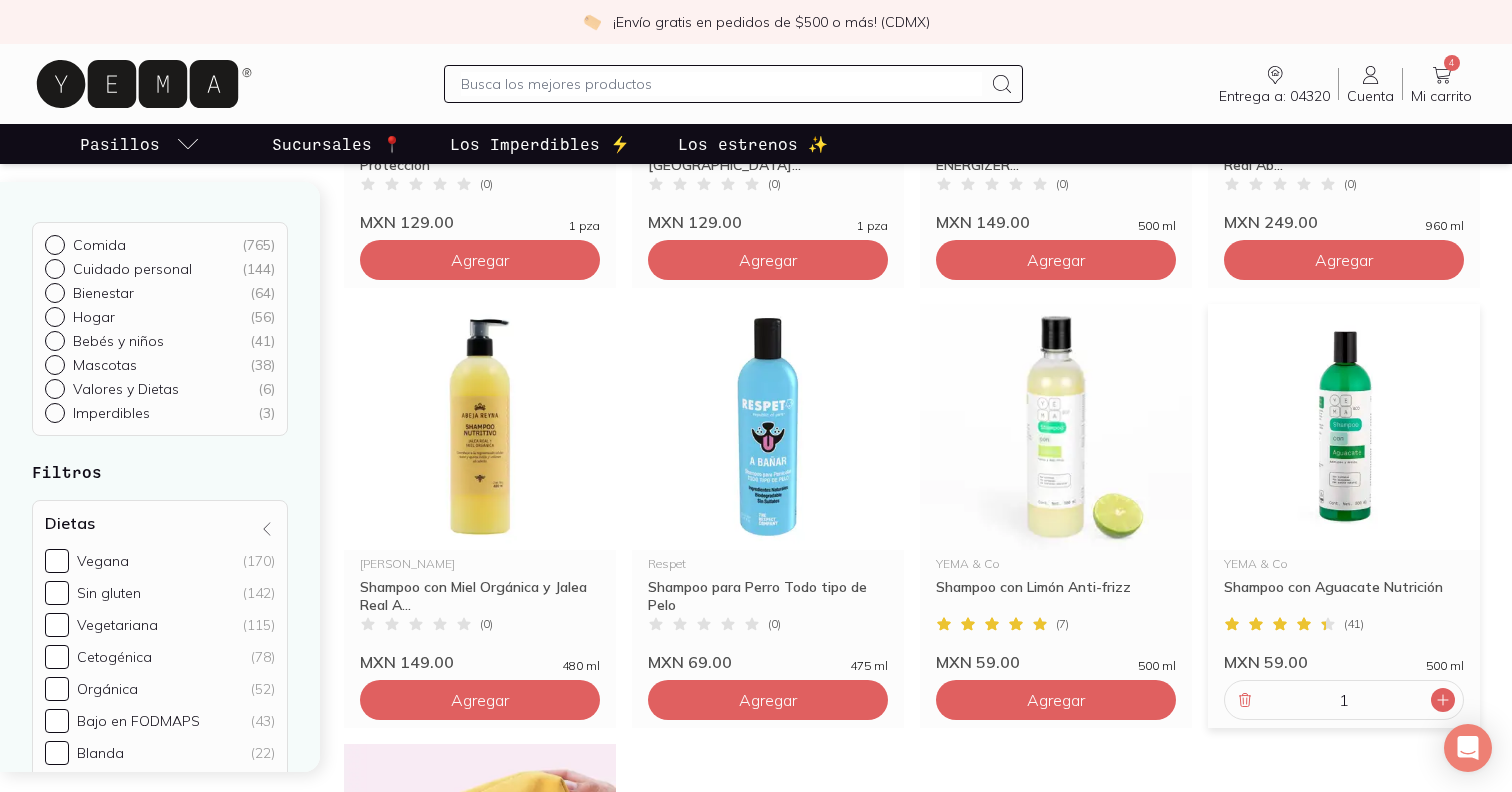 click 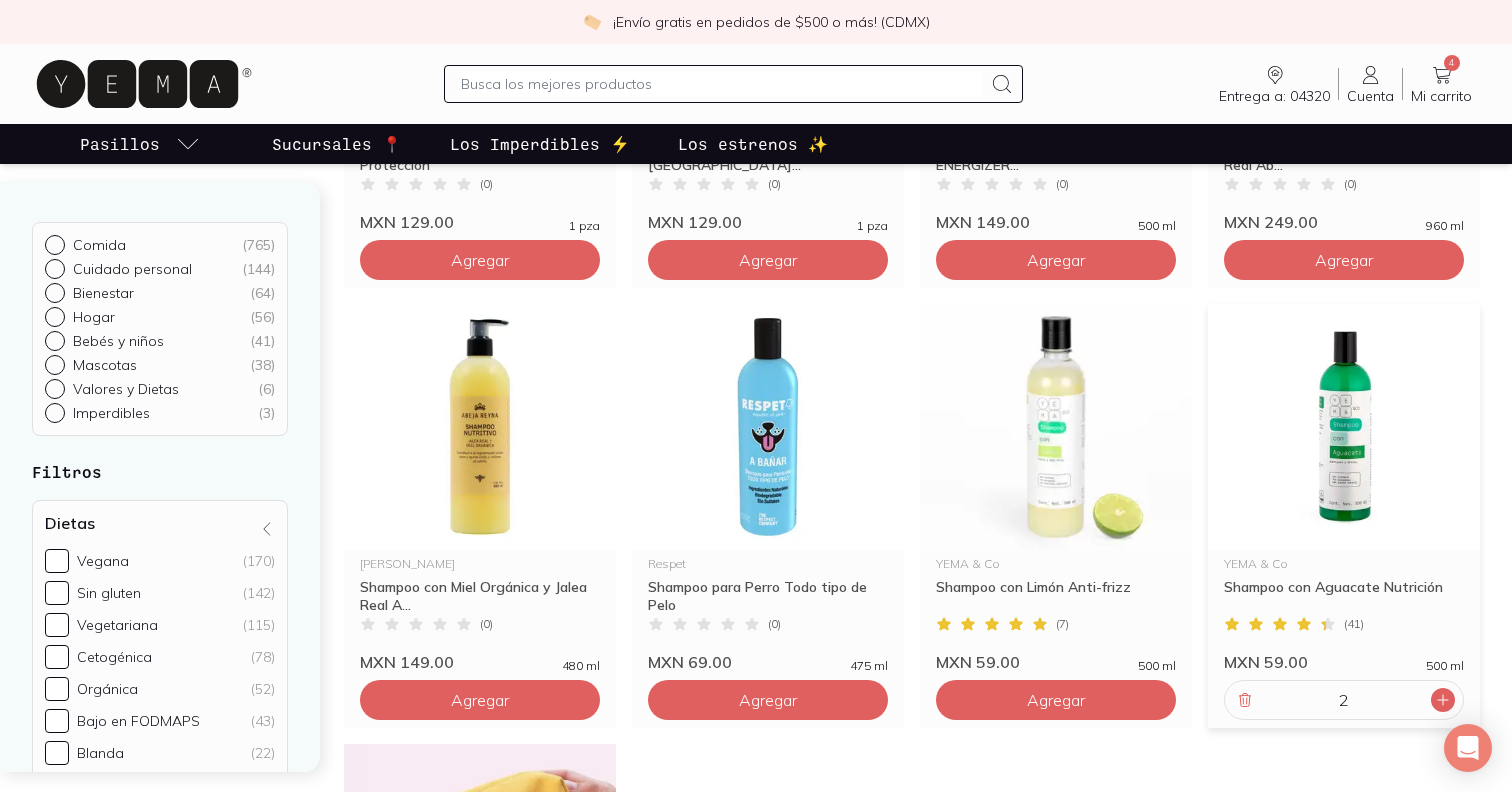 click 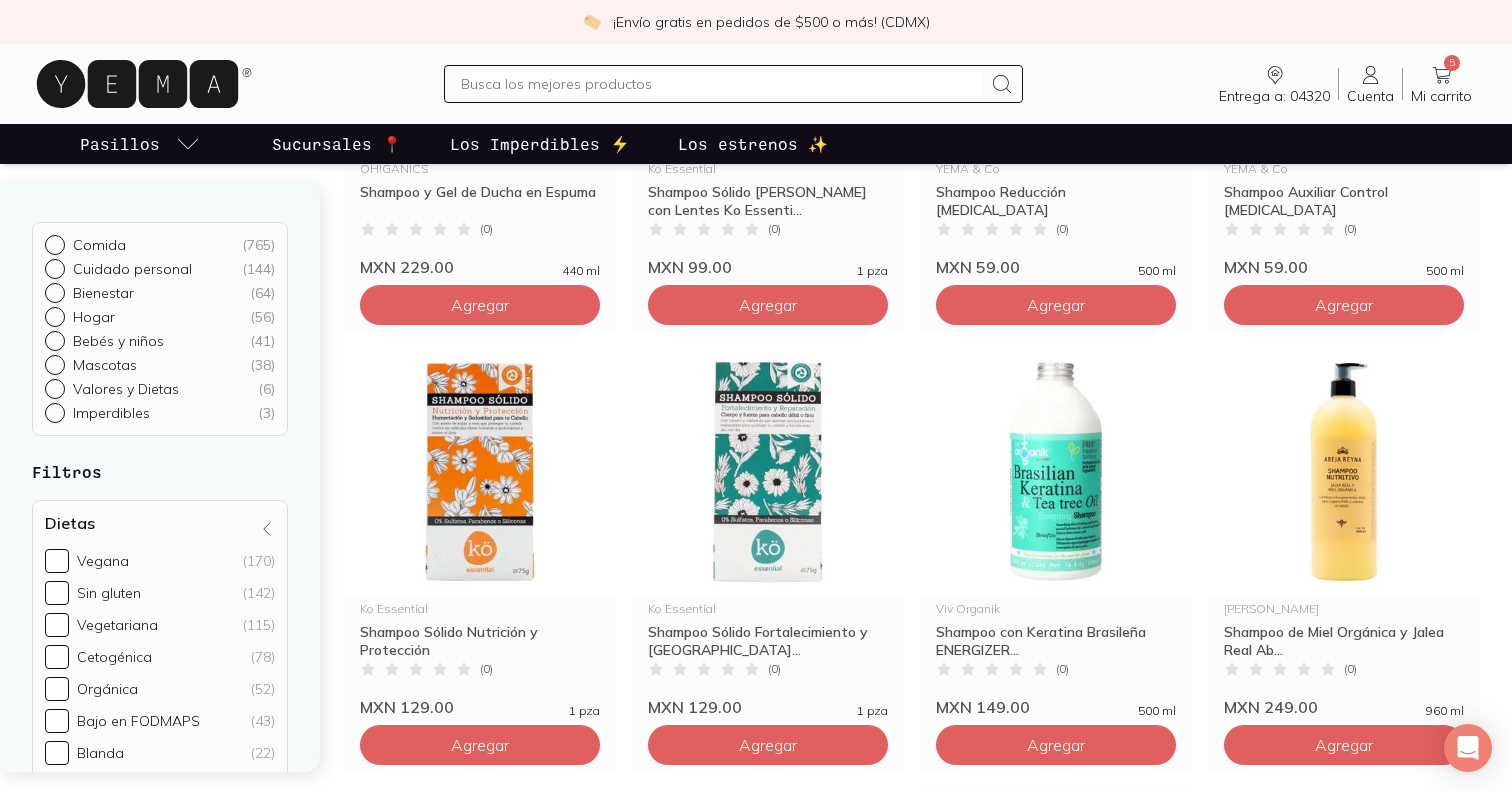 scroll, scrollTop: 624, scrollLeft: 0, axis: vertical 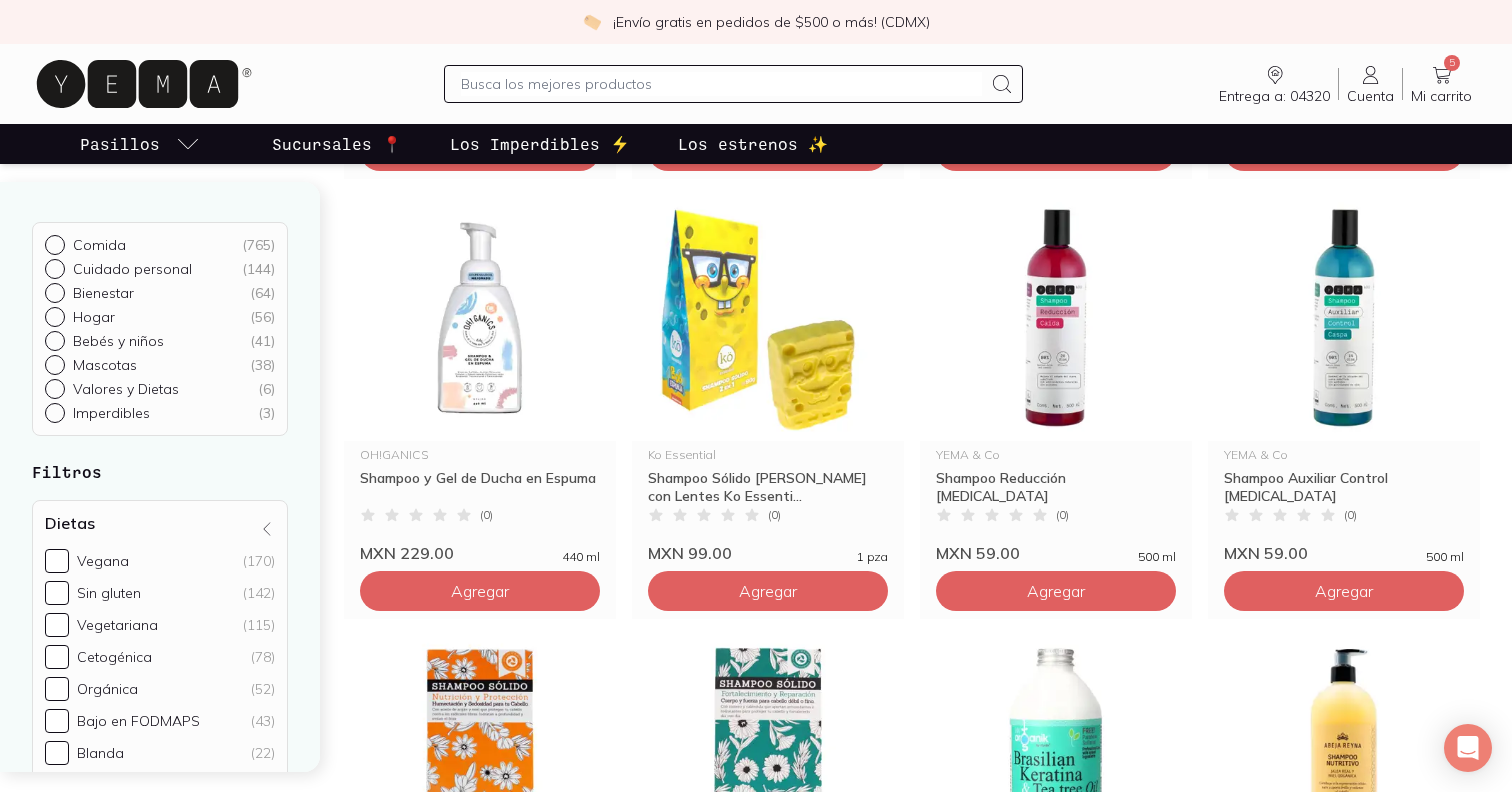 click at bounding box center (721, 84) 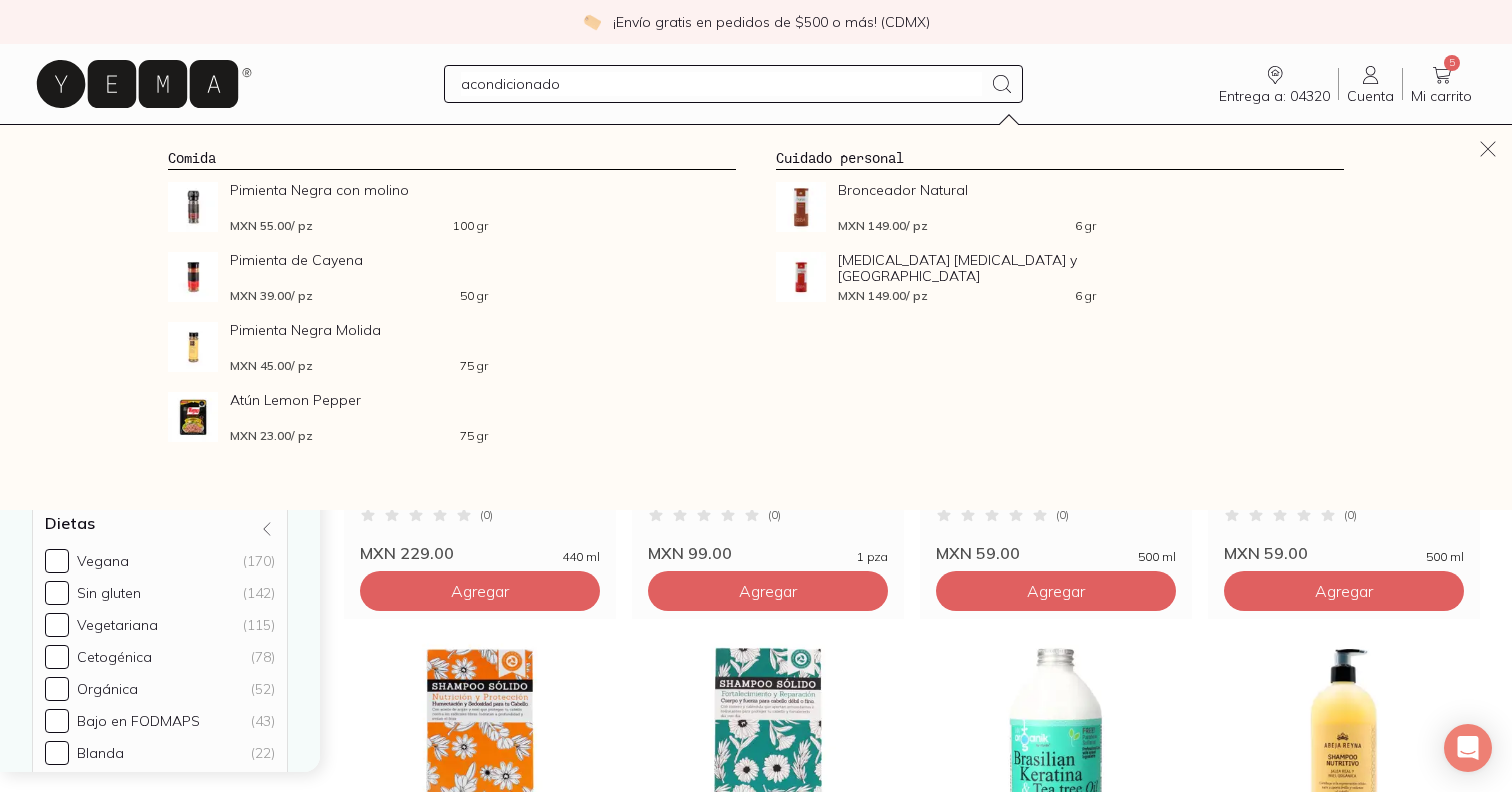 type on "acondicionador" 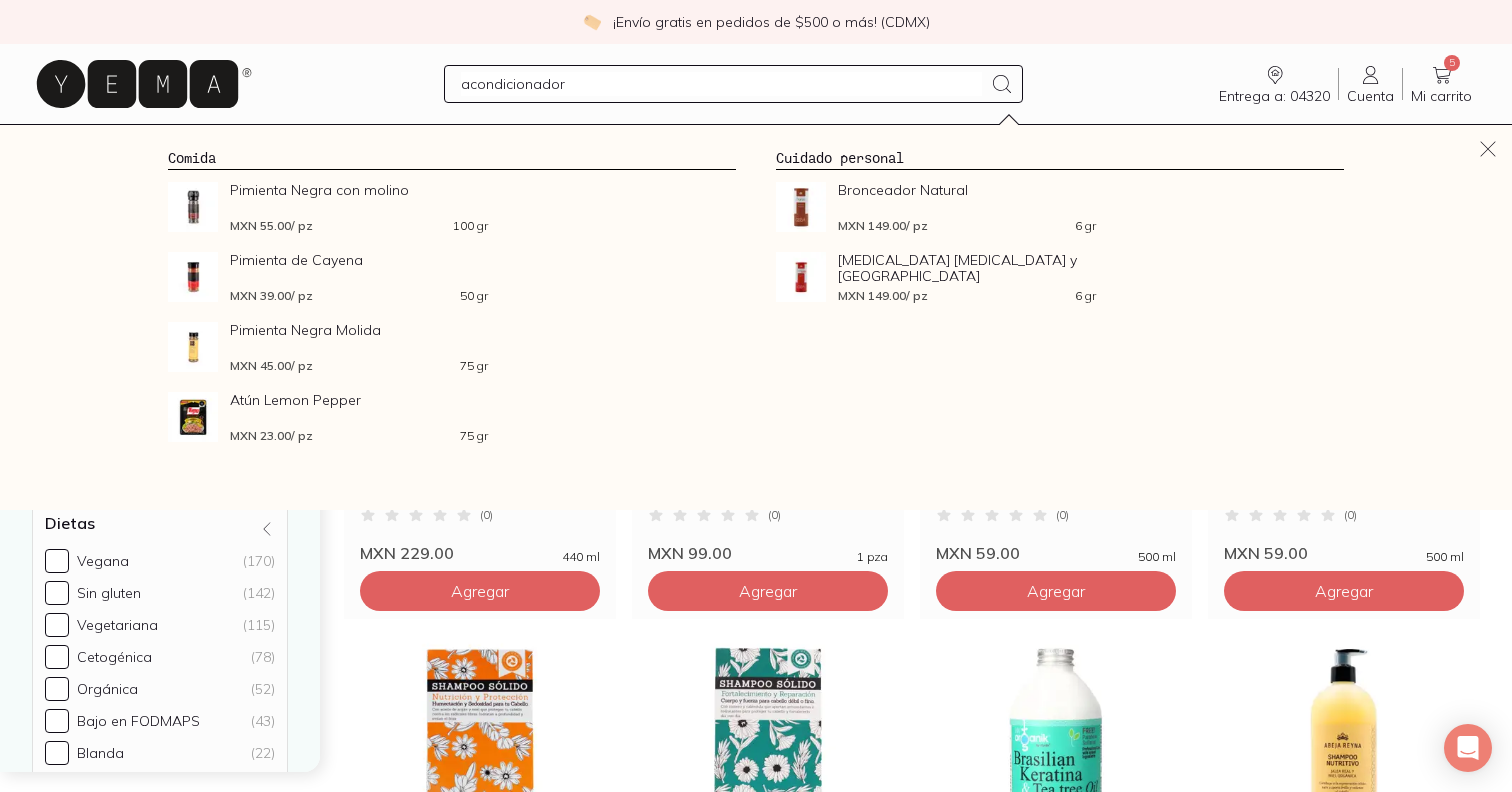 type 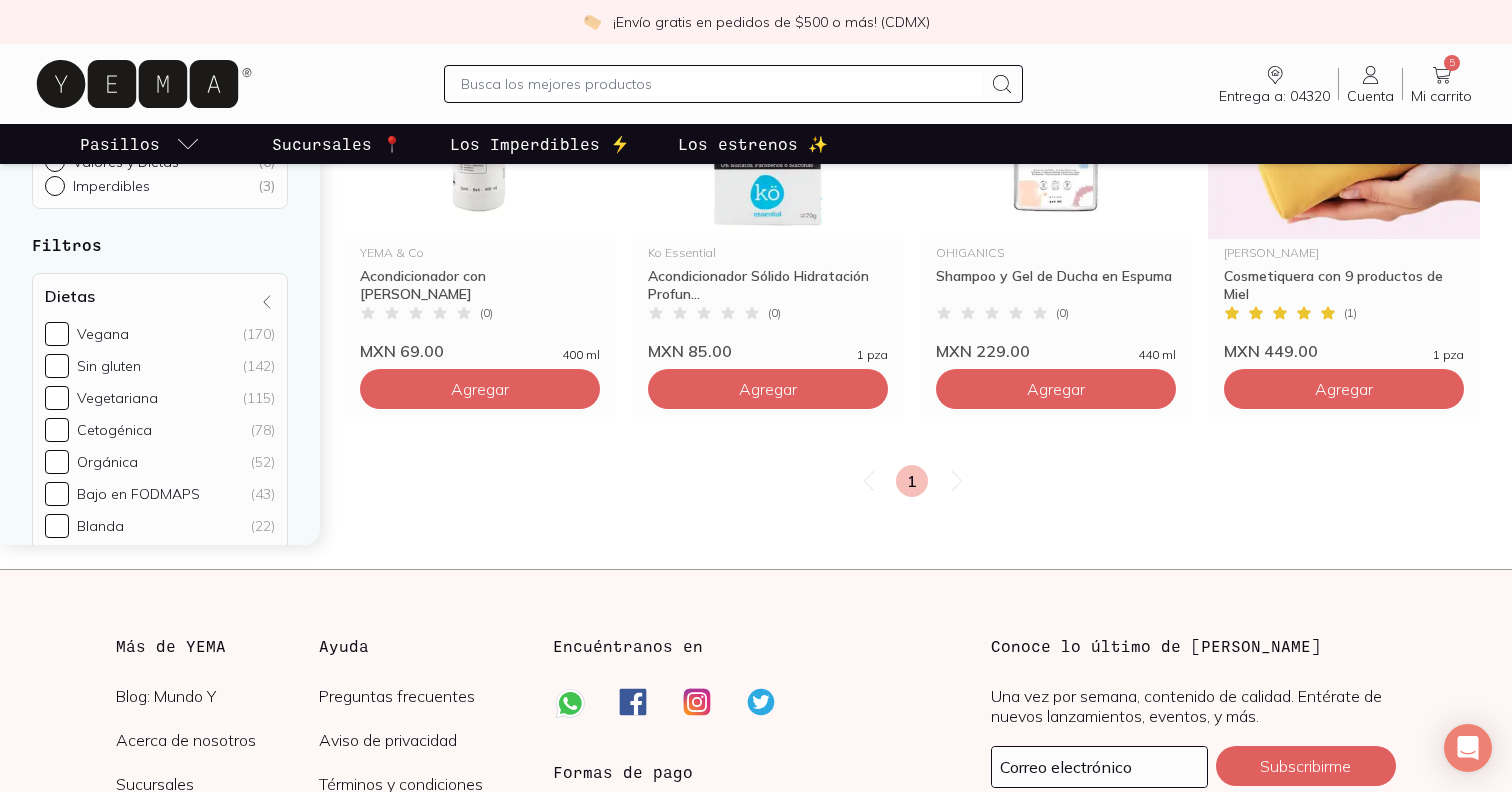 scroll, scrollTop: 385, scrollLeft: 0, axis: vertical 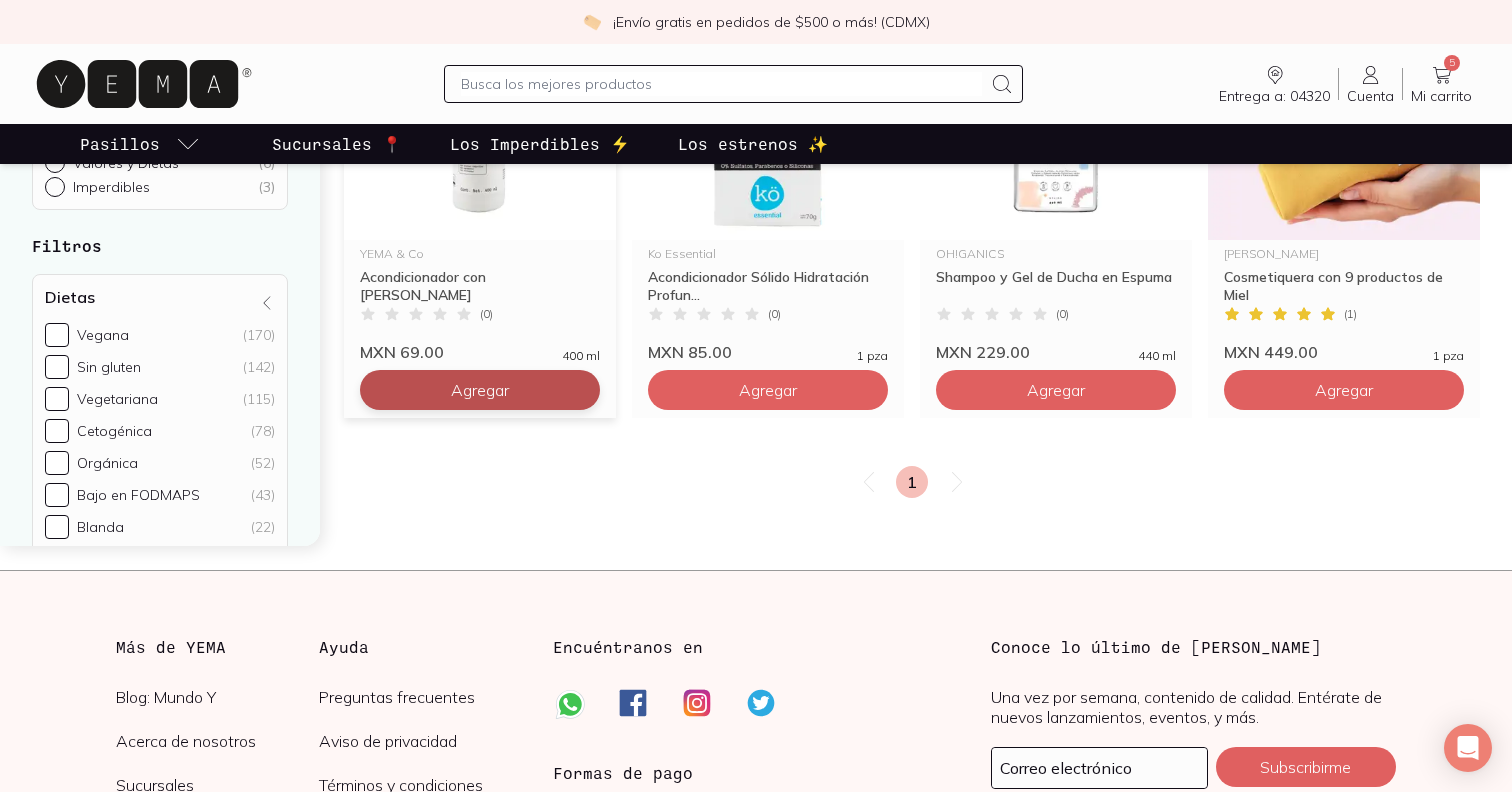 click on "Agregar" at bounding box center (480, 390) 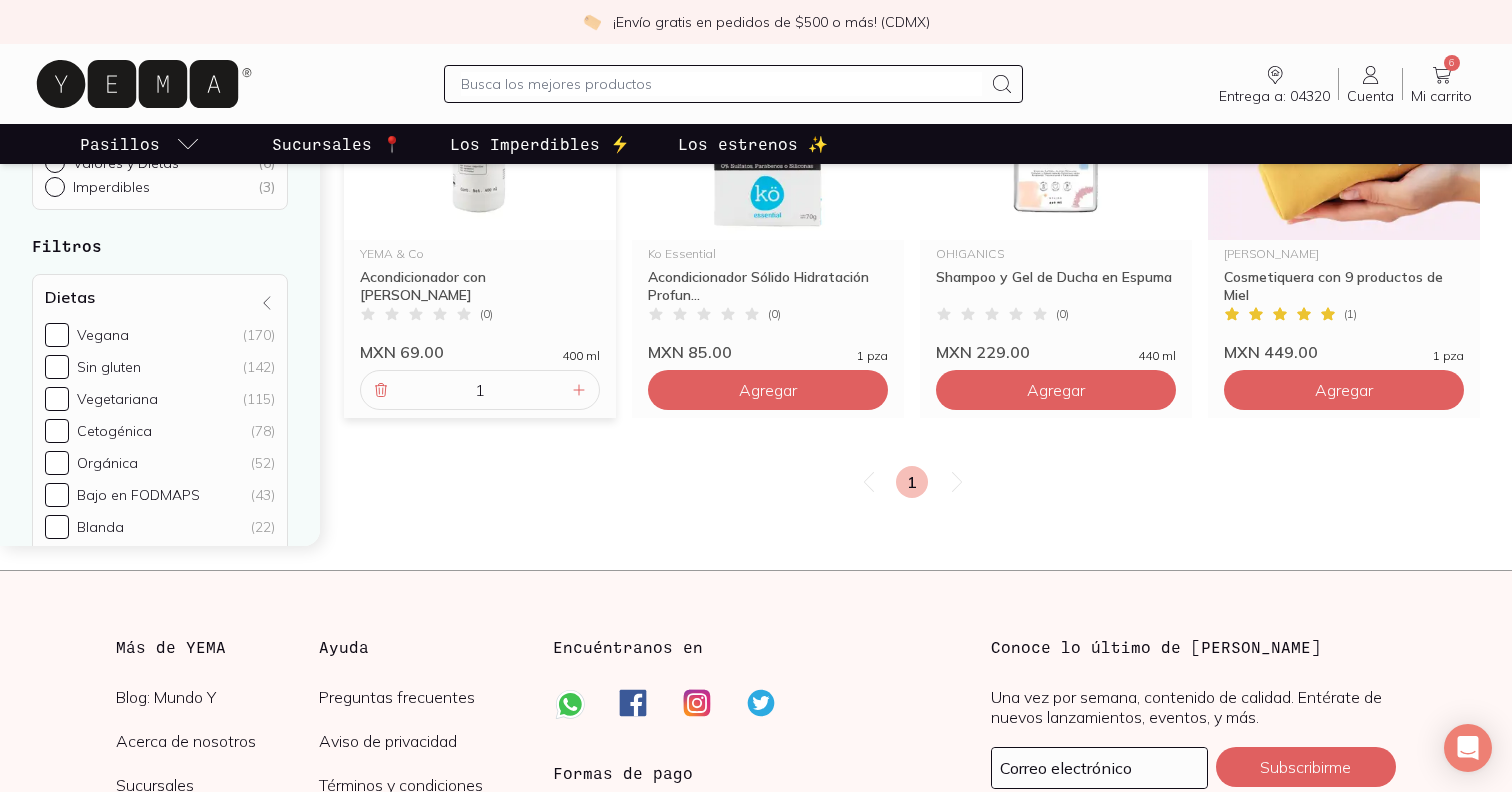 click on "1" at bounding box center [480, 390] 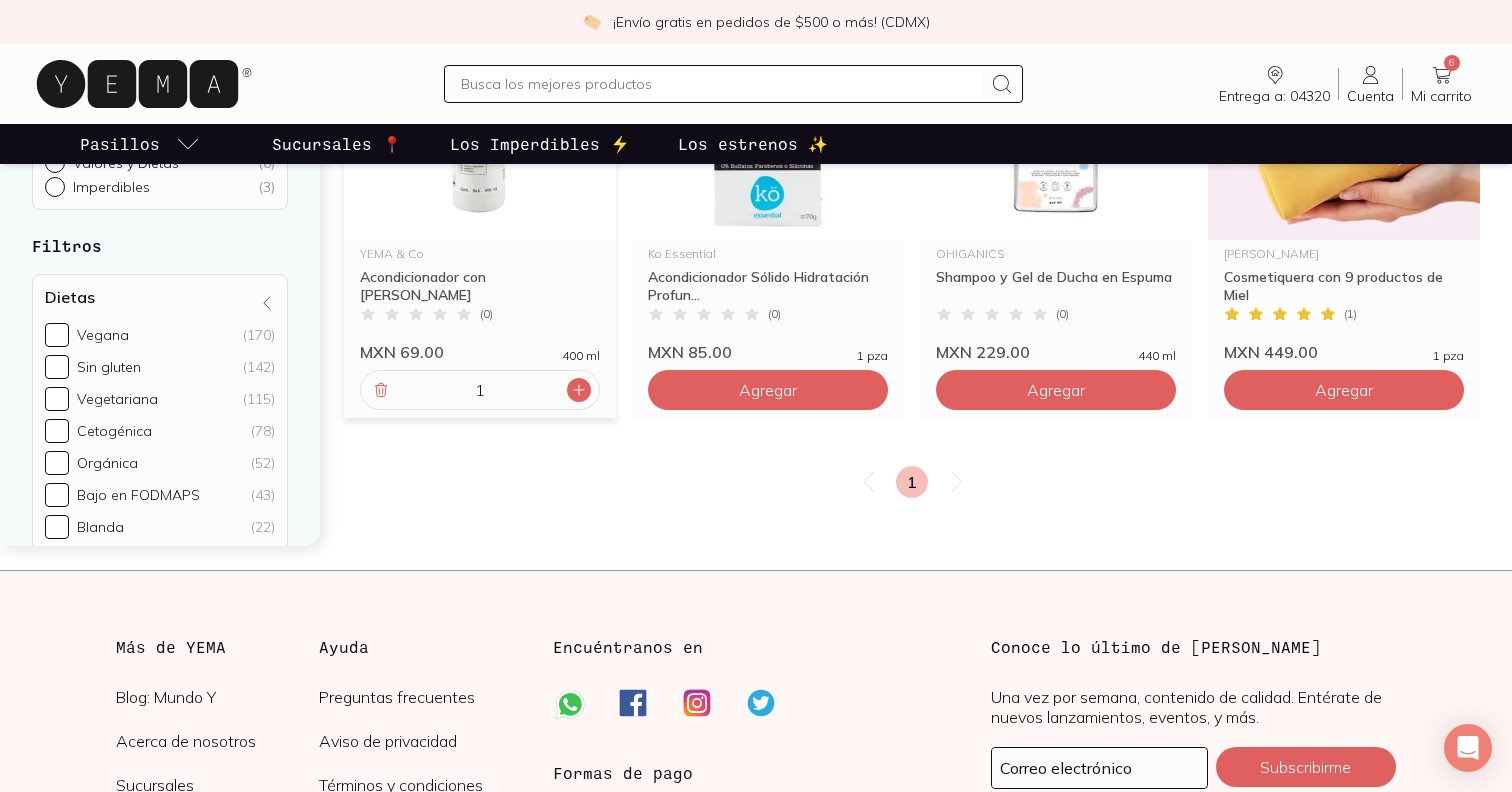 click 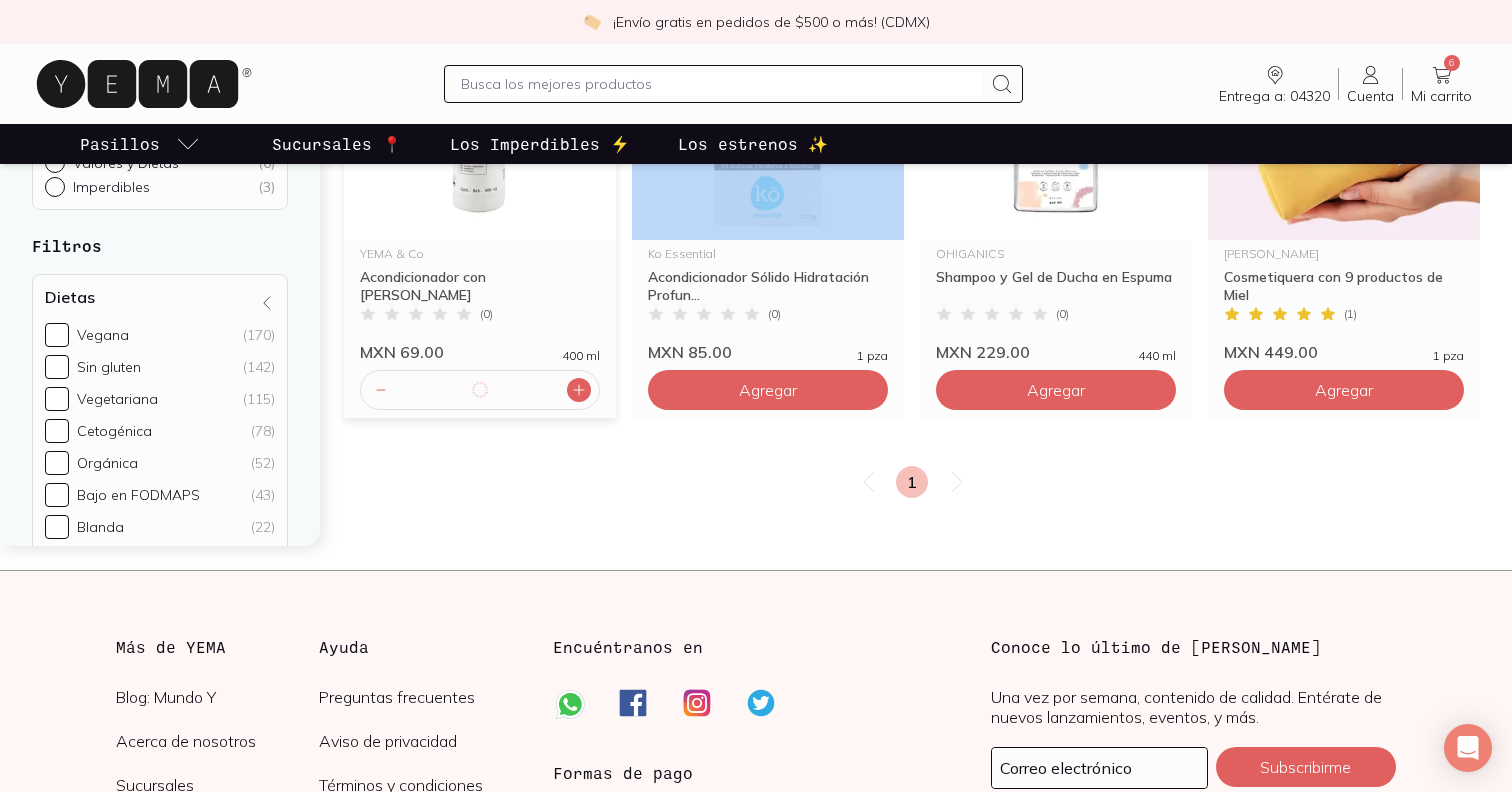 click 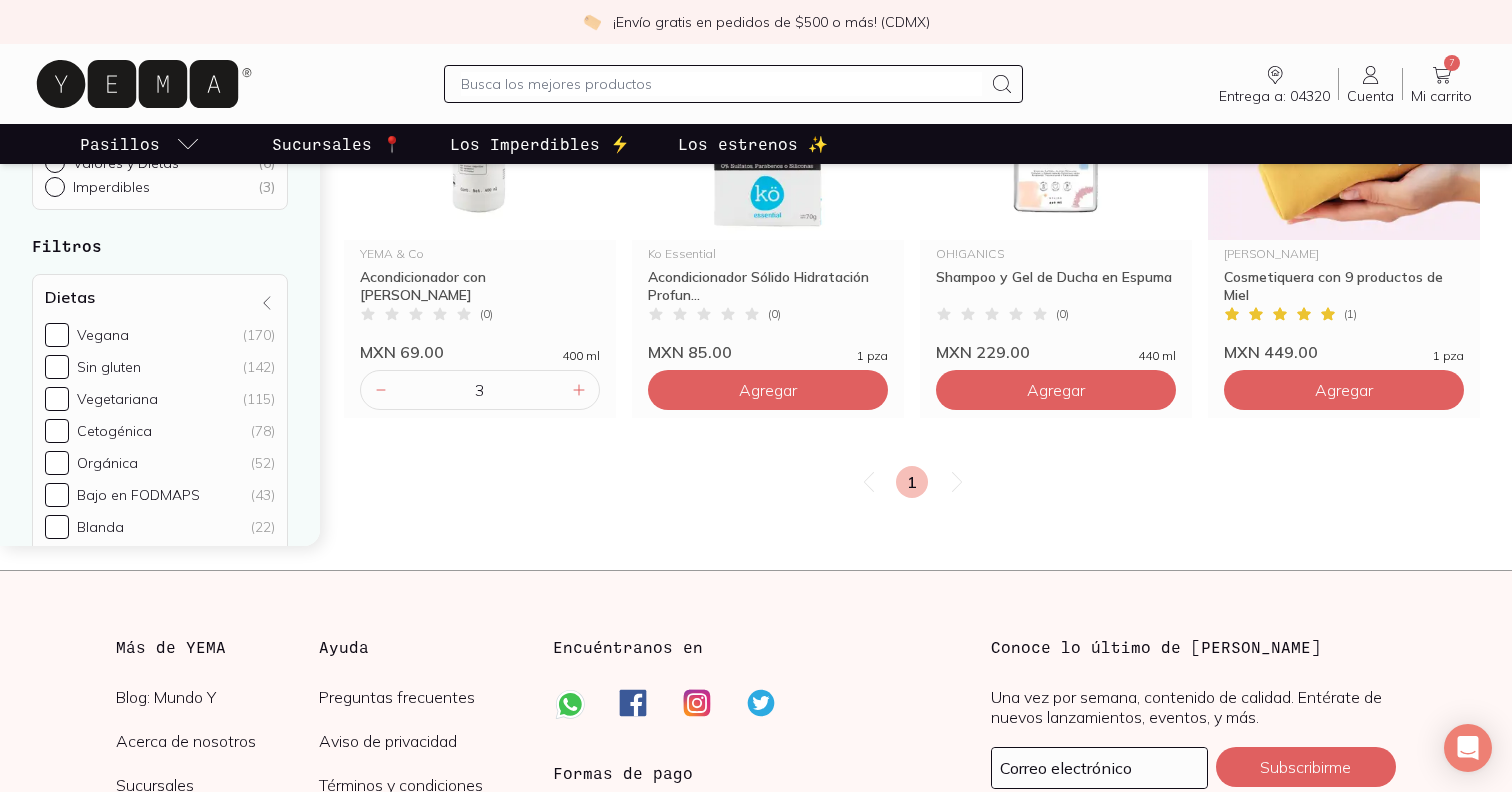 click at bounding box center [721, 84] 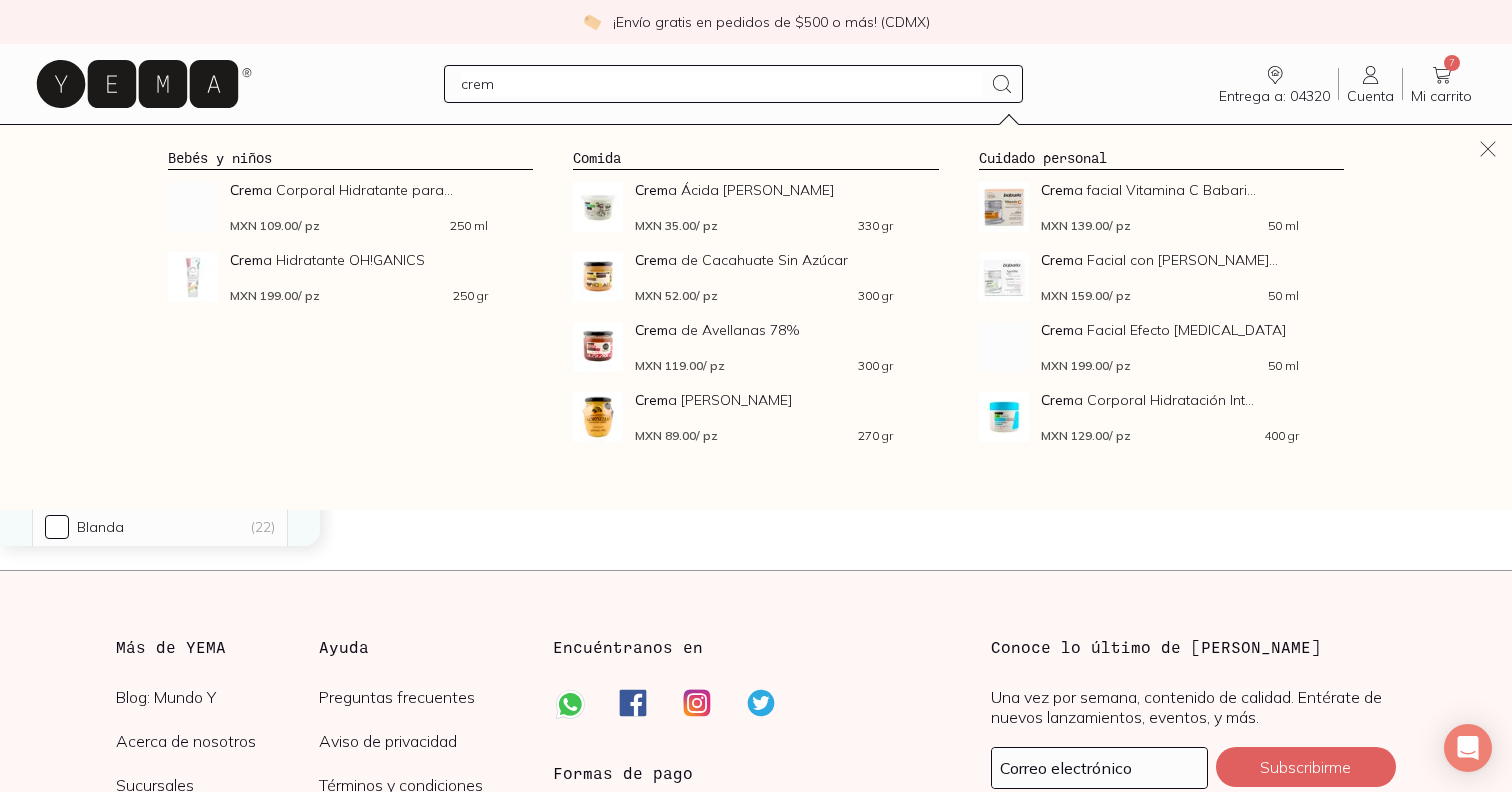 type on "crema" 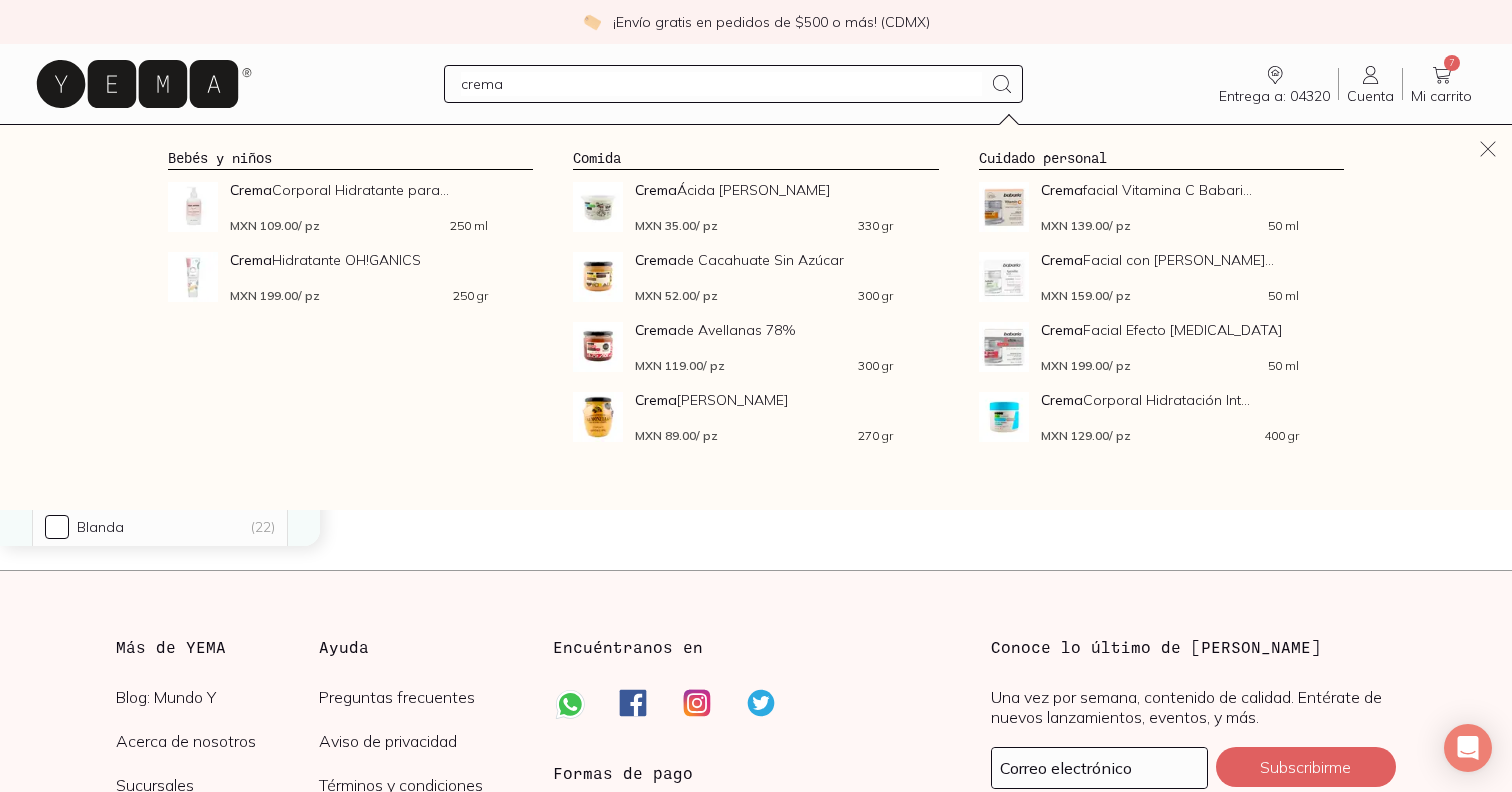 type 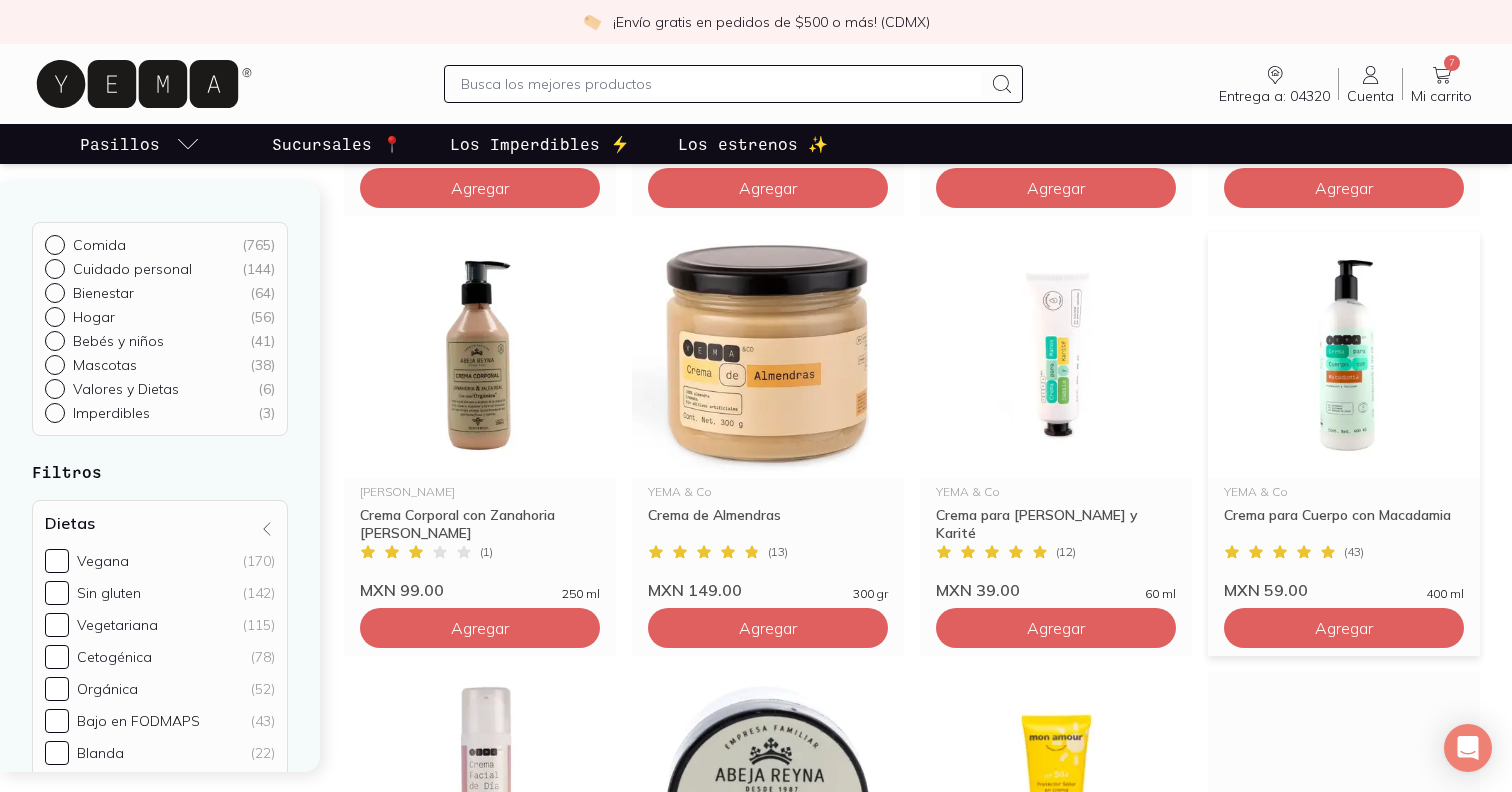 scroll, scrollTop: 1909, scrollLeft: 0, axis: vertical 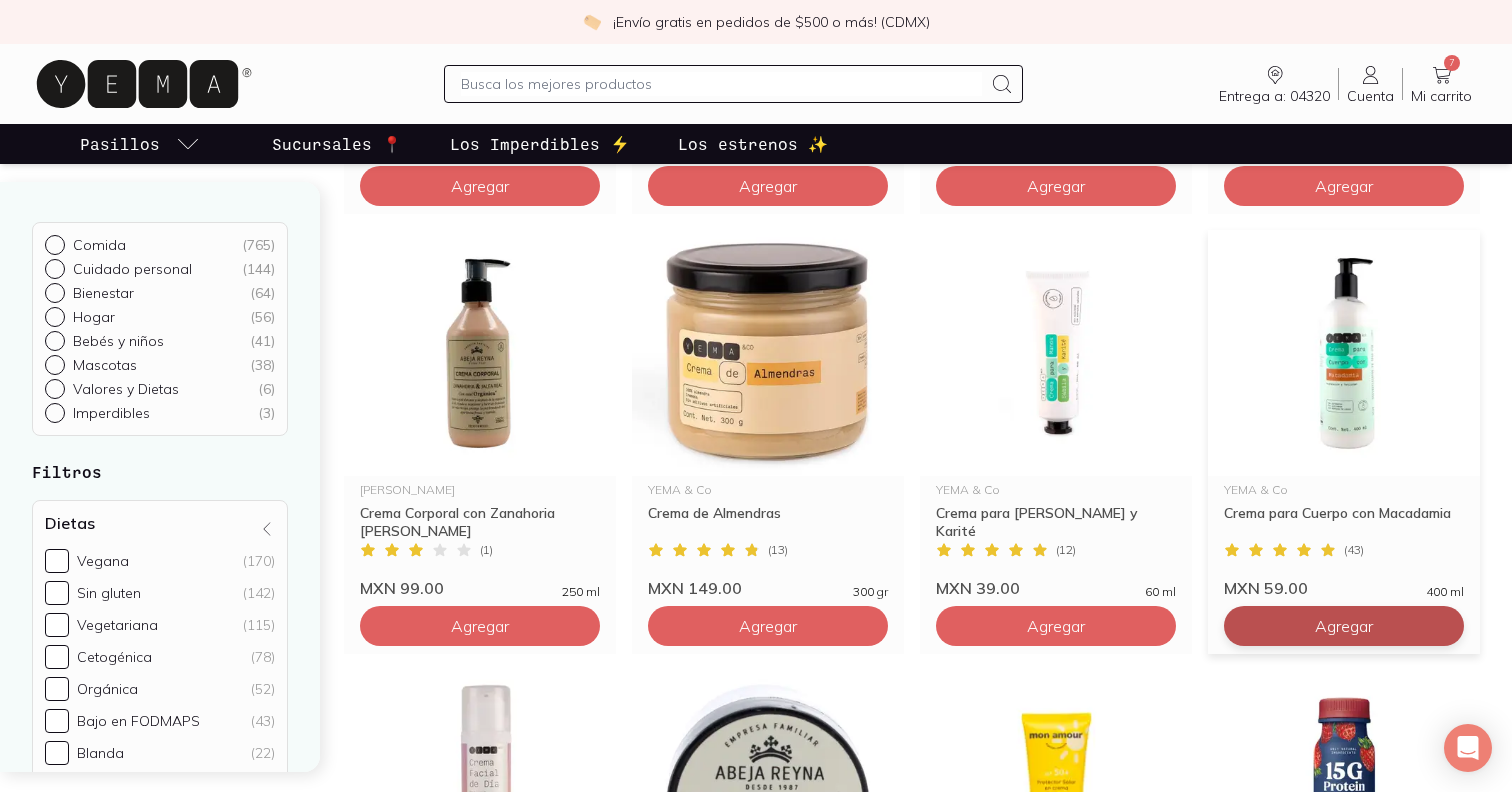 click on "Agregar" at bounding box center [480, -1134] 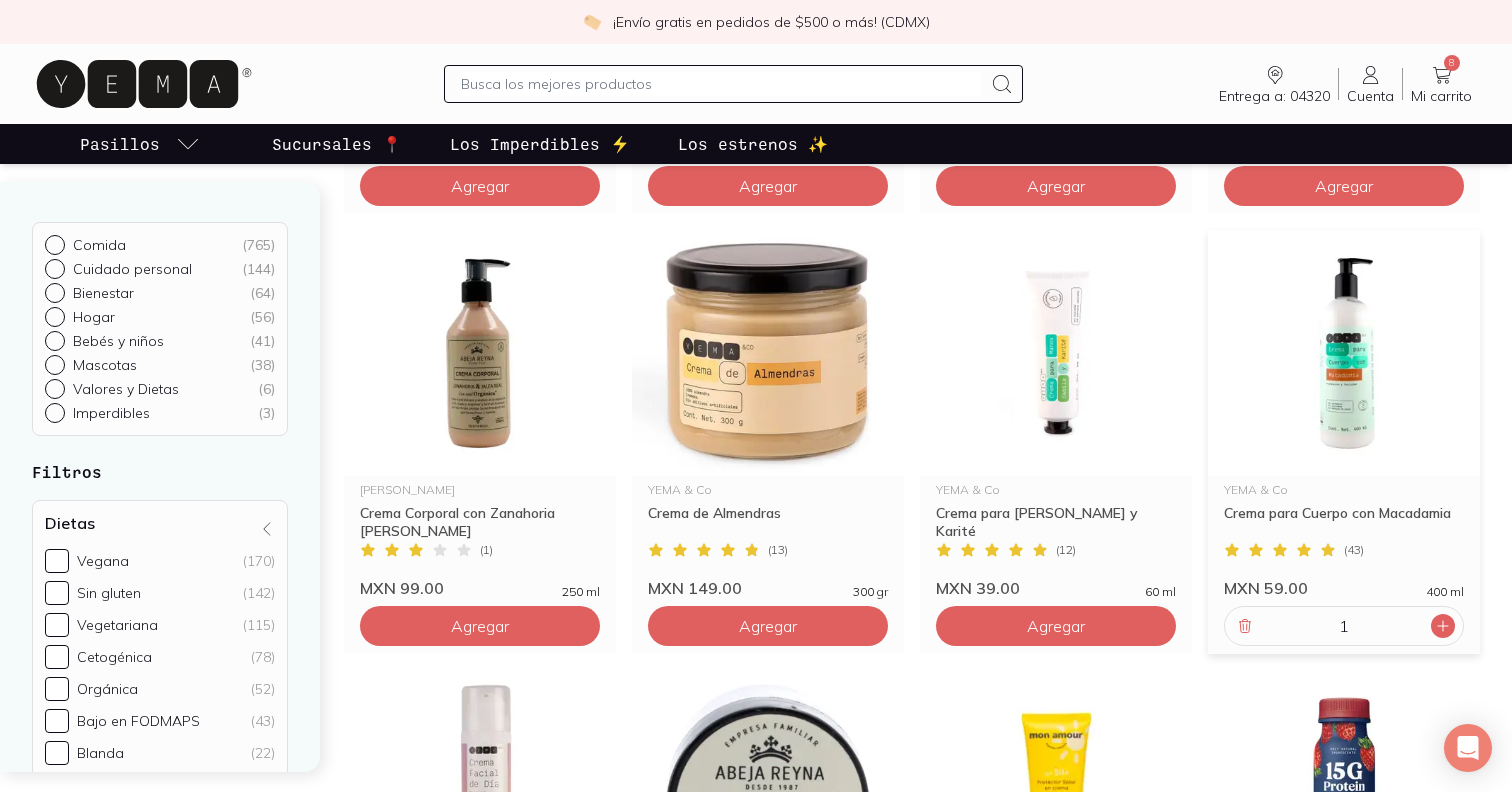 click at bounding box center [1443, 626] 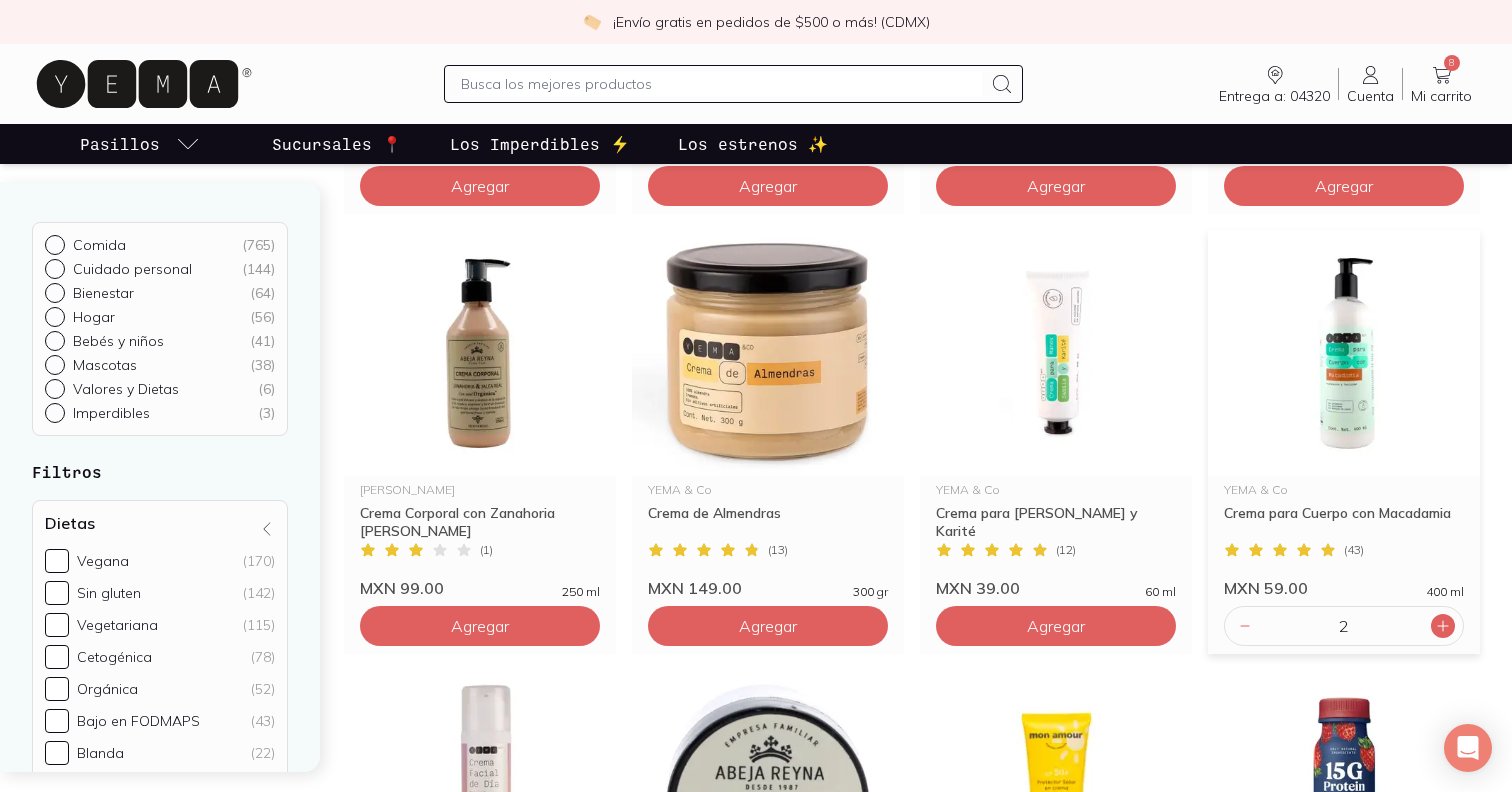 click 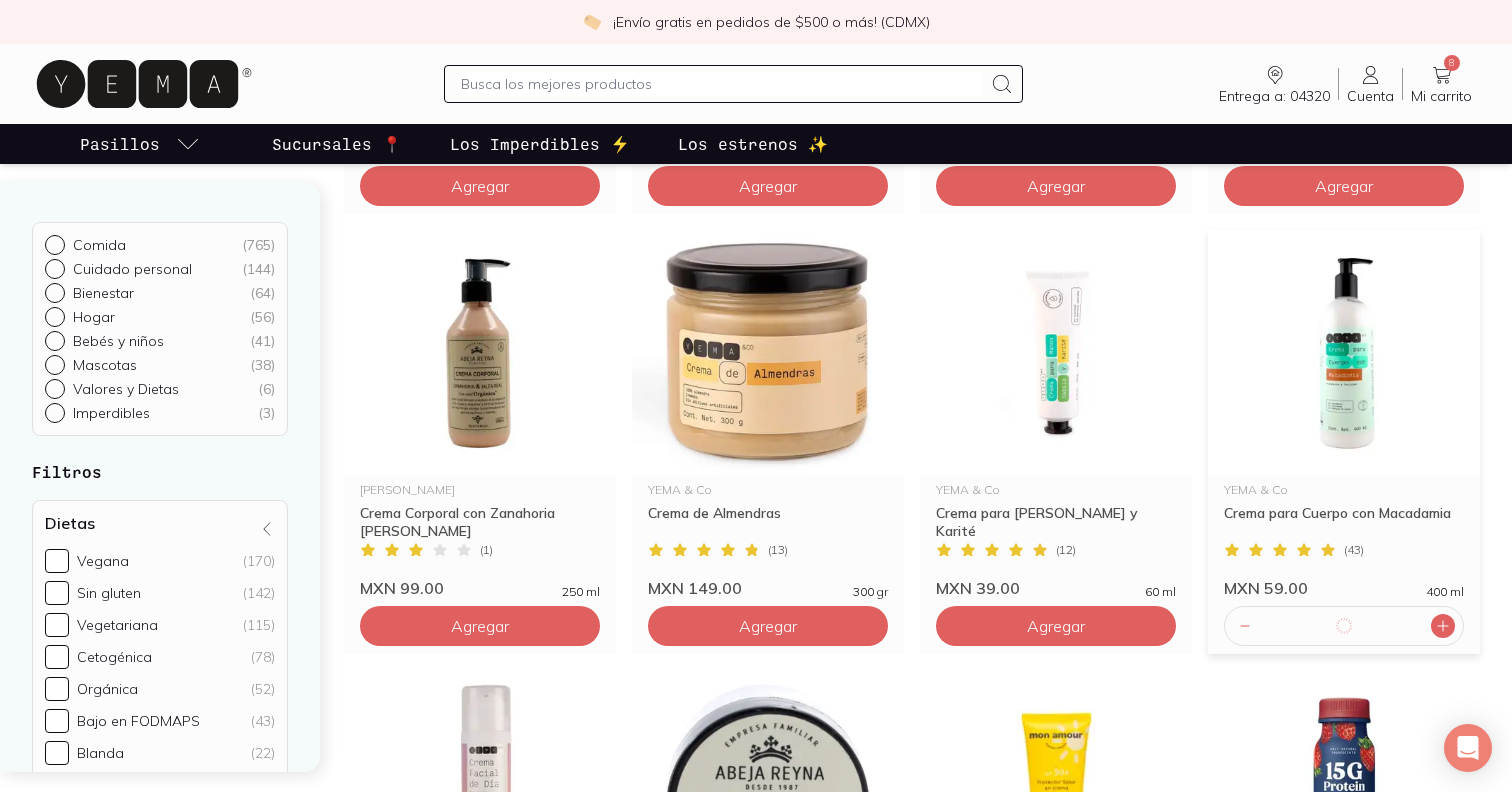click 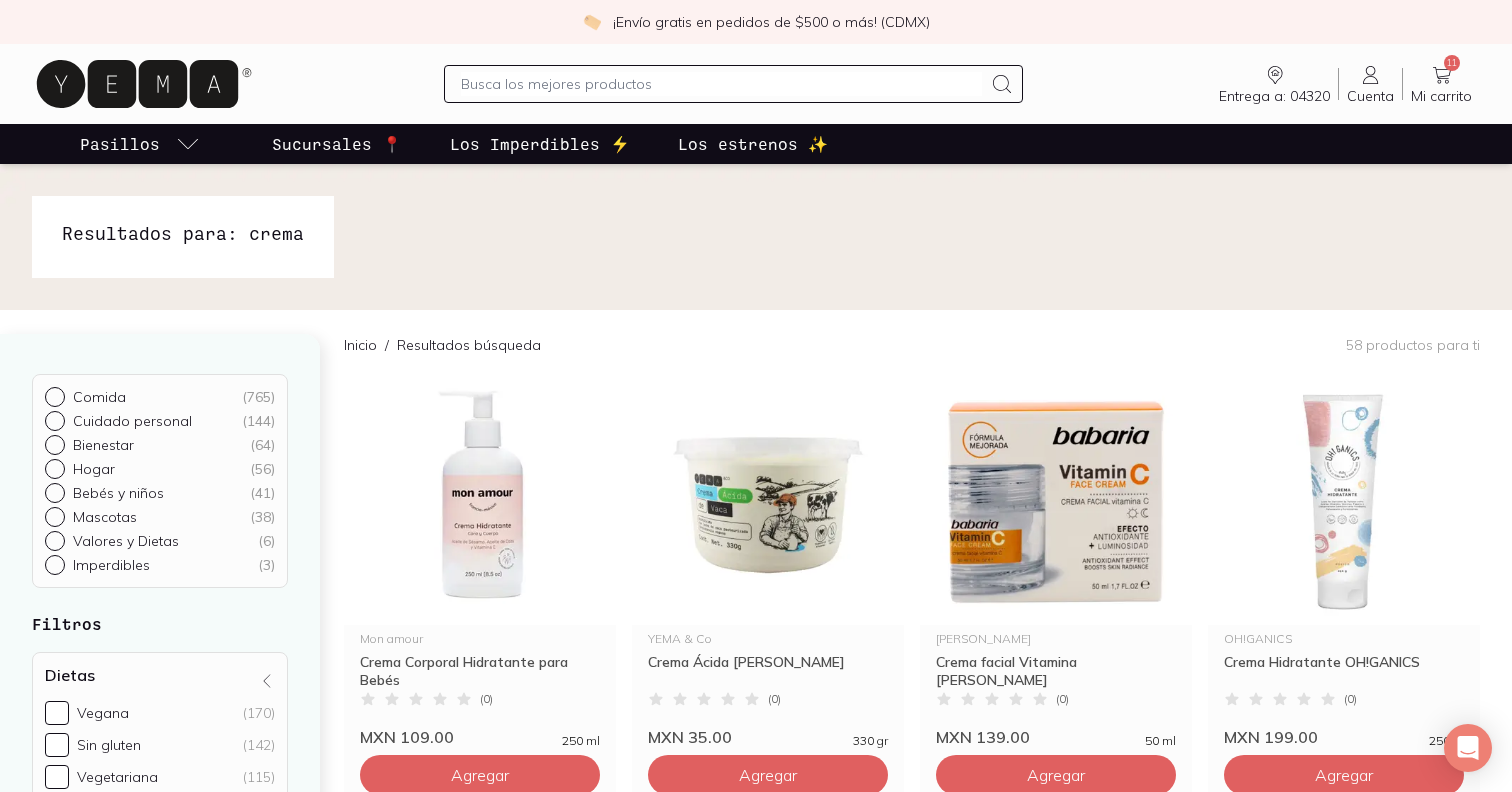 scroll, scrollTop: 0, scrollLeft: 0, axis: both 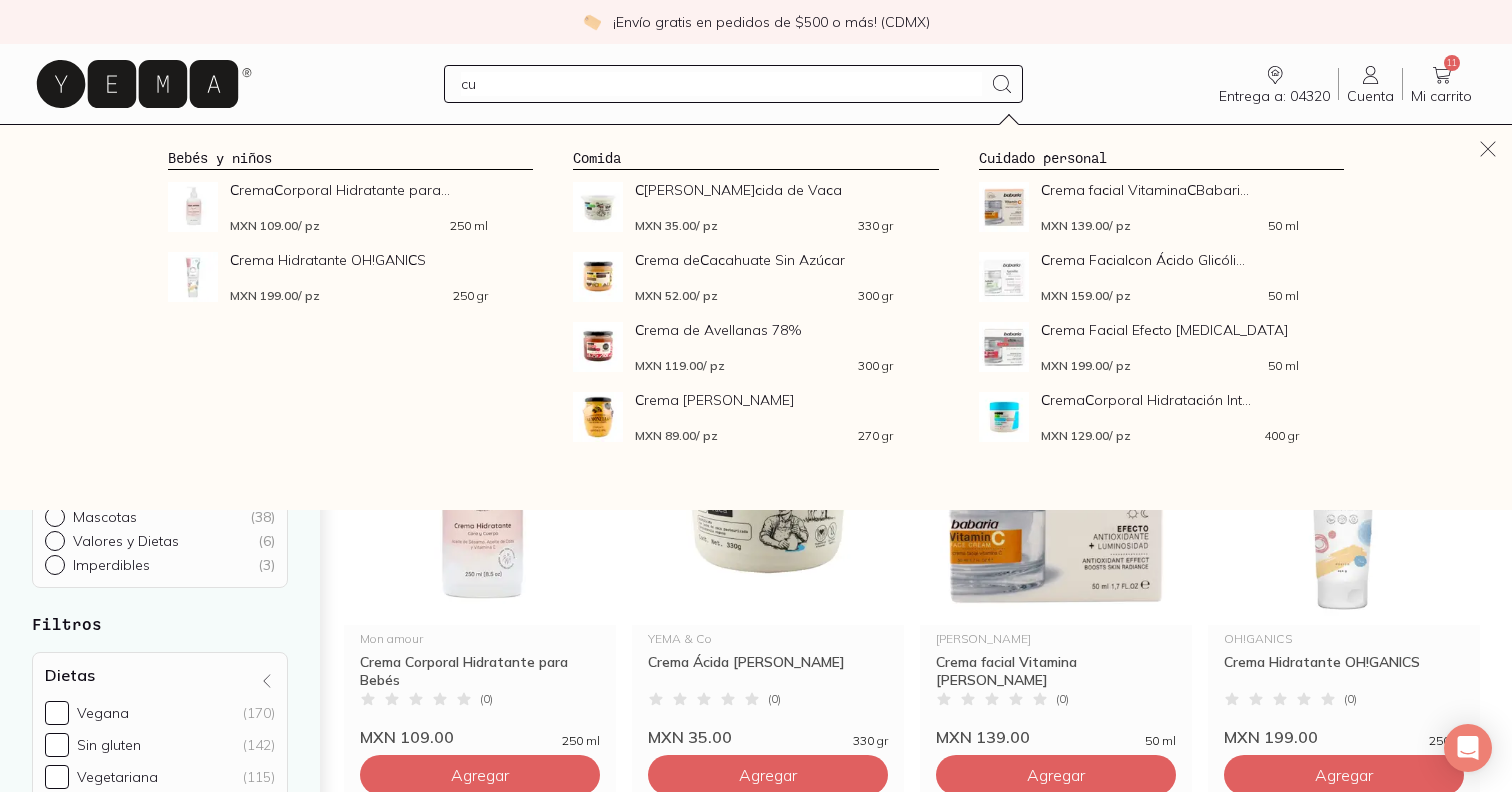 type on "c" 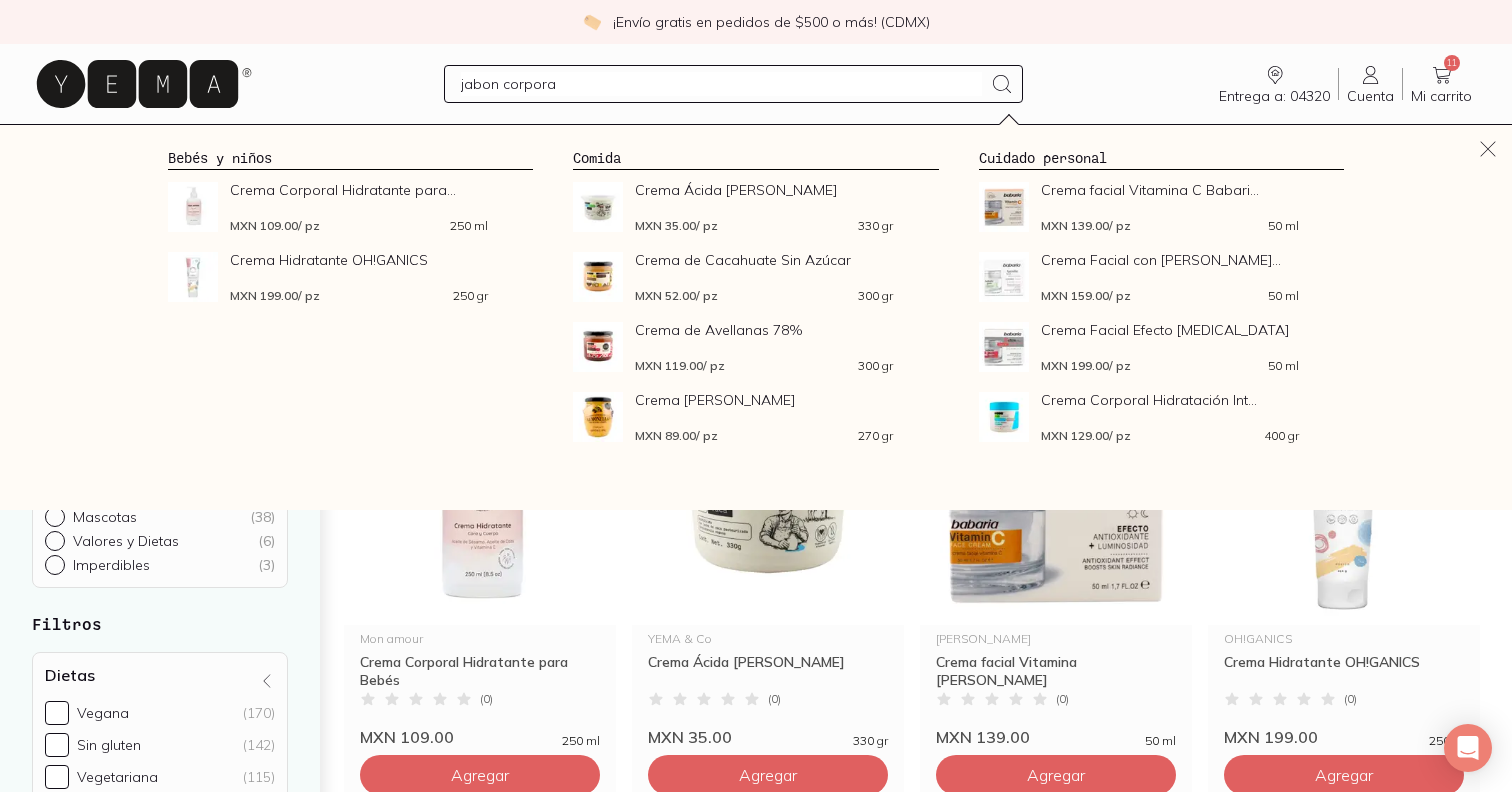 type on "jabon corporal" 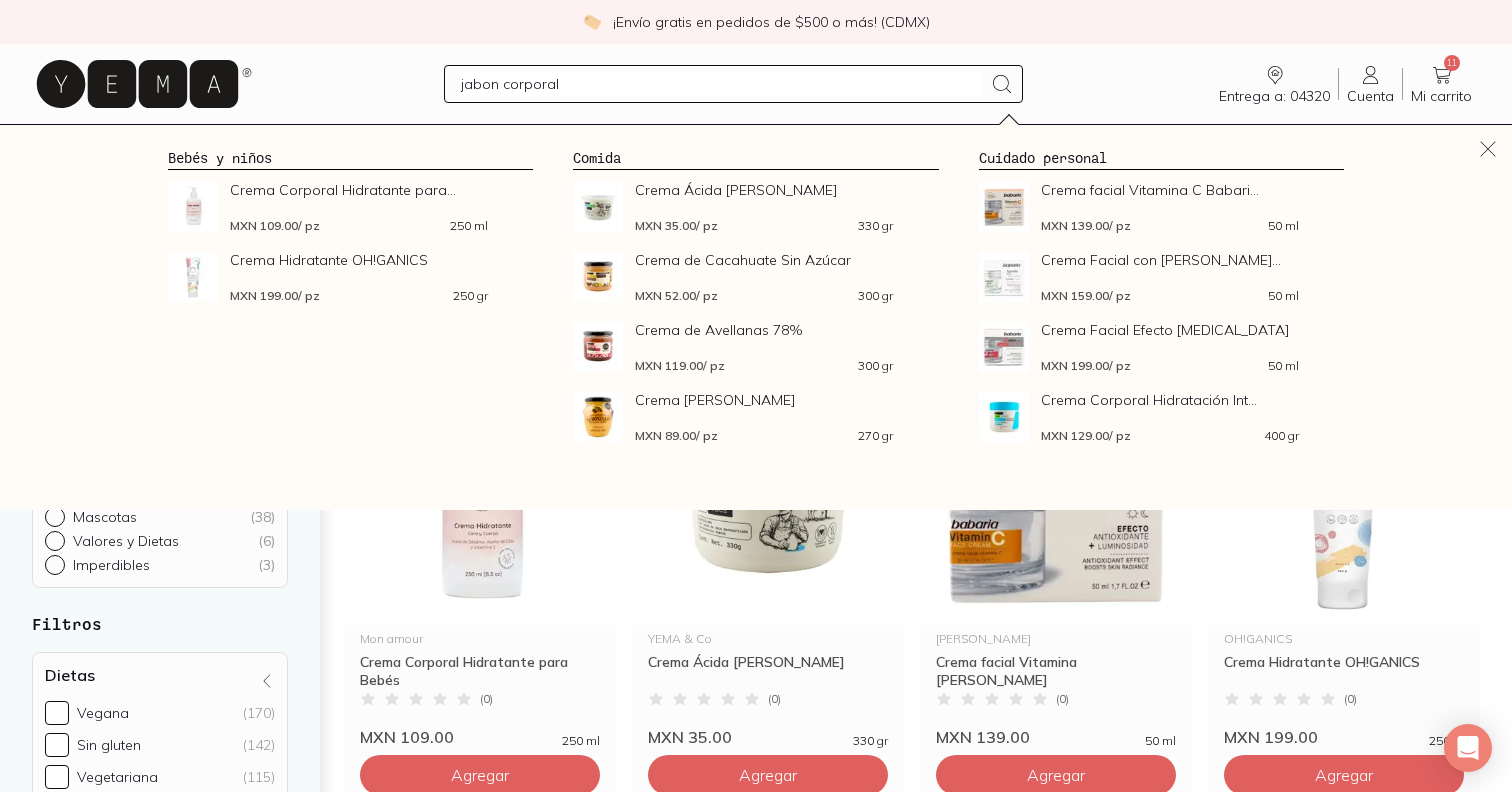 type 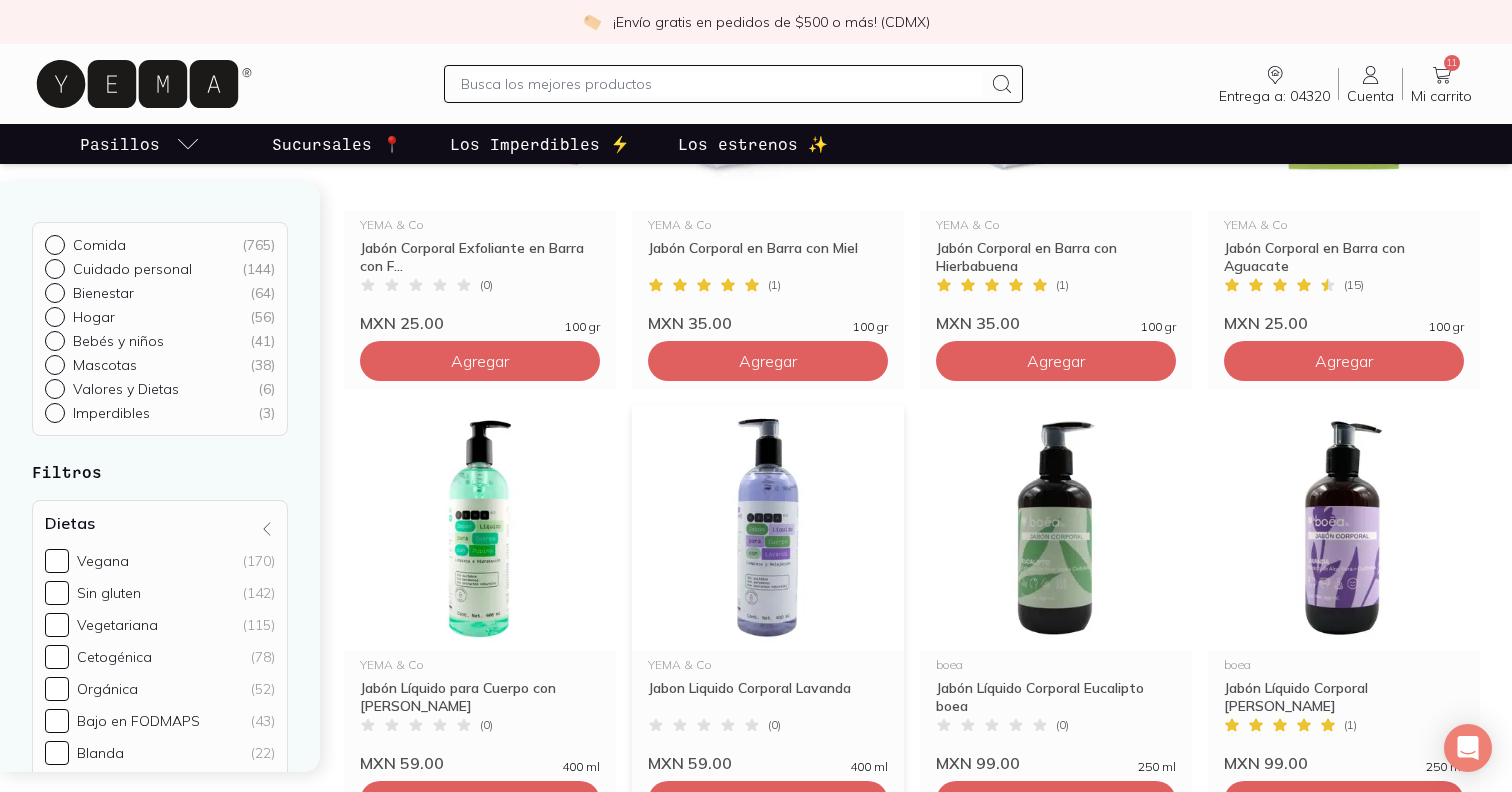 scroll, scrollTop: 1123, scrollLeft: 0, axis: vertical 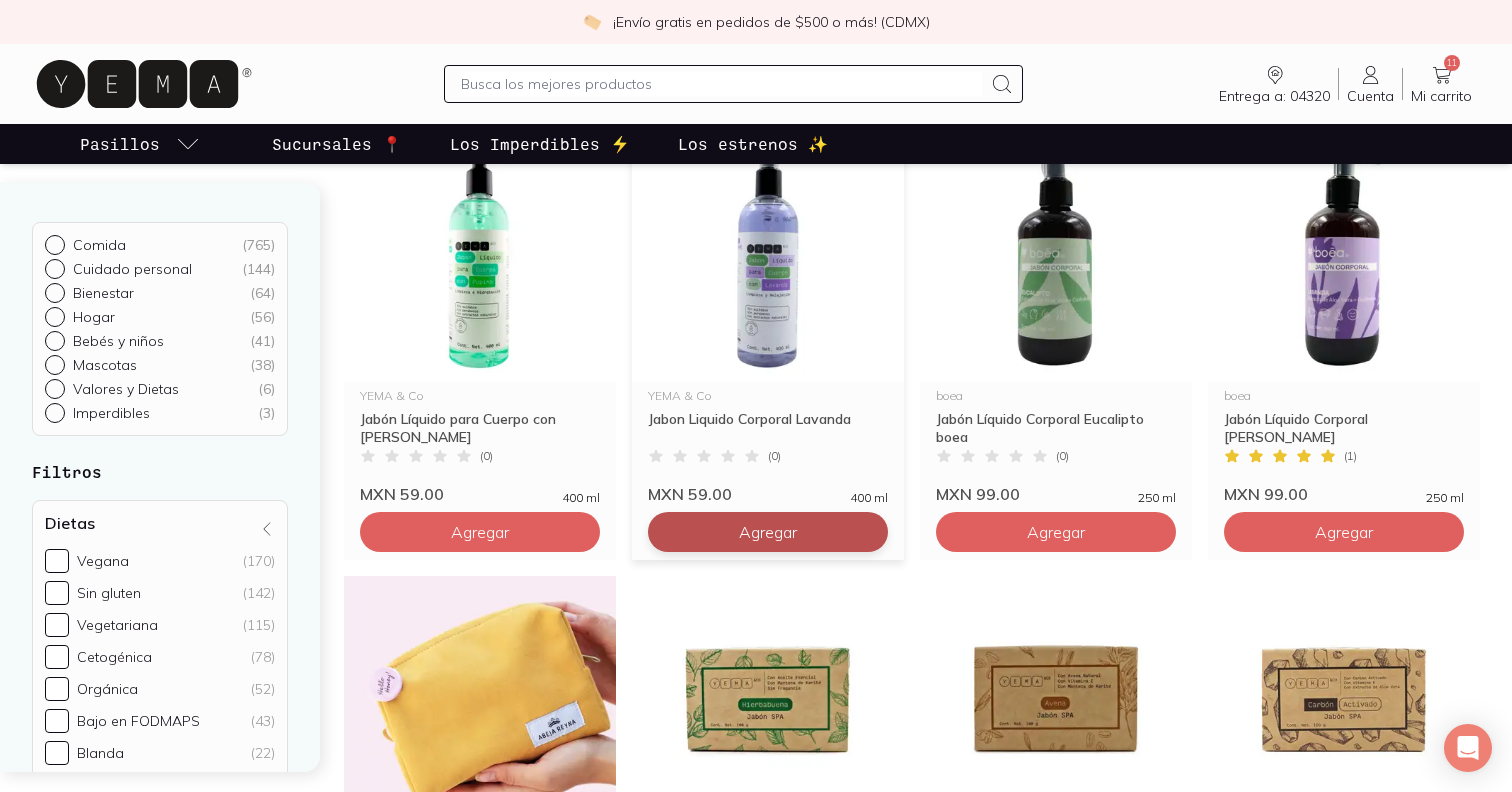 click on "Agregar" at bounding box center [480, -348] 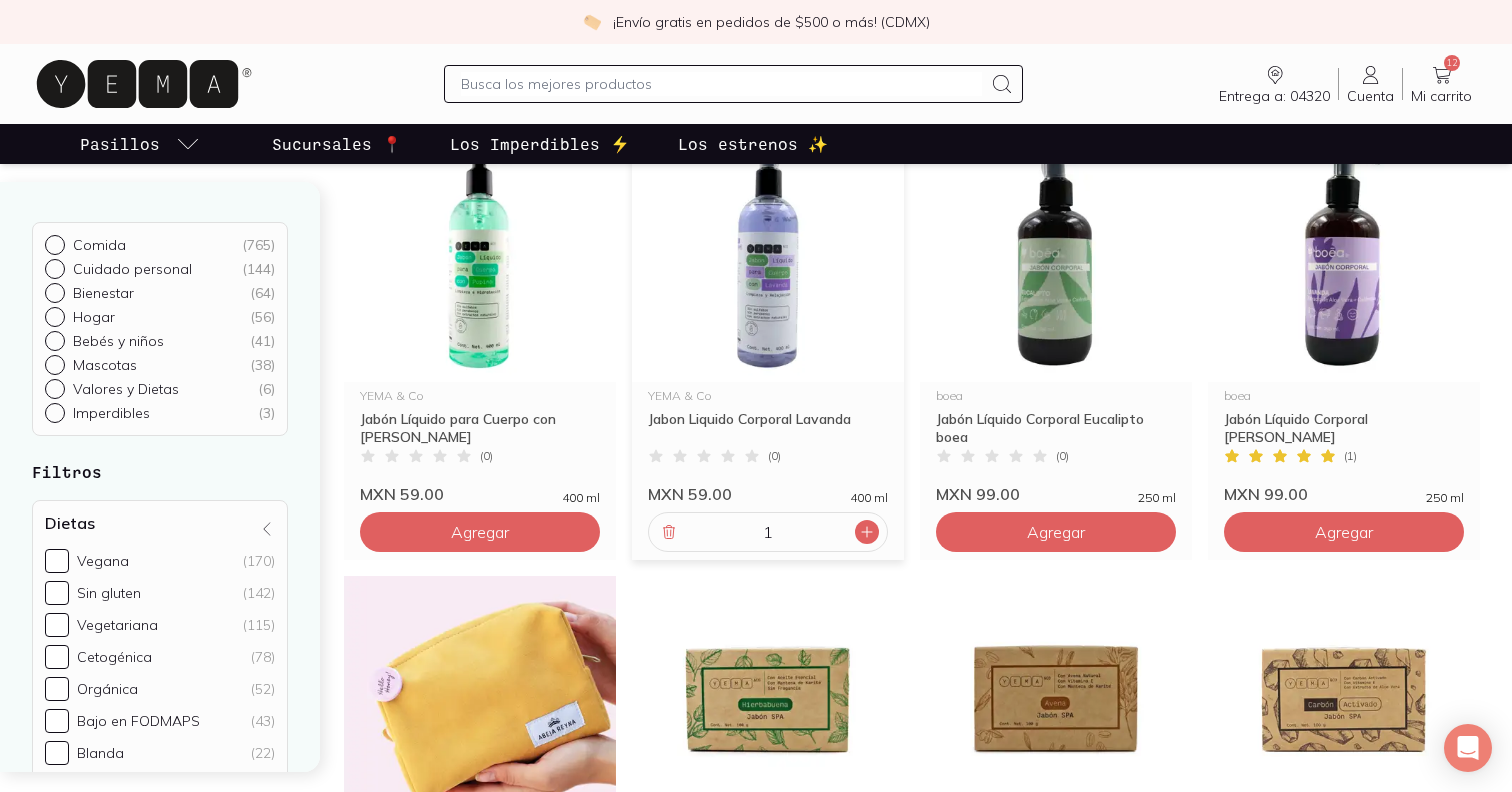 click 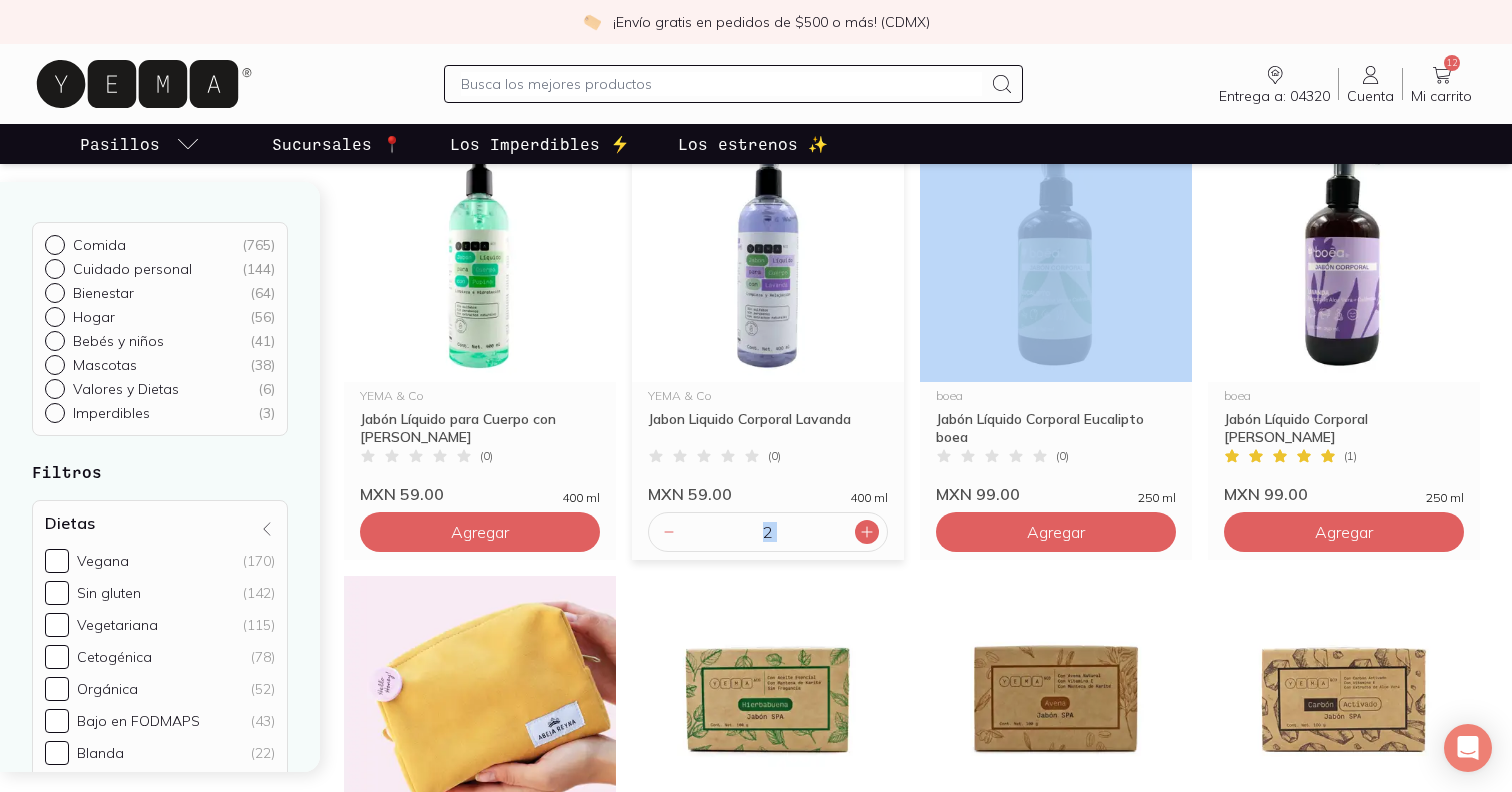 click 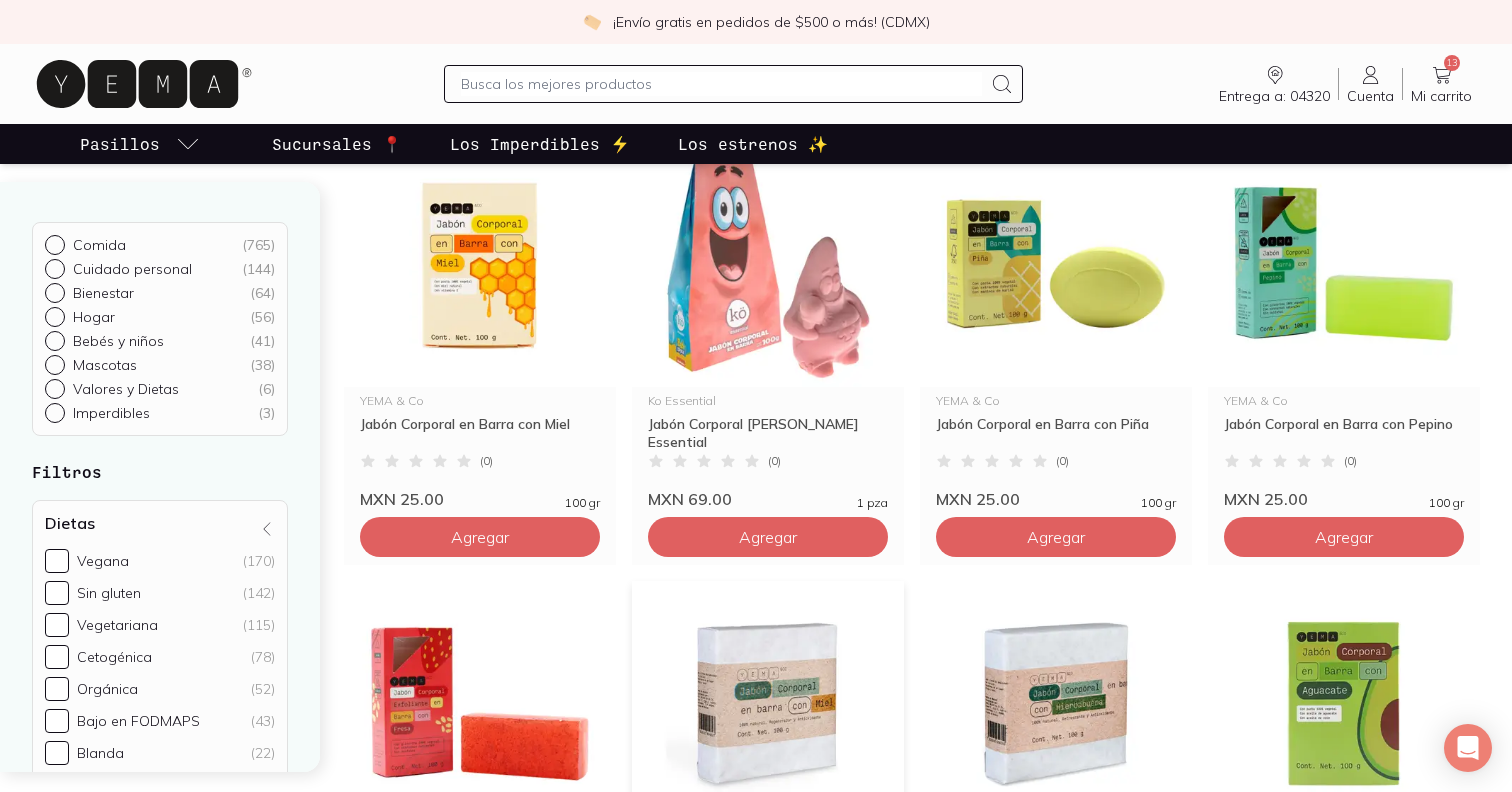 scroll, scrollTop: 84, scrollLeft: 0, axis: vertical 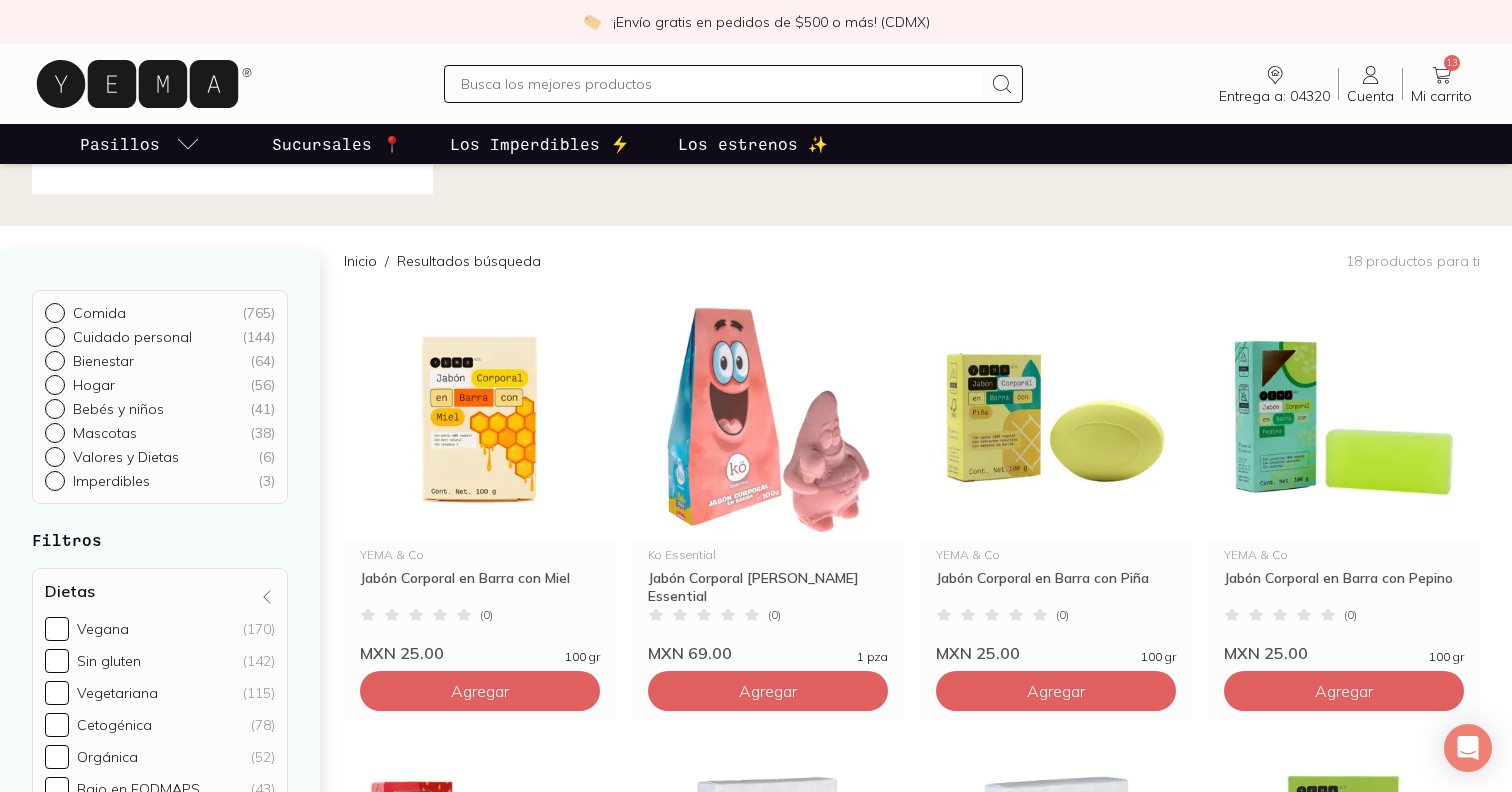 click at bounding box center (721, 84) 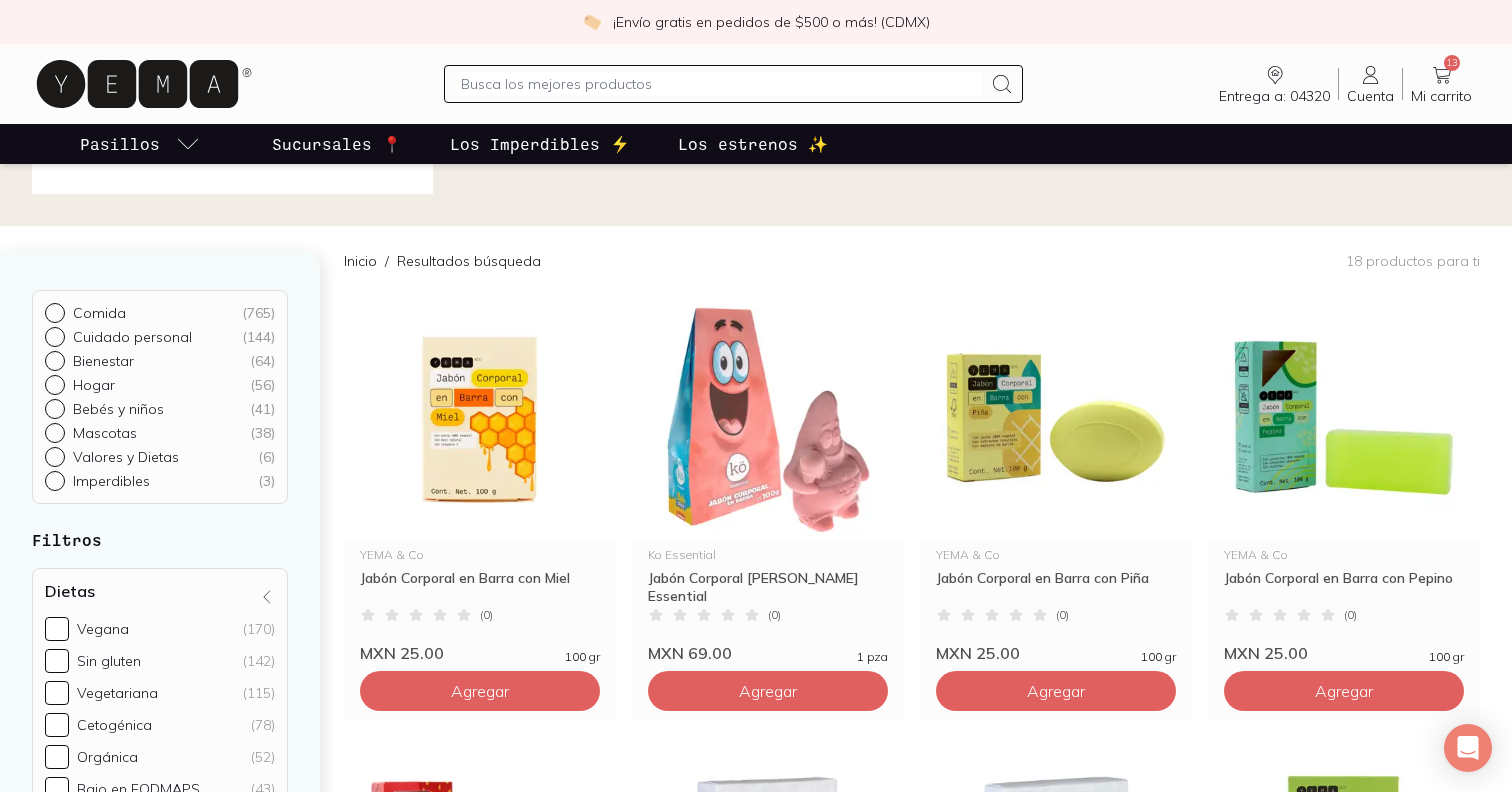 type on "w" 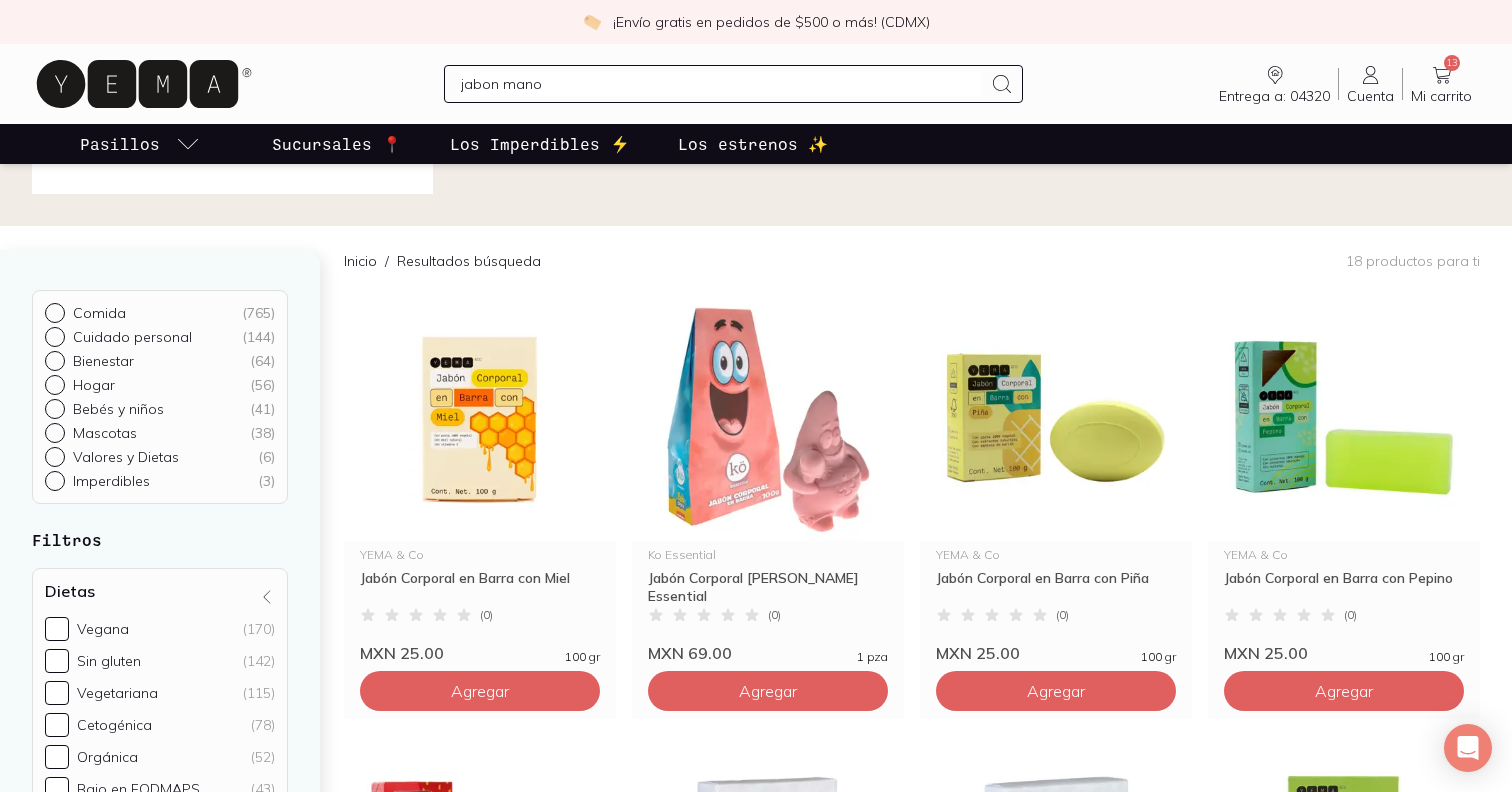 type on "jabon manos" 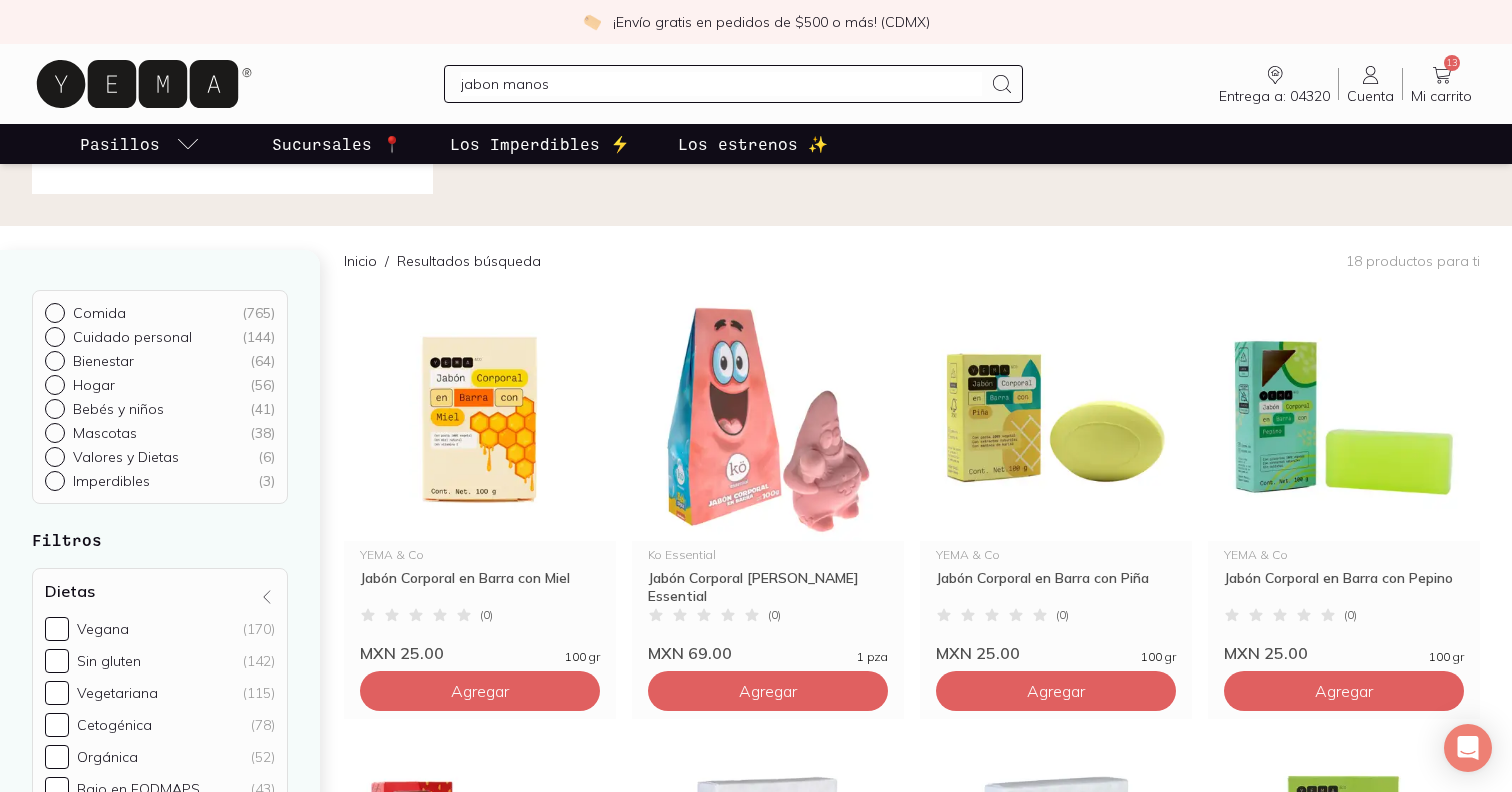 type 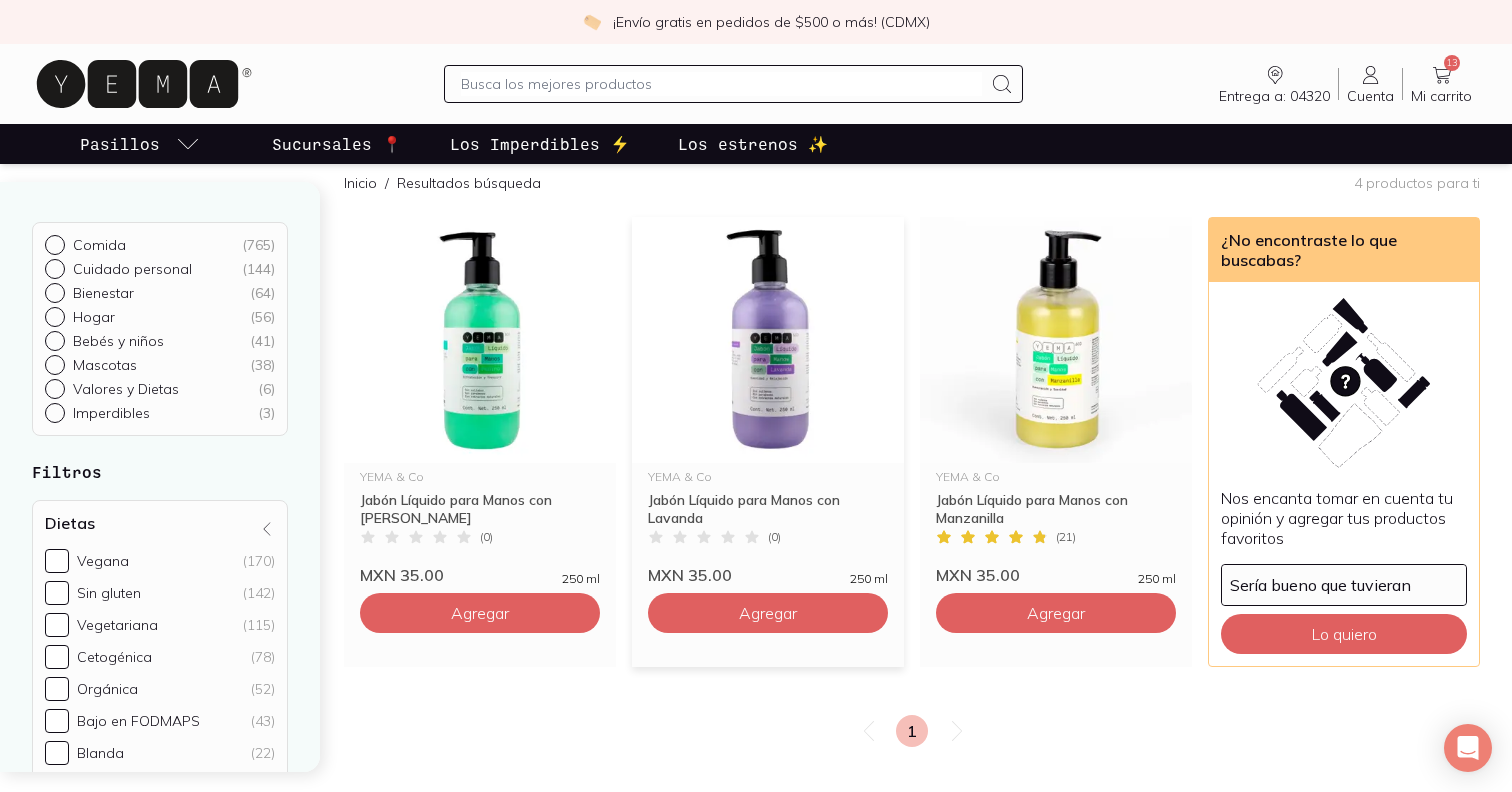 scroll, scrollTop: 189, scrollLeft: 0, axis: vertical 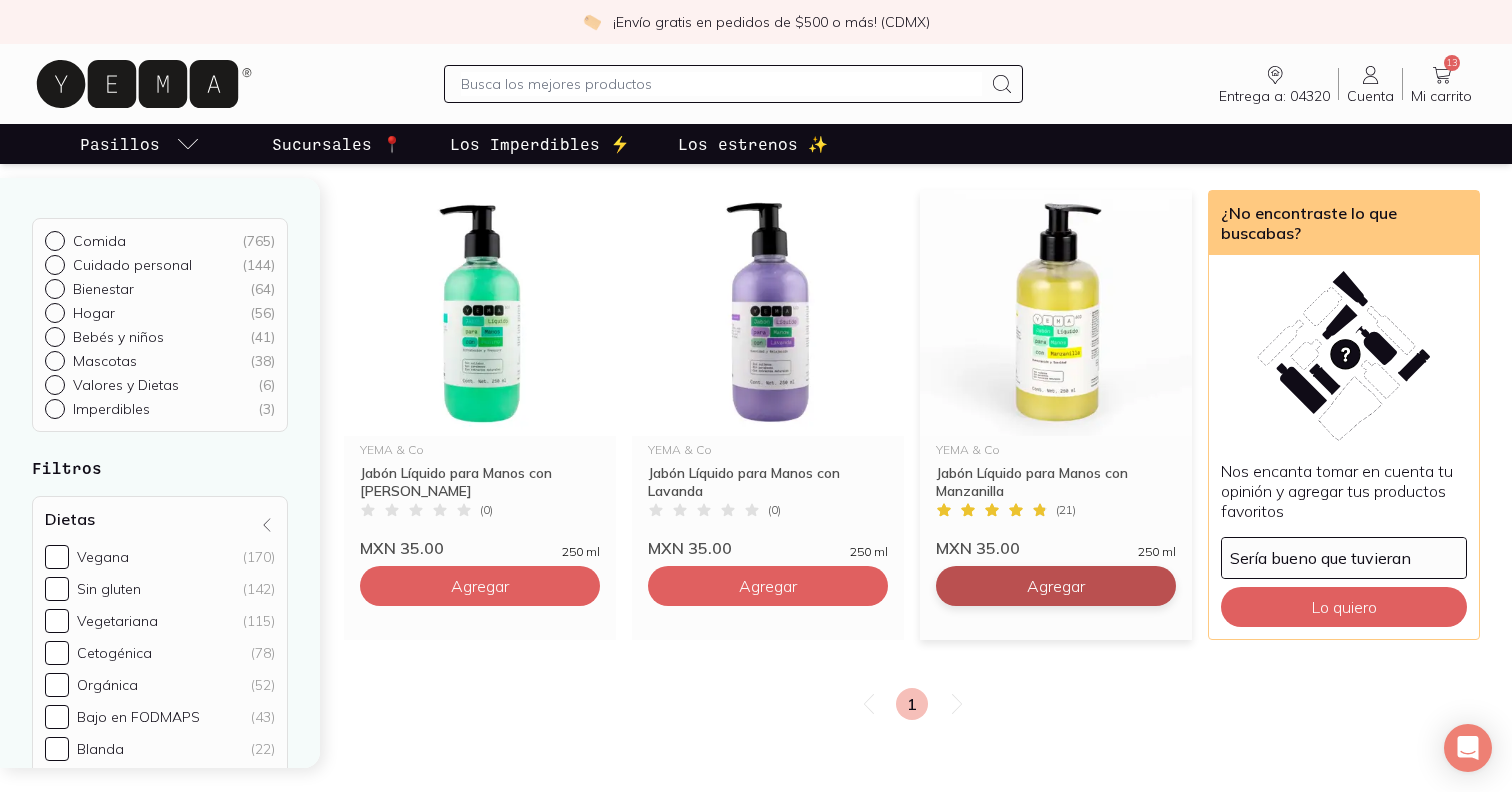 click on "Agregar" at bounding box center (480, 586) 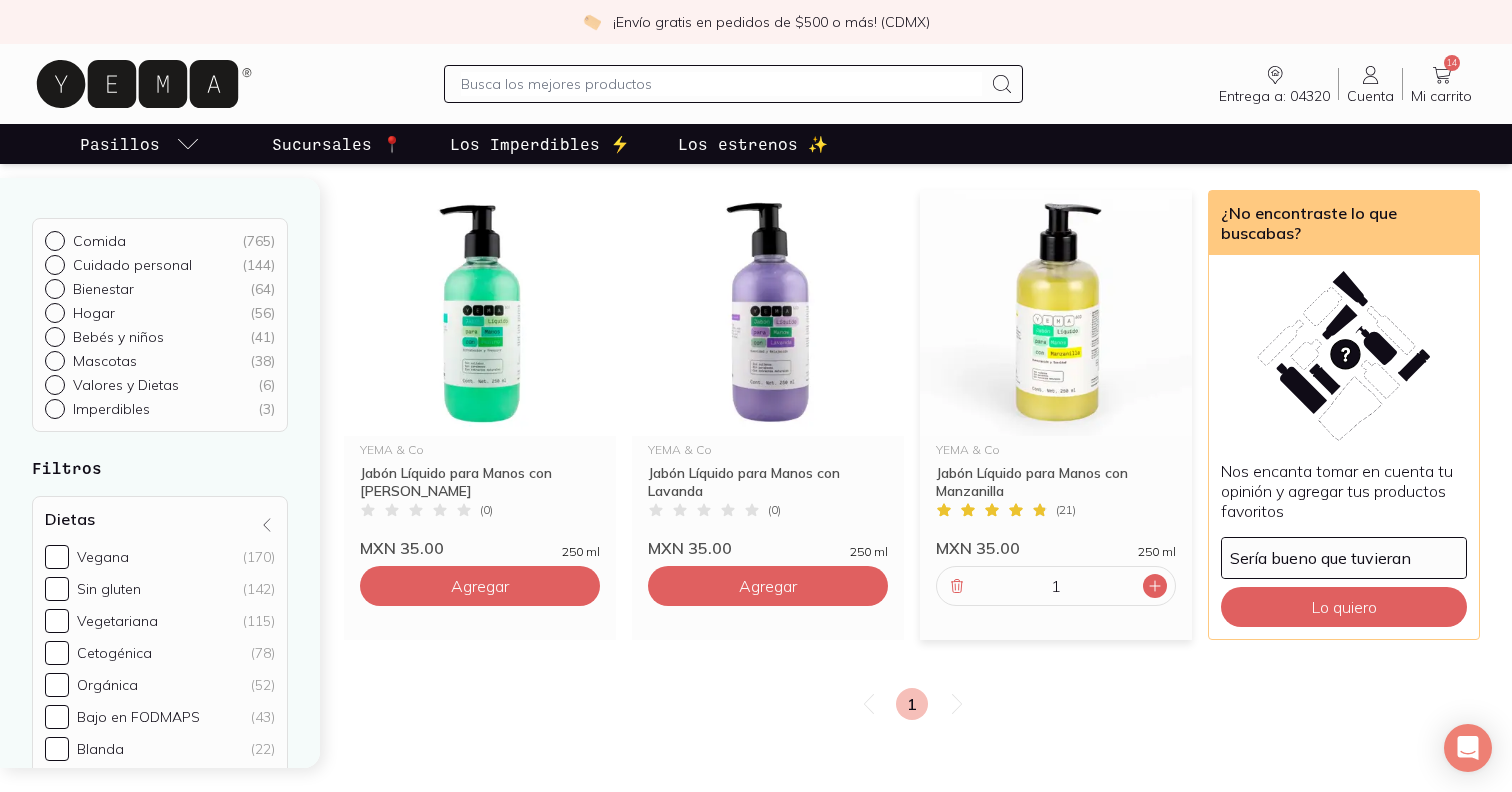 click at bounding box center (1155, 586) 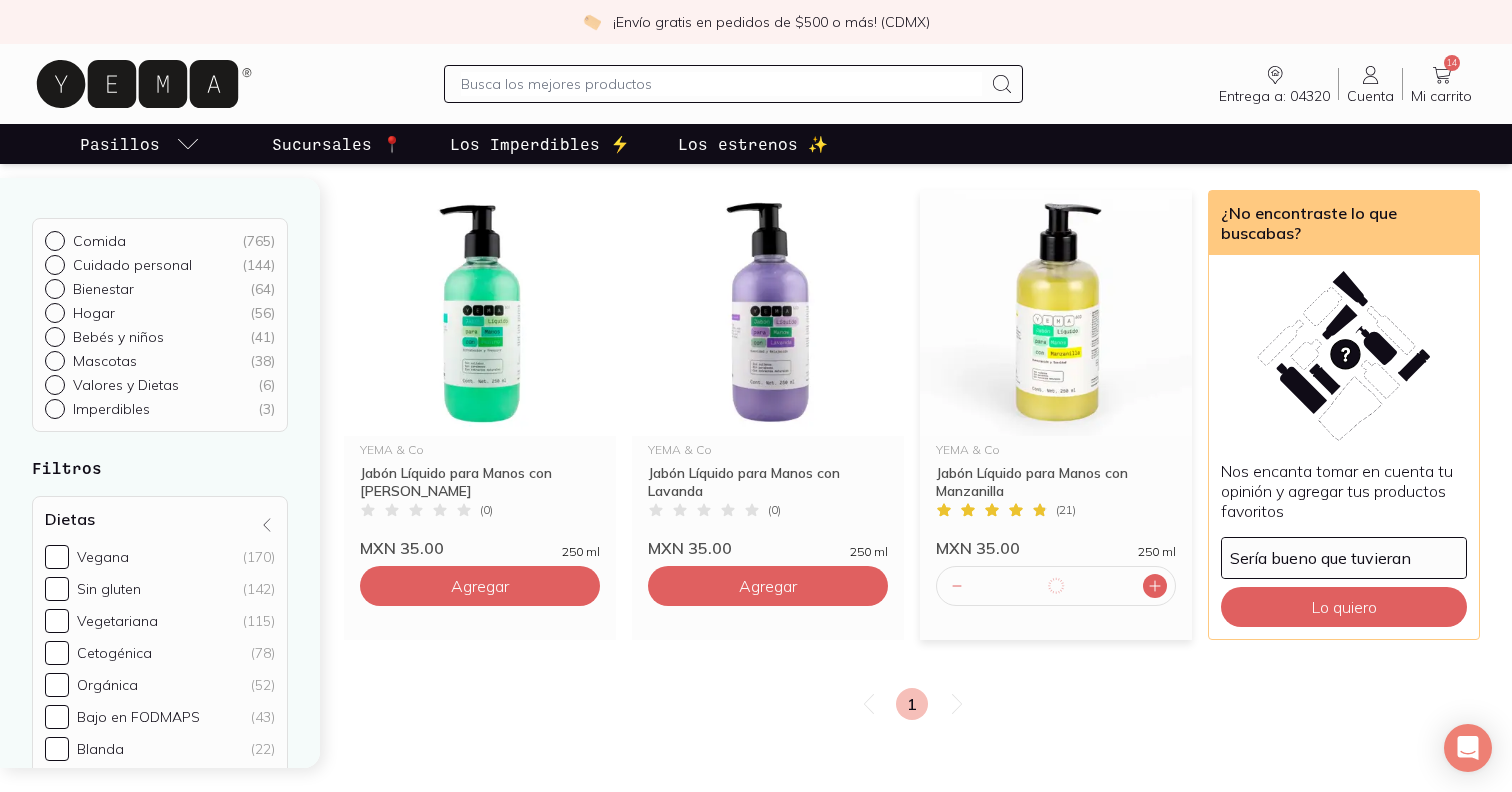 click at bounding box center [1155, 586] 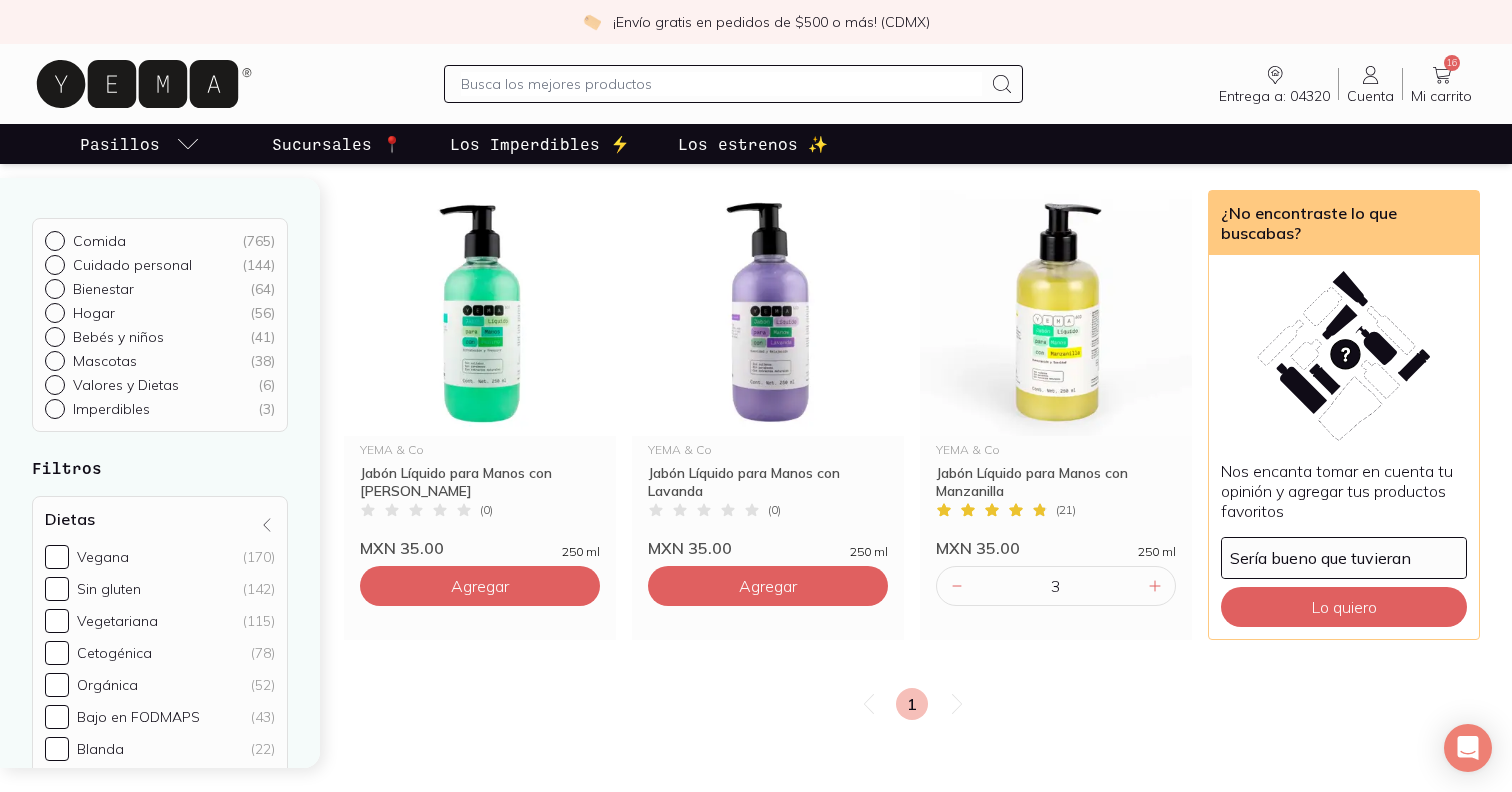 click on "1" at bounding box center [912, 704] 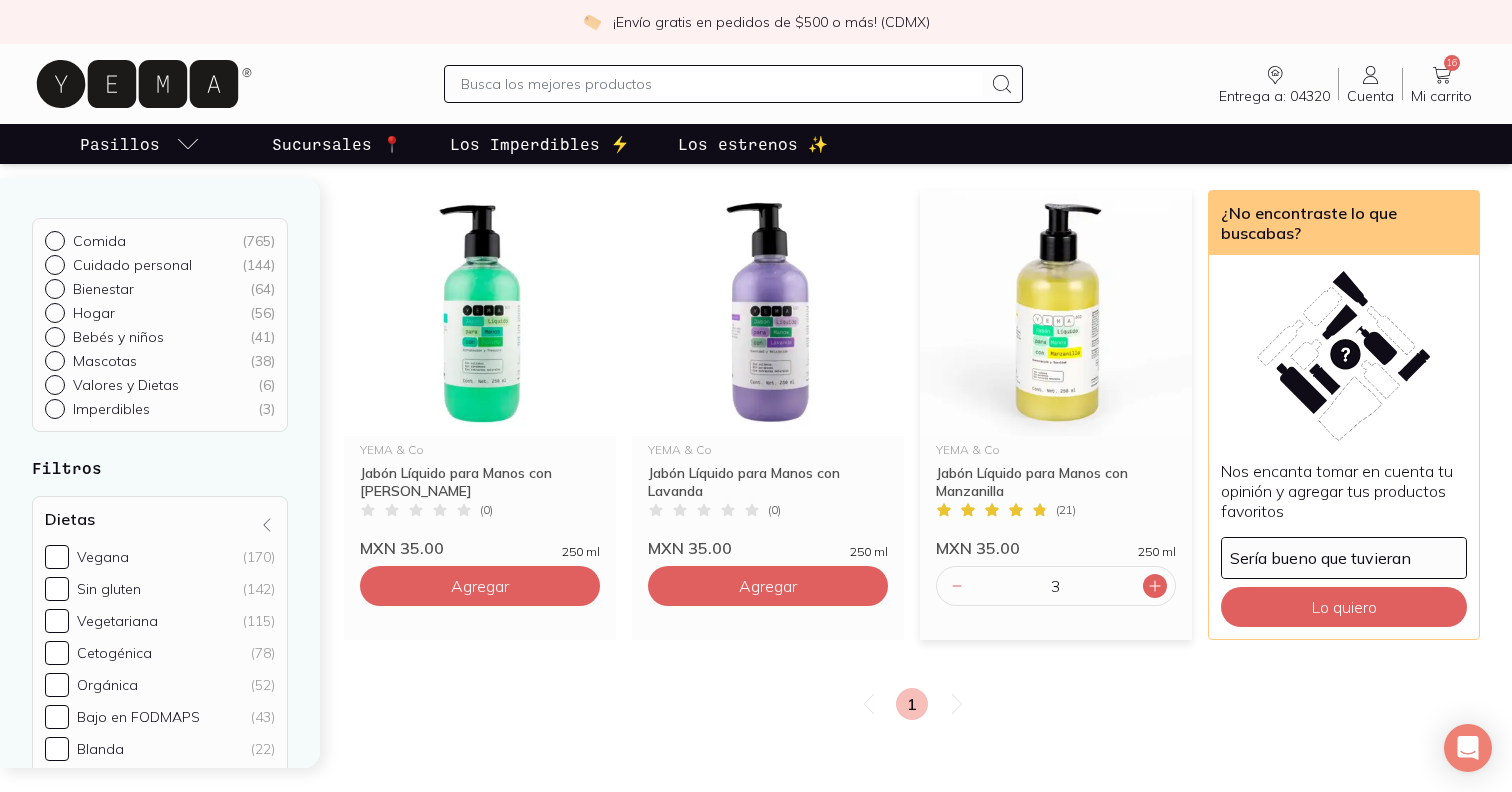 click 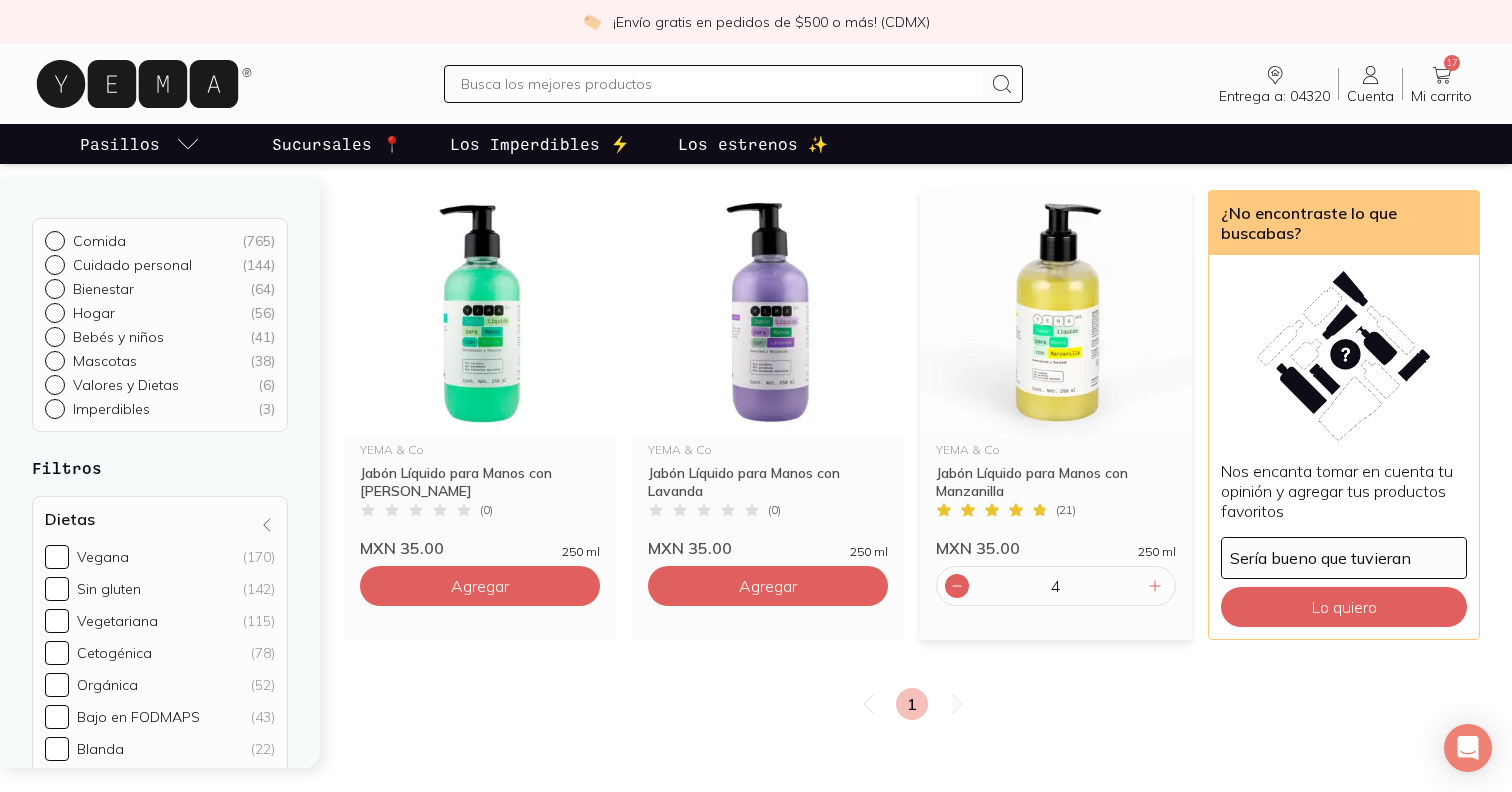 click 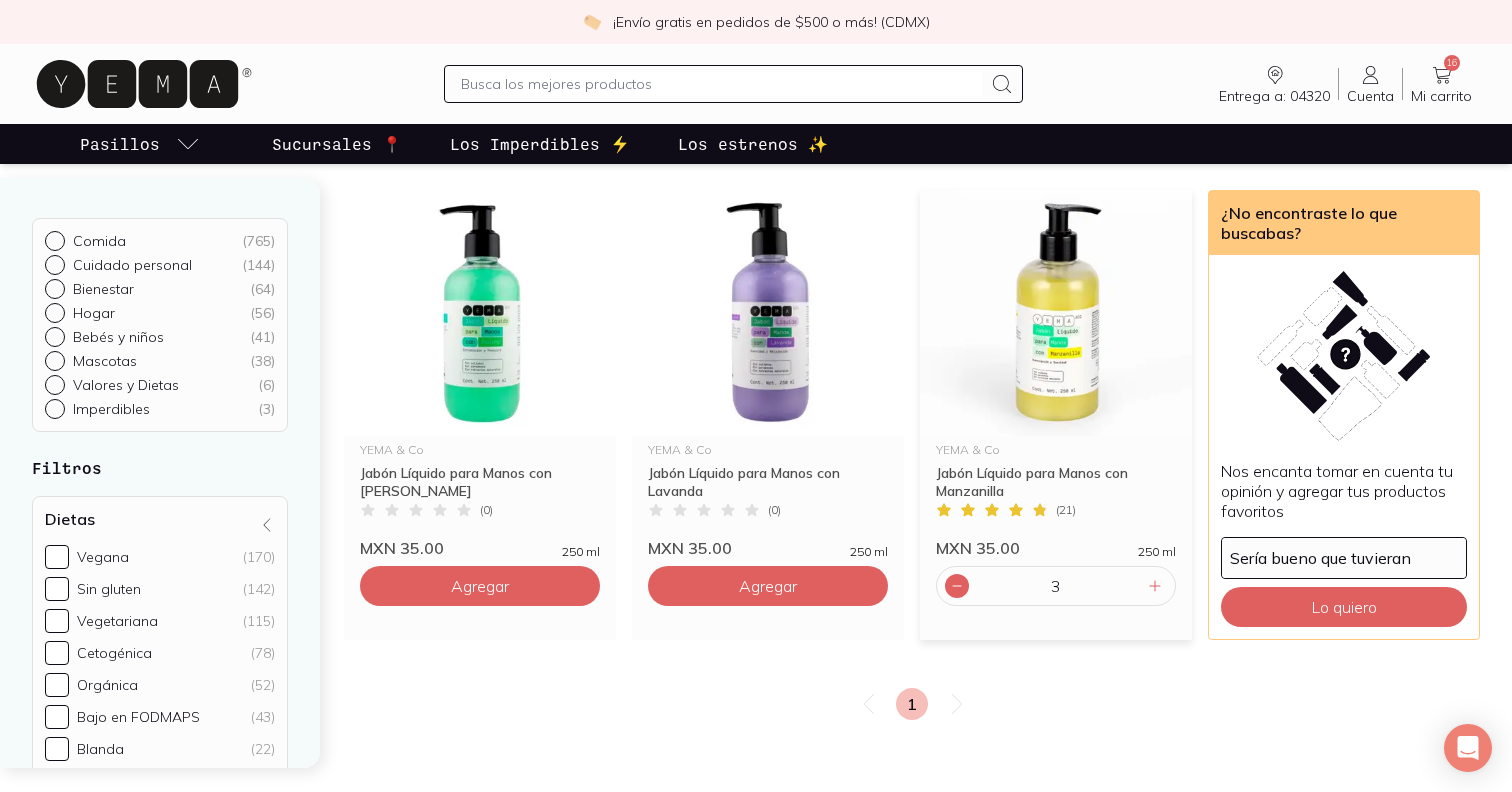 click 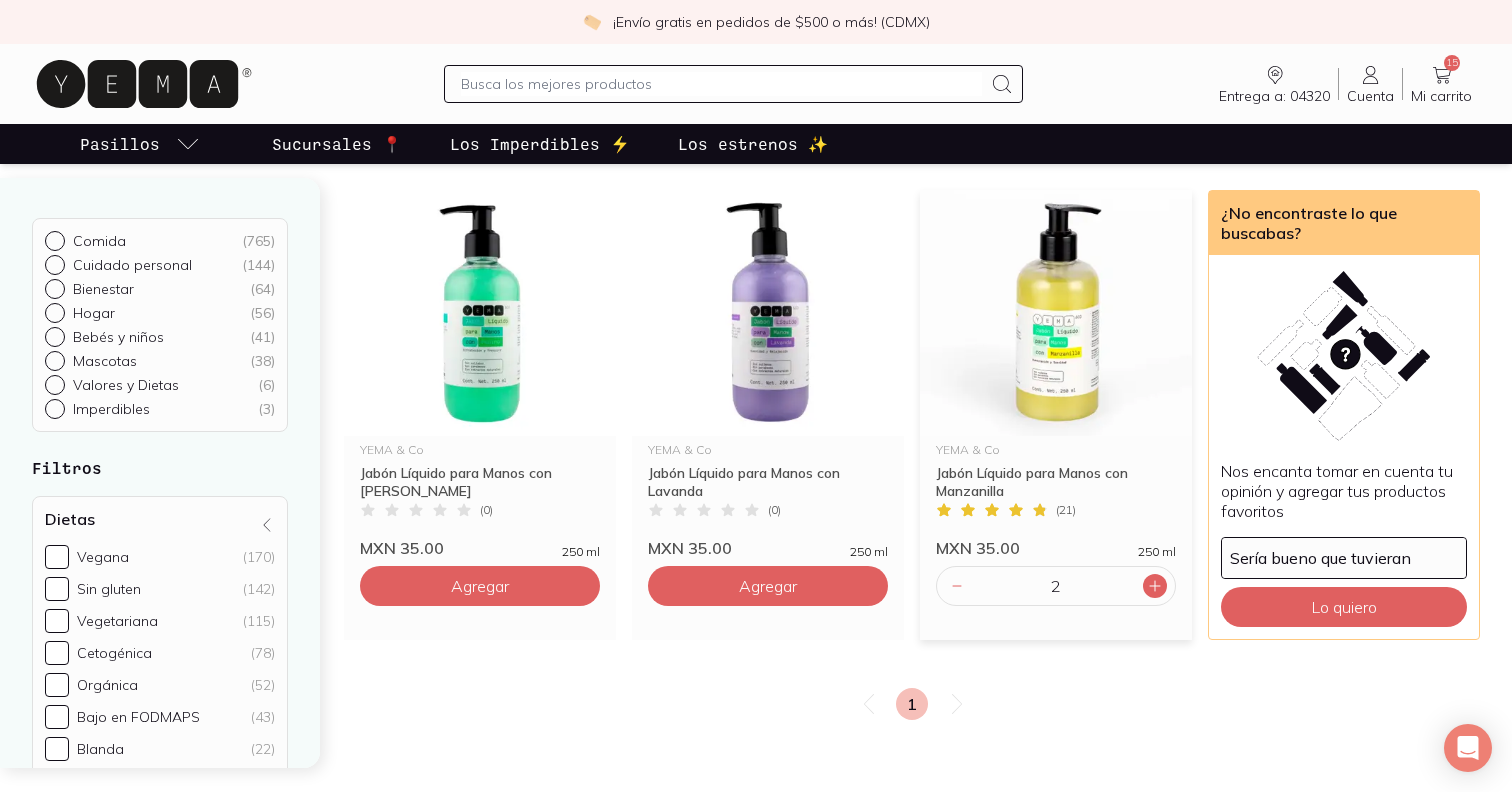 click 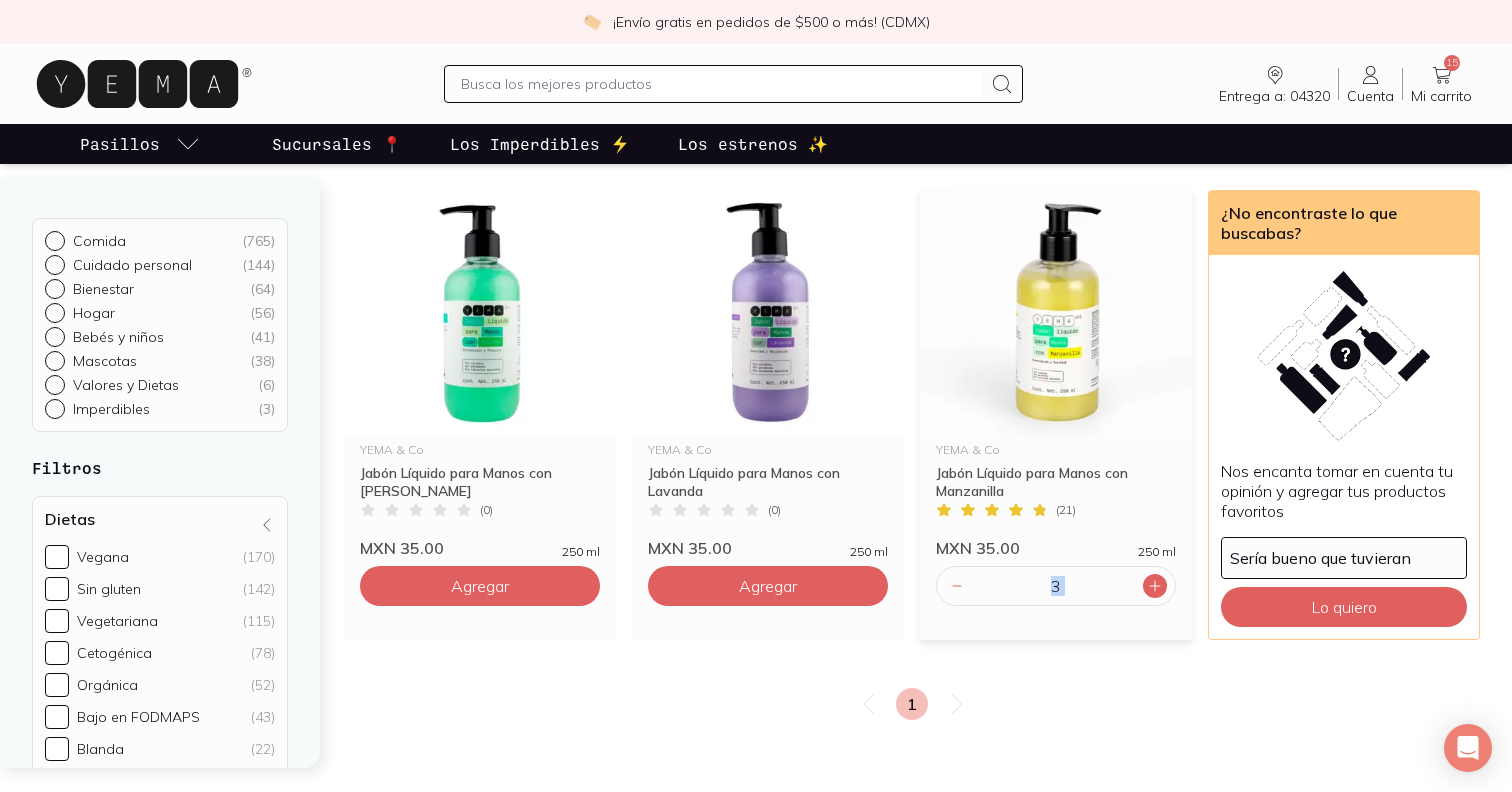 click 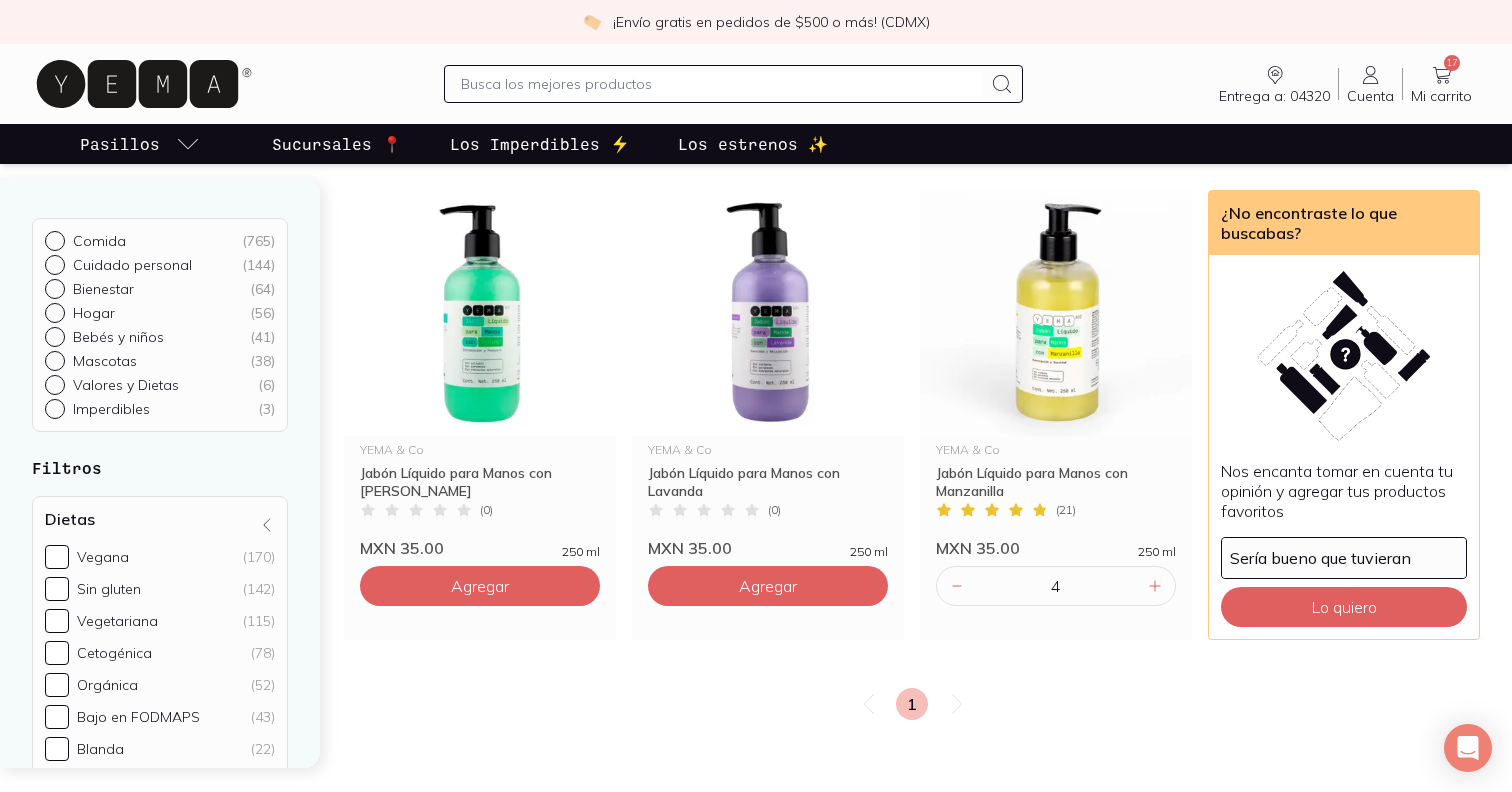 click on "1" at bounding box center (912, 704) 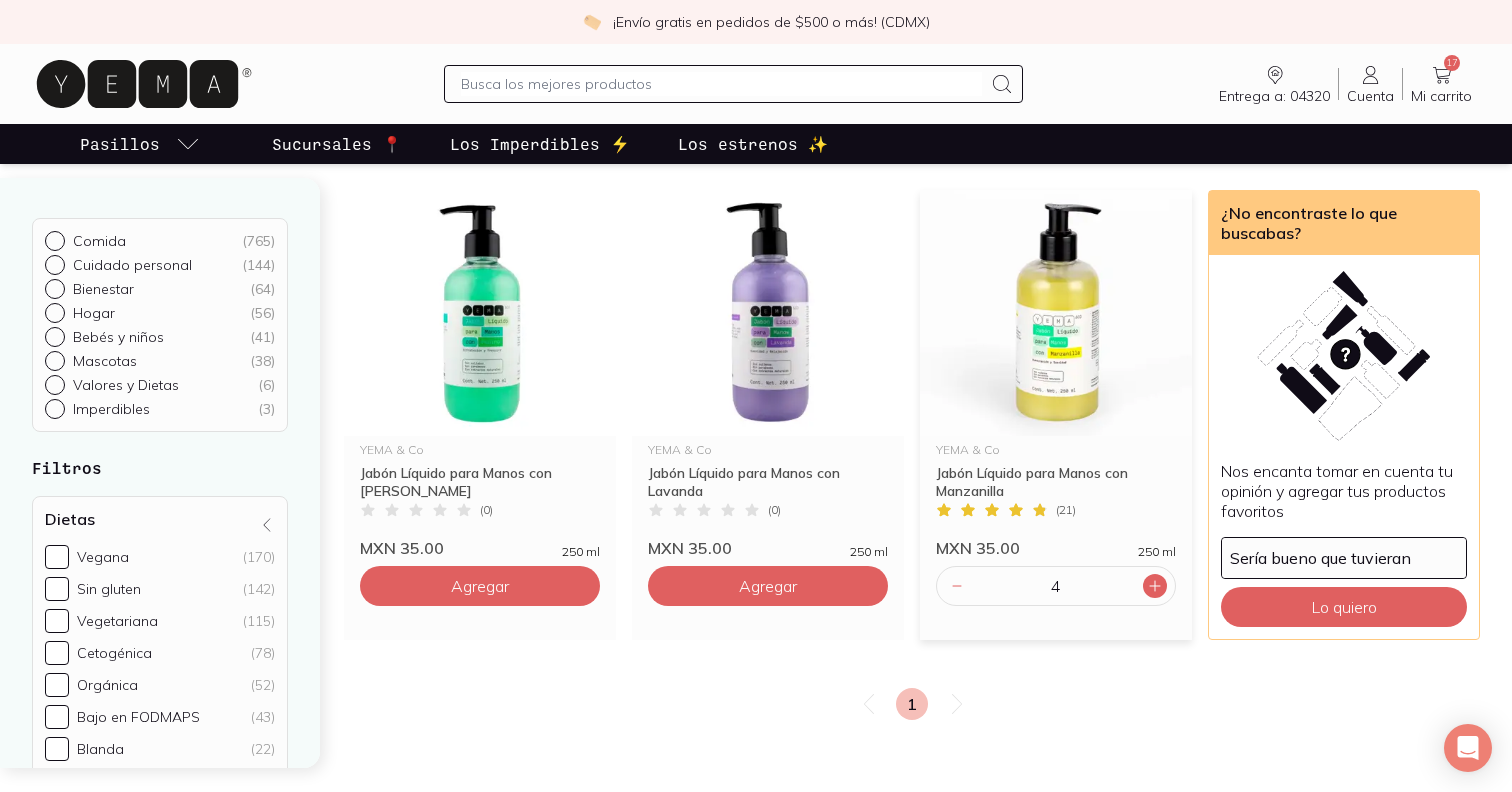 click 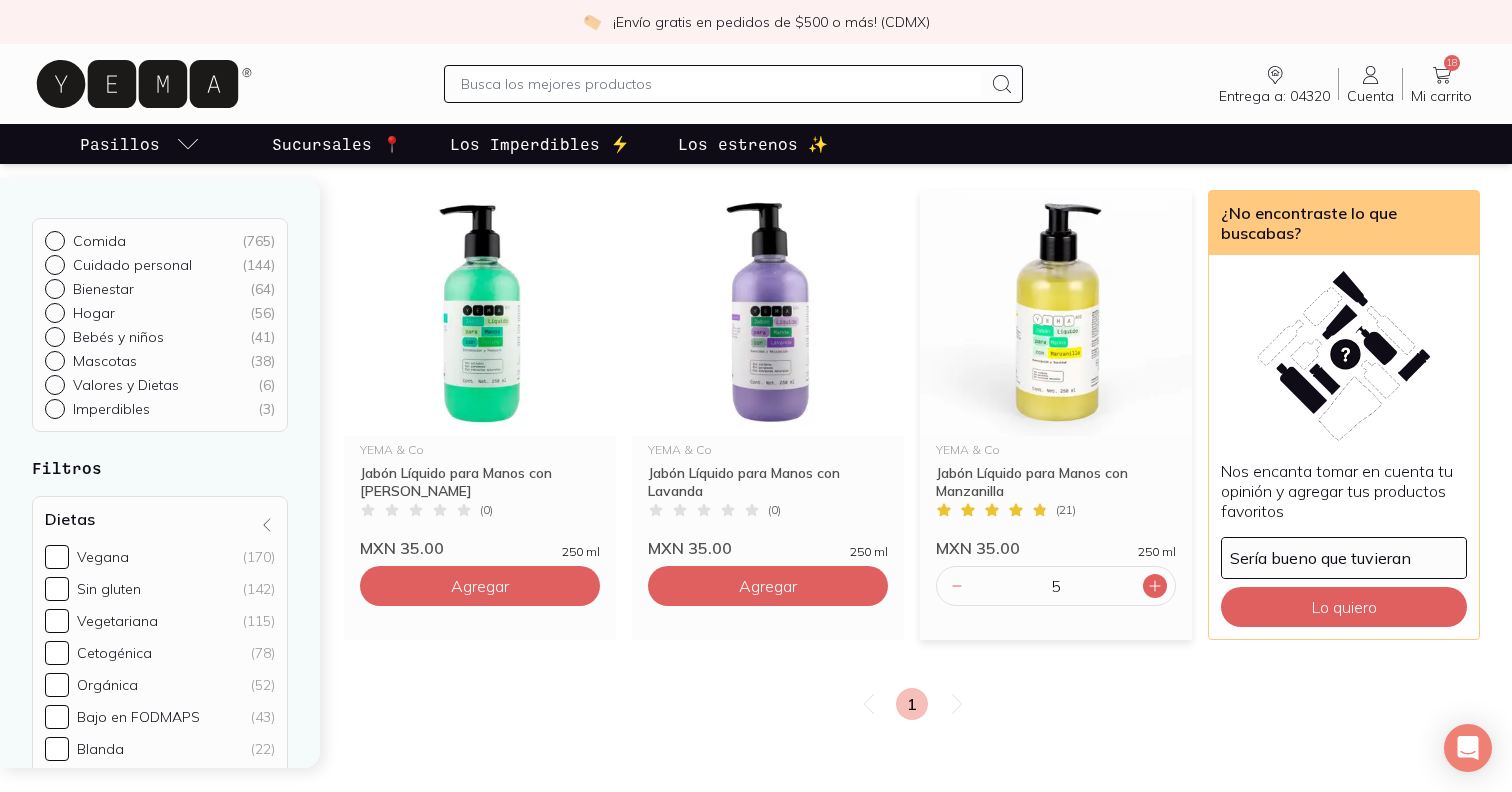 click 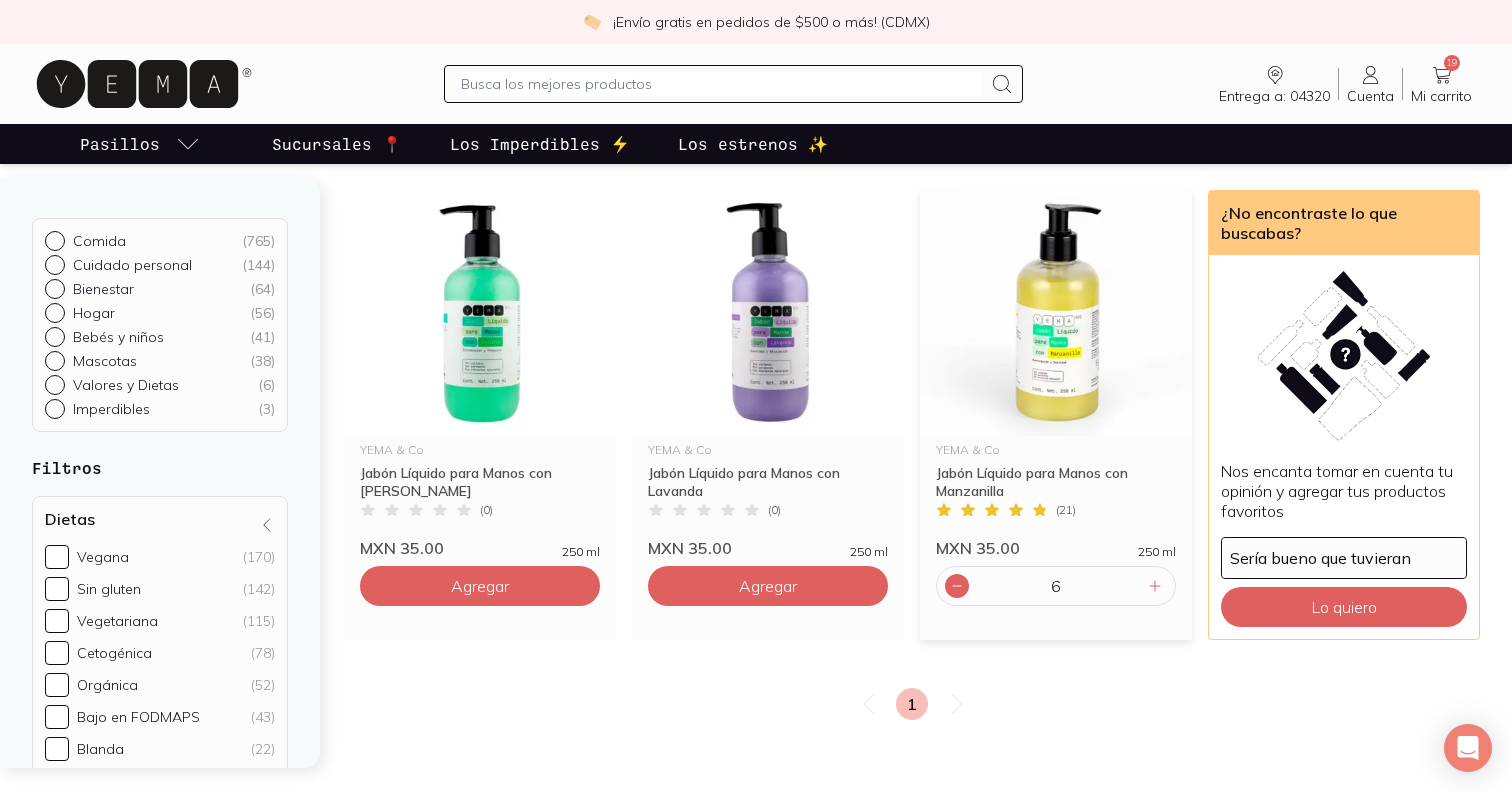 click at bounding box center (957, 586) 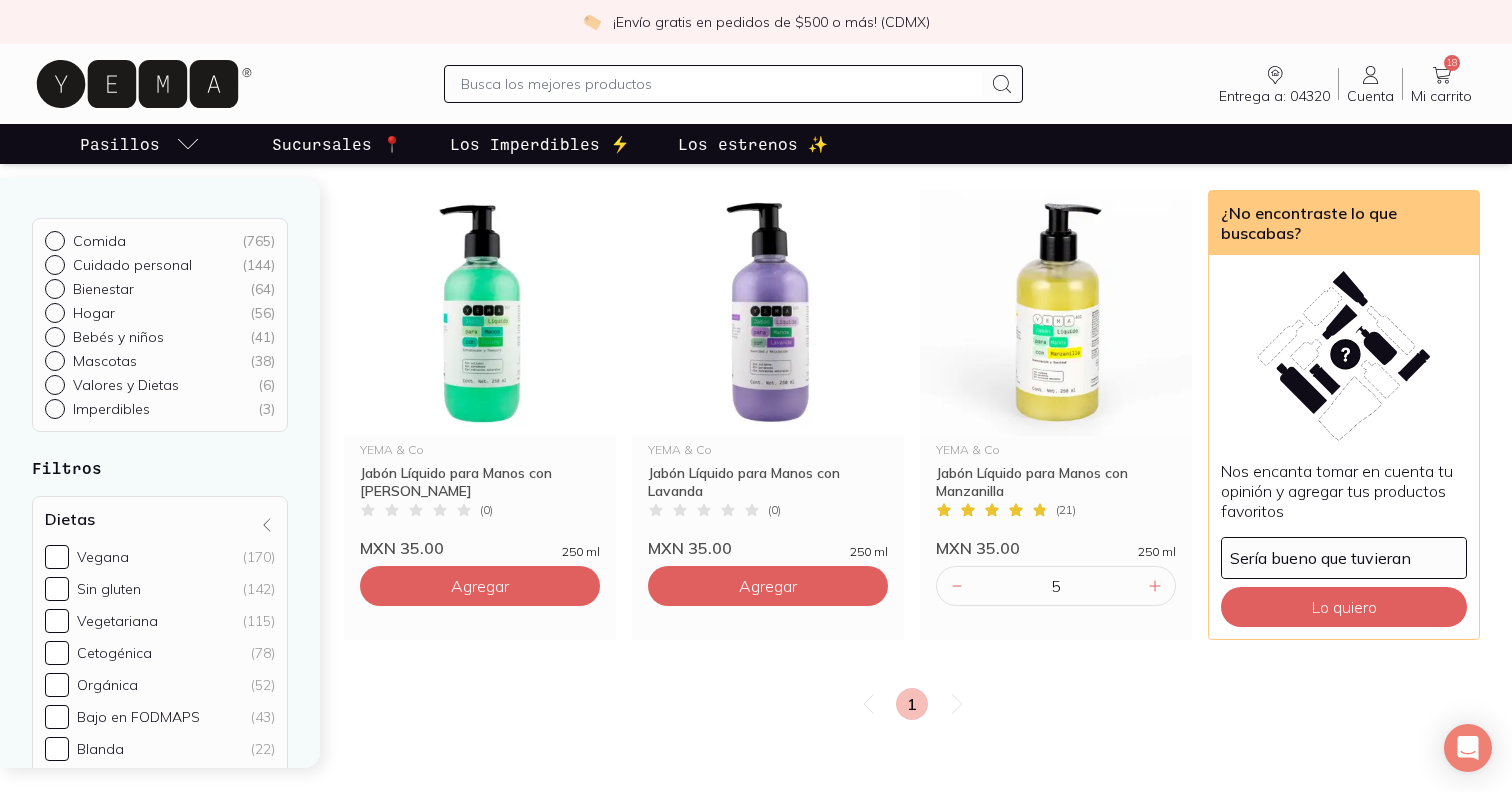 click 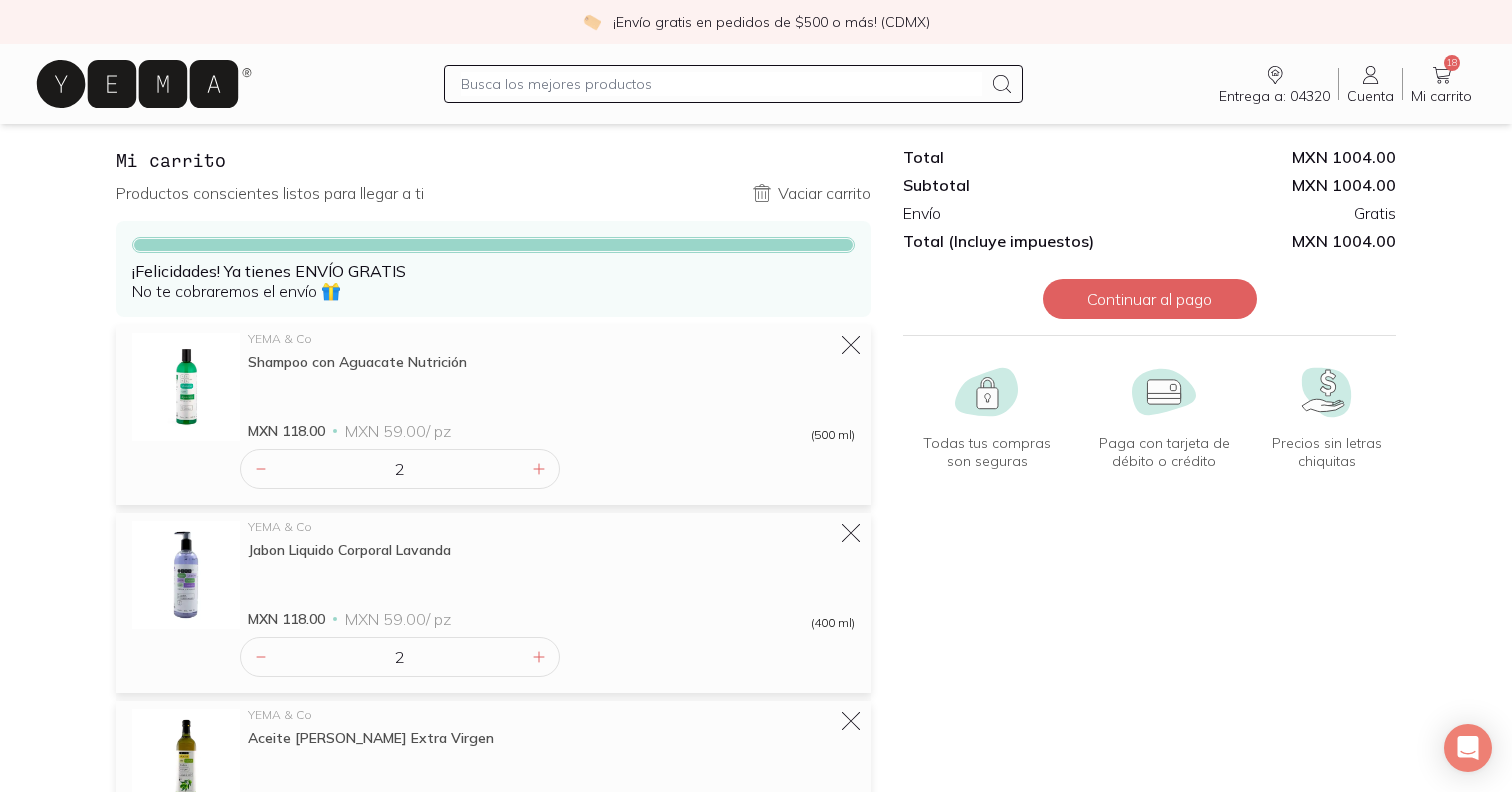 scroll, scrollTop: 0, scrollLeft: 0, axis: both 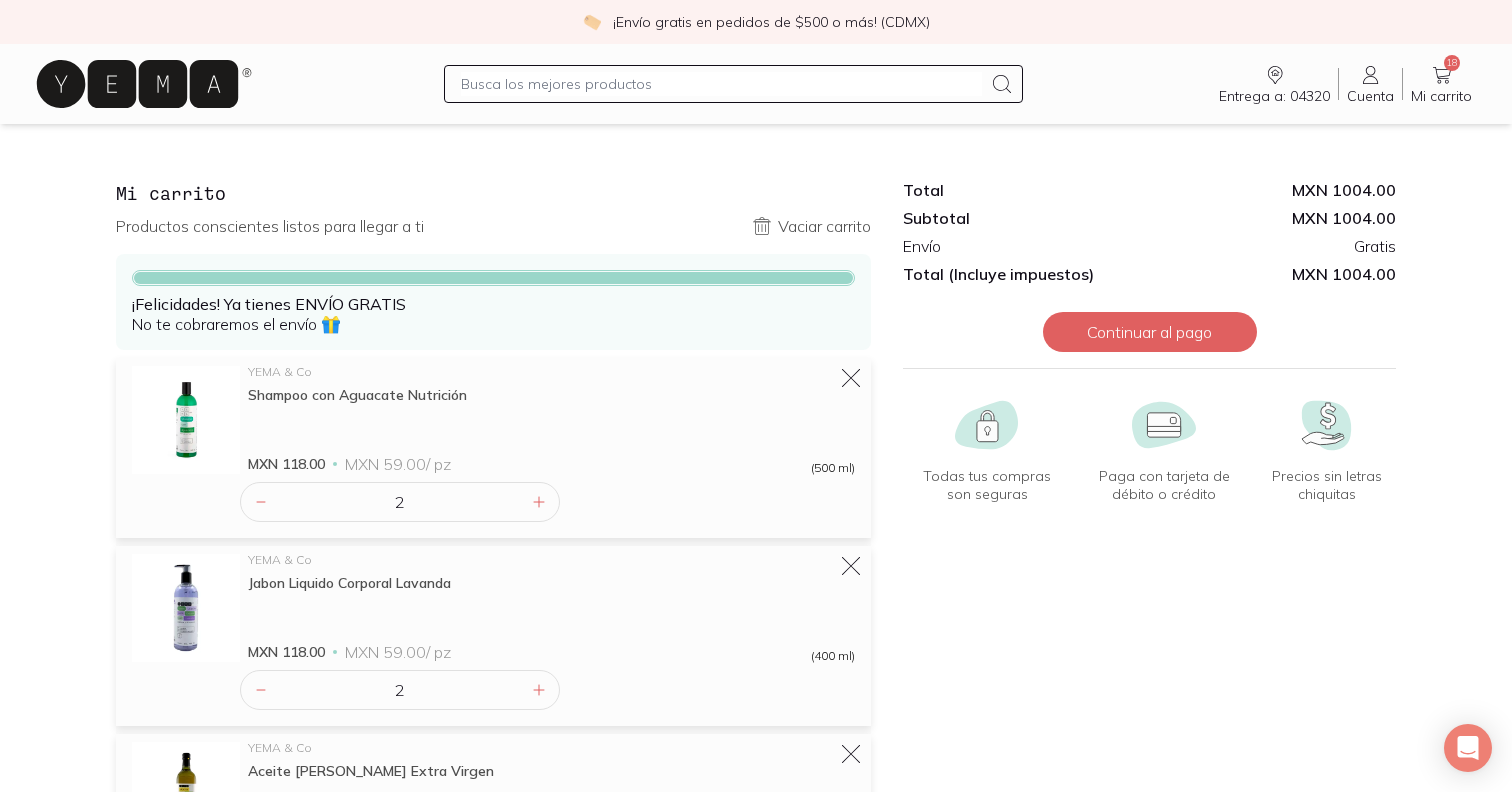 click at bounding box center [733, 84] 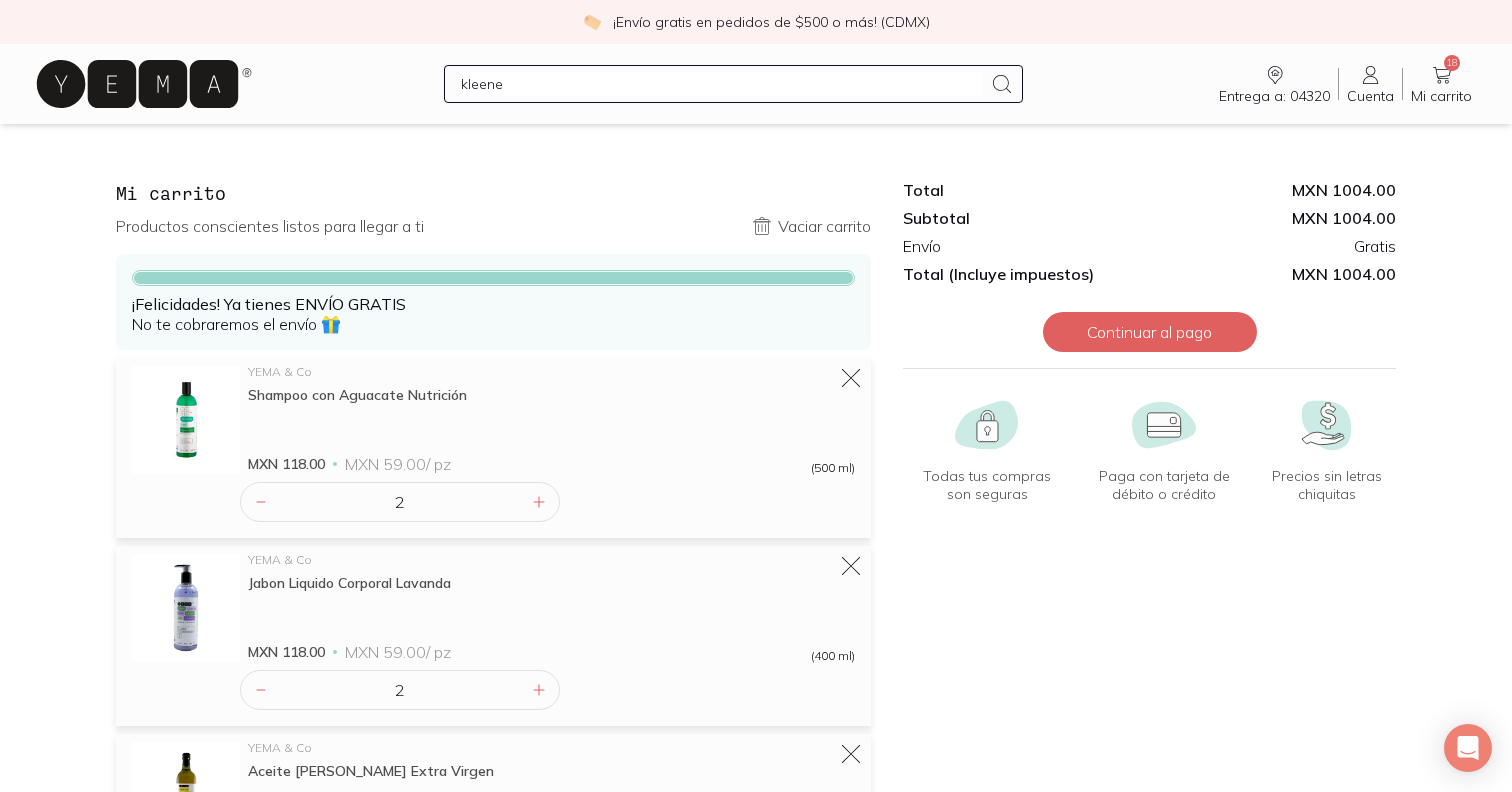 type on "kleenex" 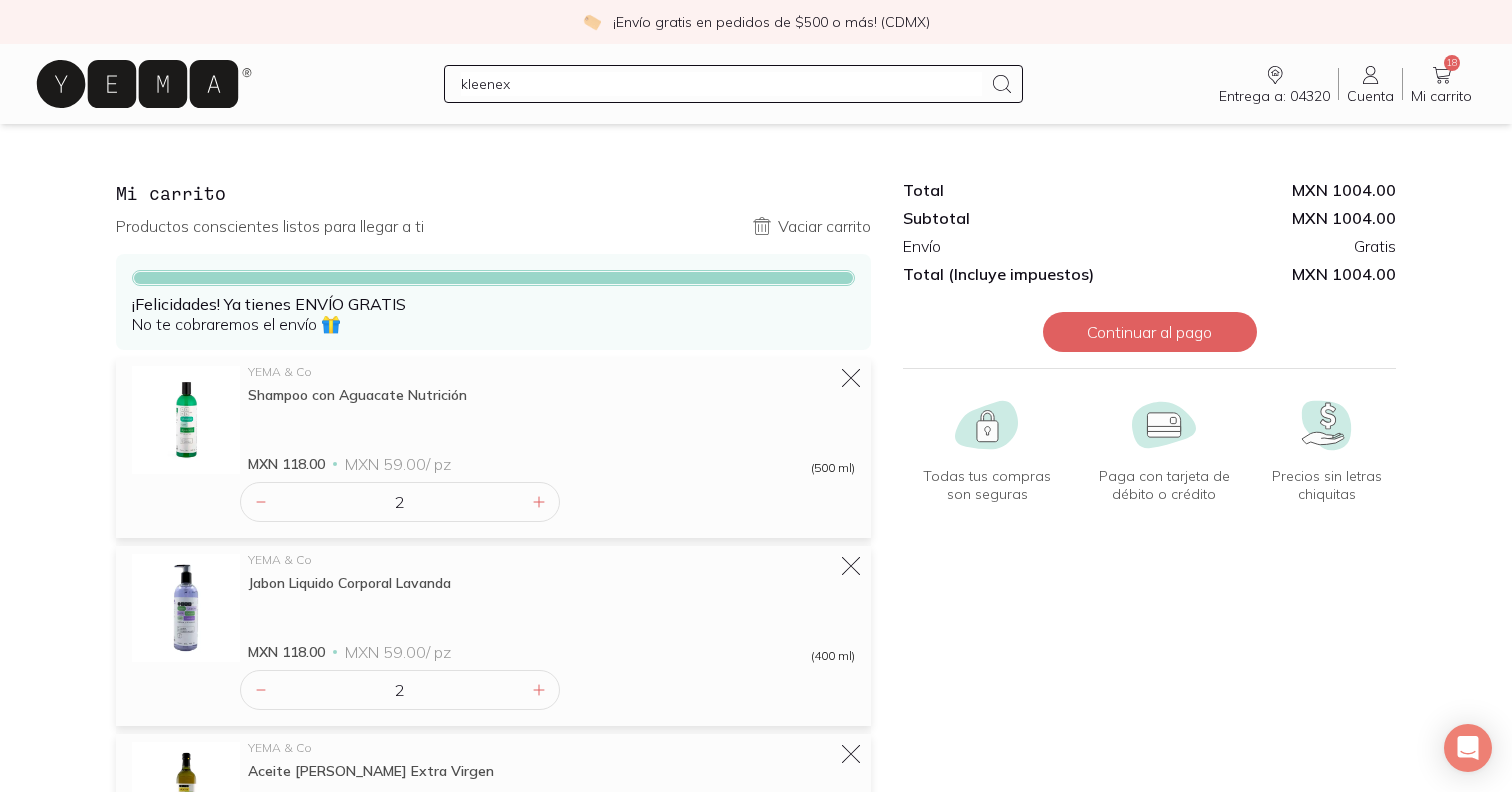 type 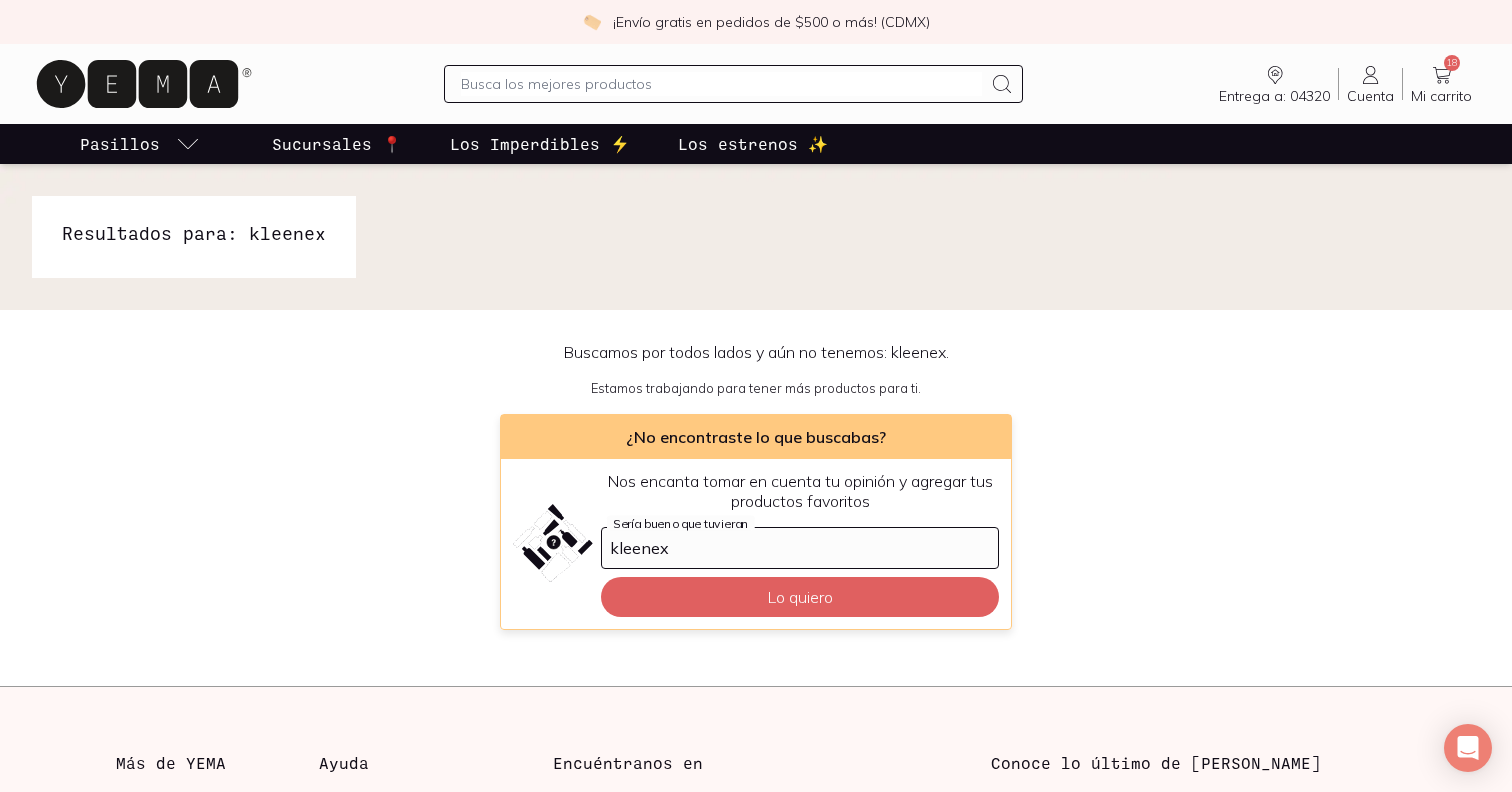 click at bounding box center (721, 84) 